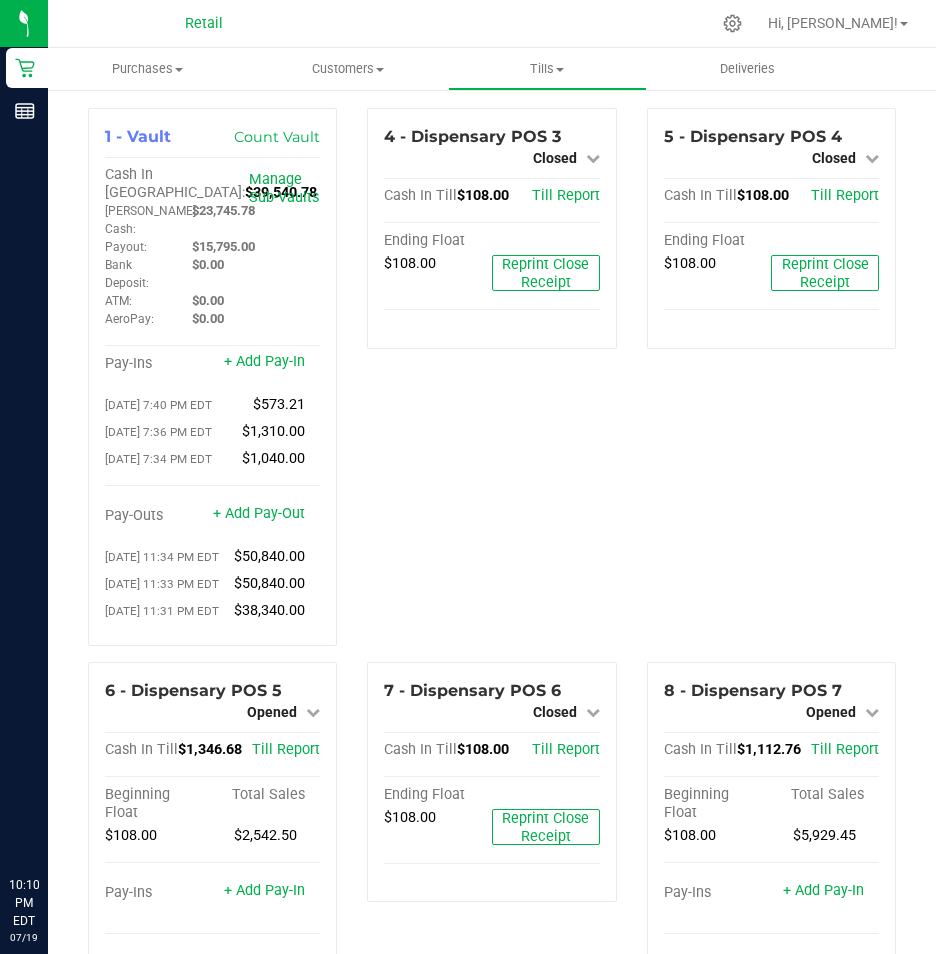 scroll, scrollTop: 0, scrollLeft: 0, axis: both 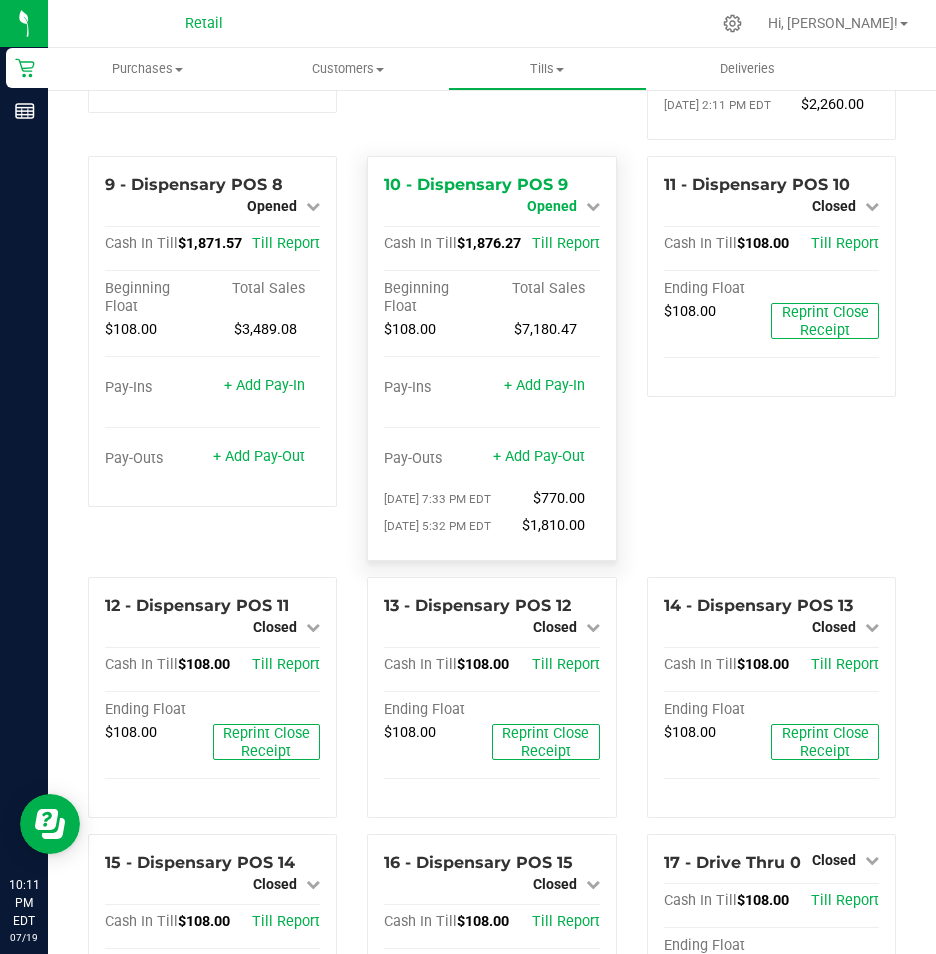 click at bounding box center (593, 206) 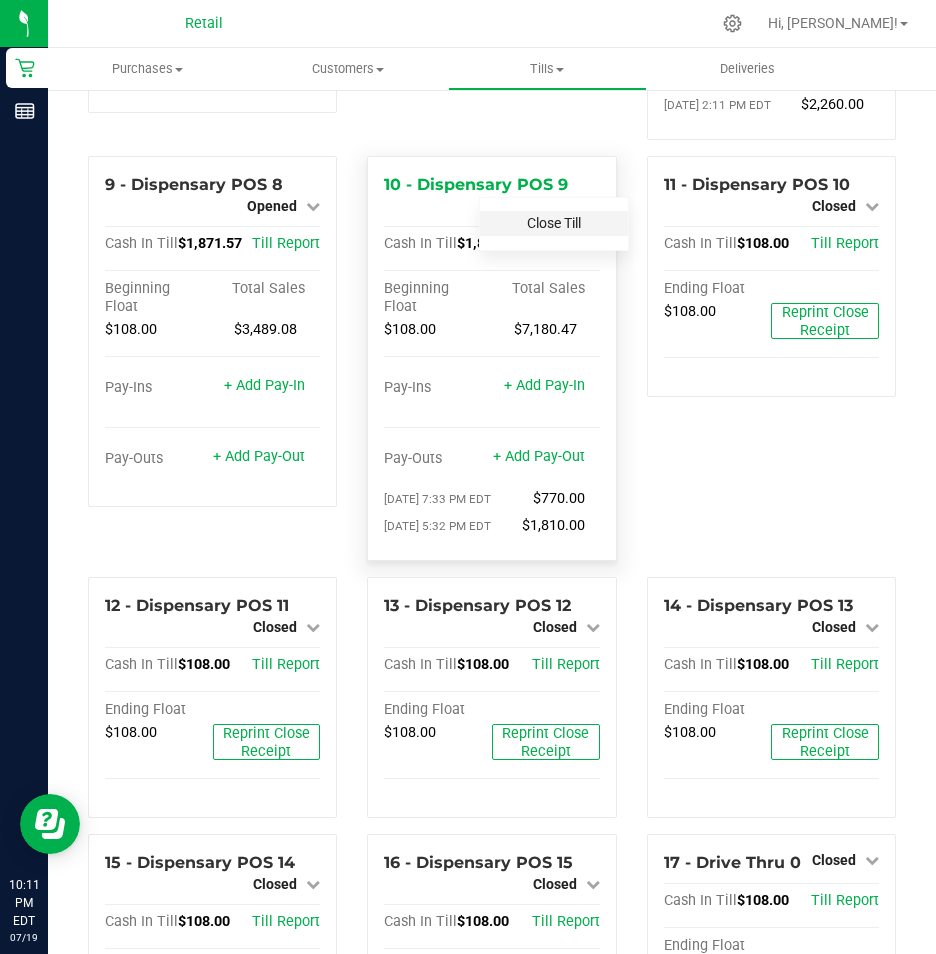 click on "Close Till" at bounding box center [554, 223] 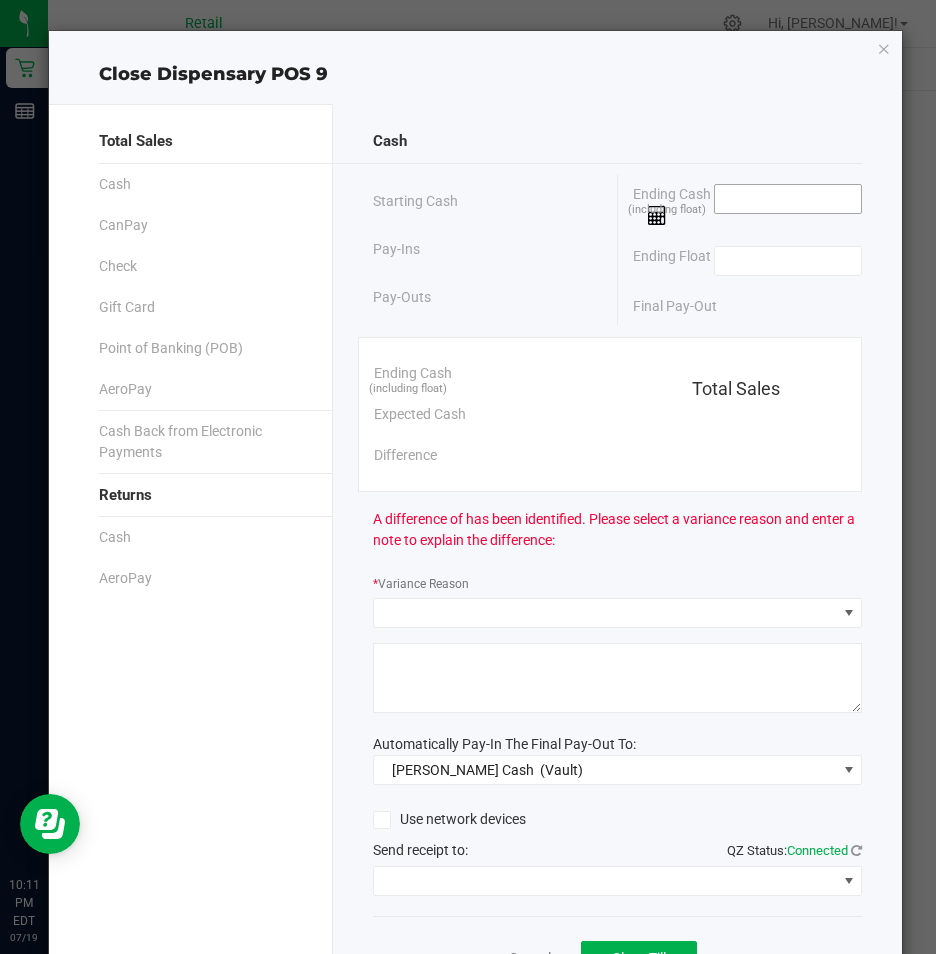 click at bounding box center (788, 199) 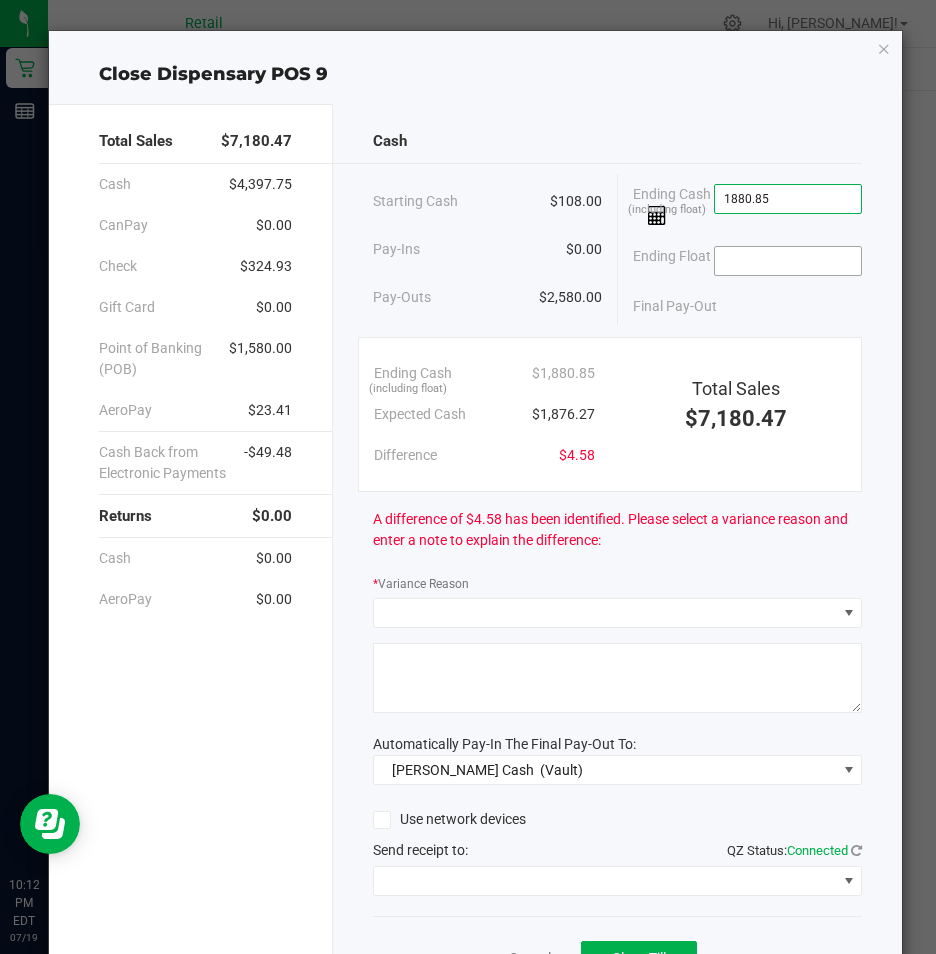 type on "$1,880.85" 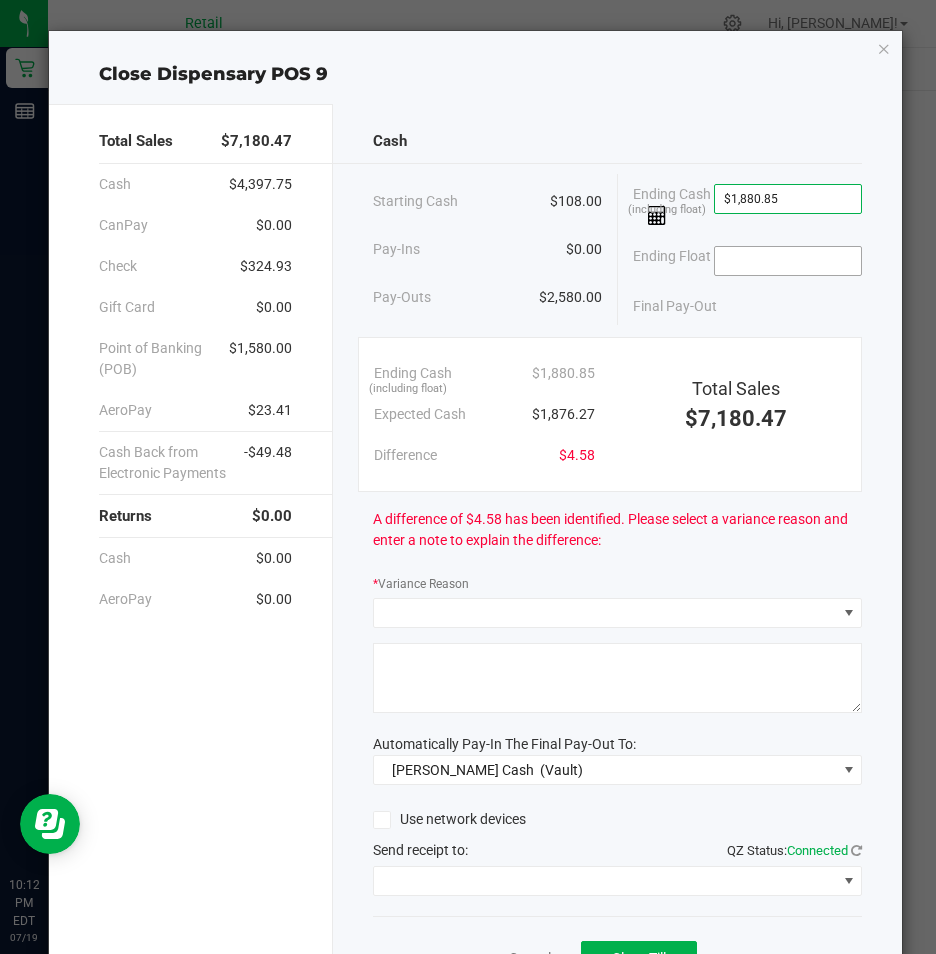 click at bounding box center [788, 261] 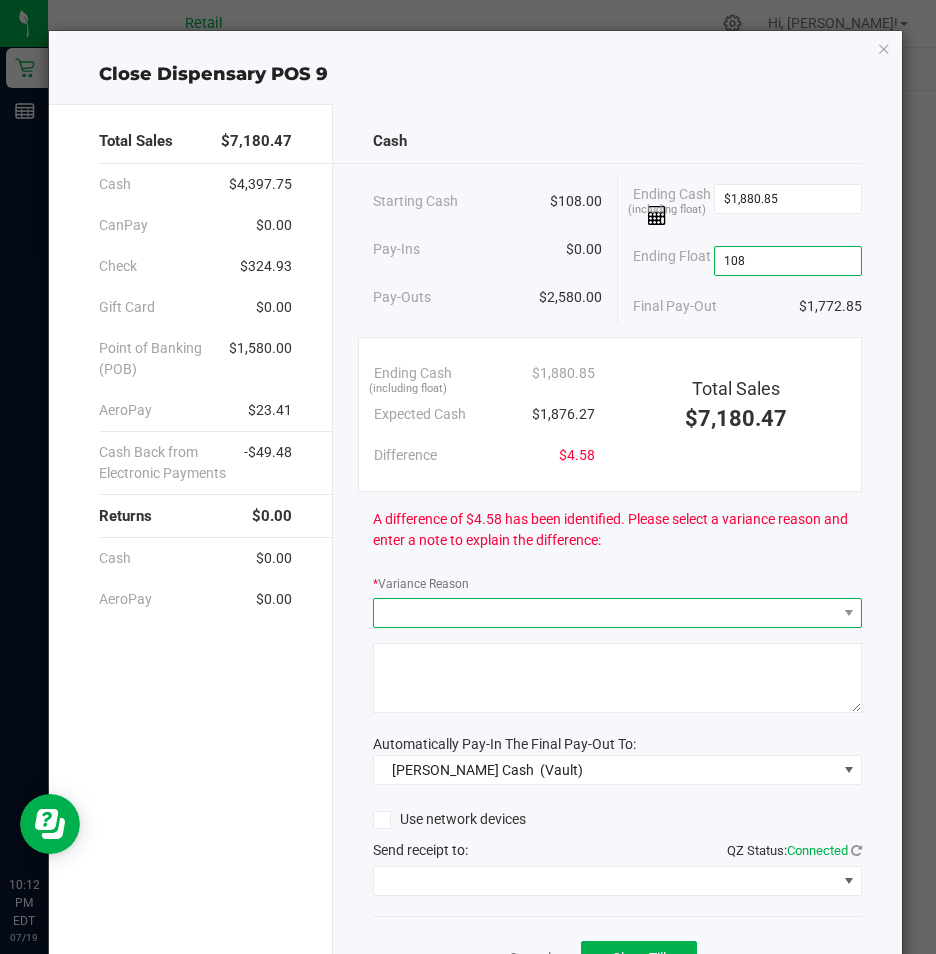 type on "$108.00" 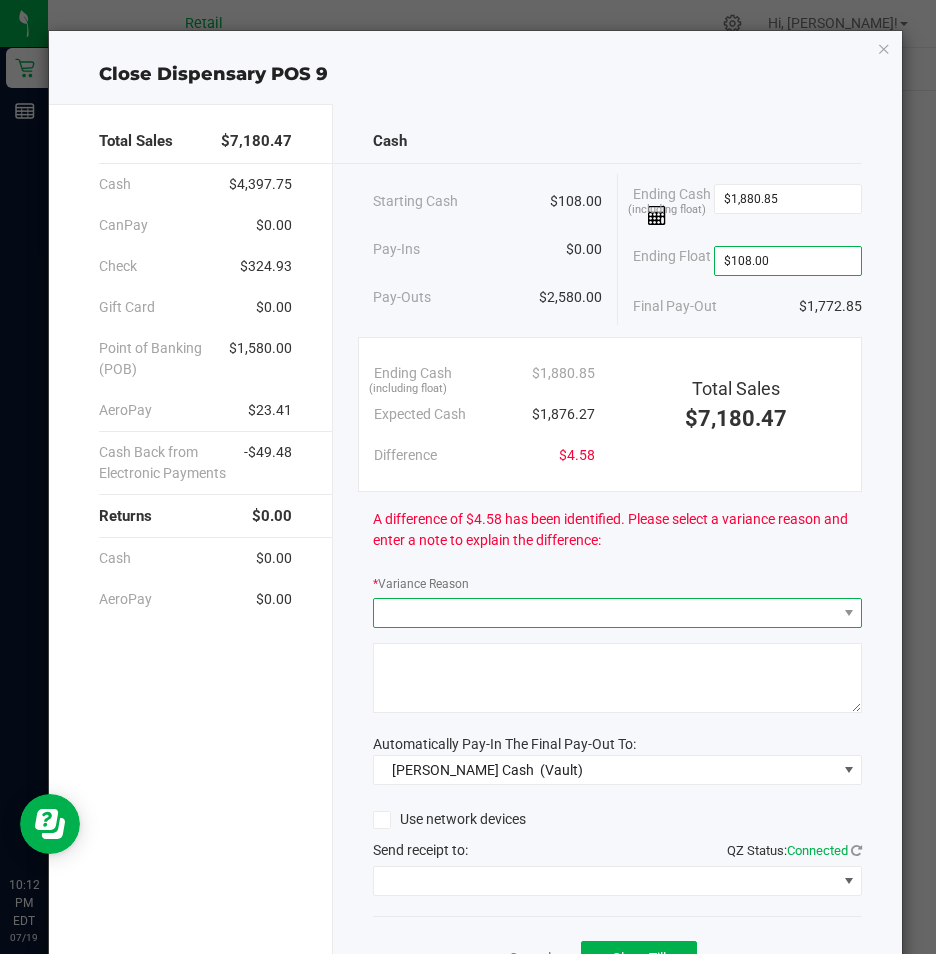 click at bounding box center [605, 613] 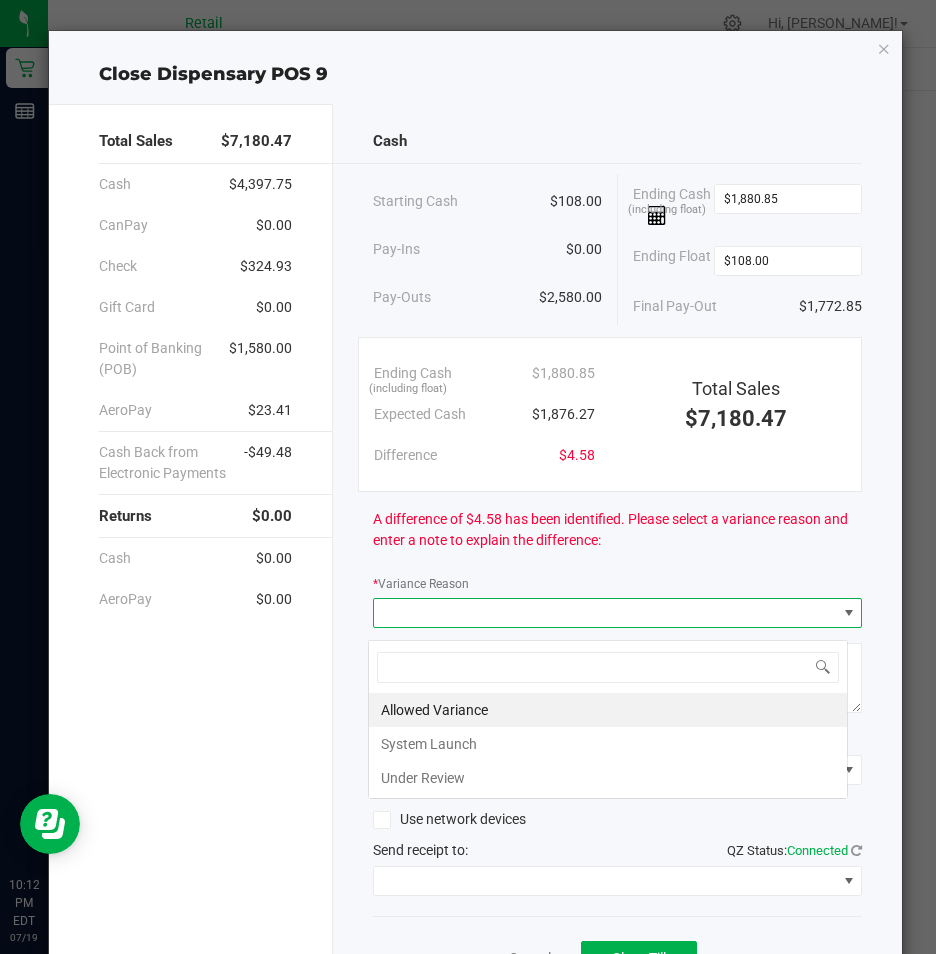 scroll, scrollTop: 99970, scrollLeft: 99520, axis: both 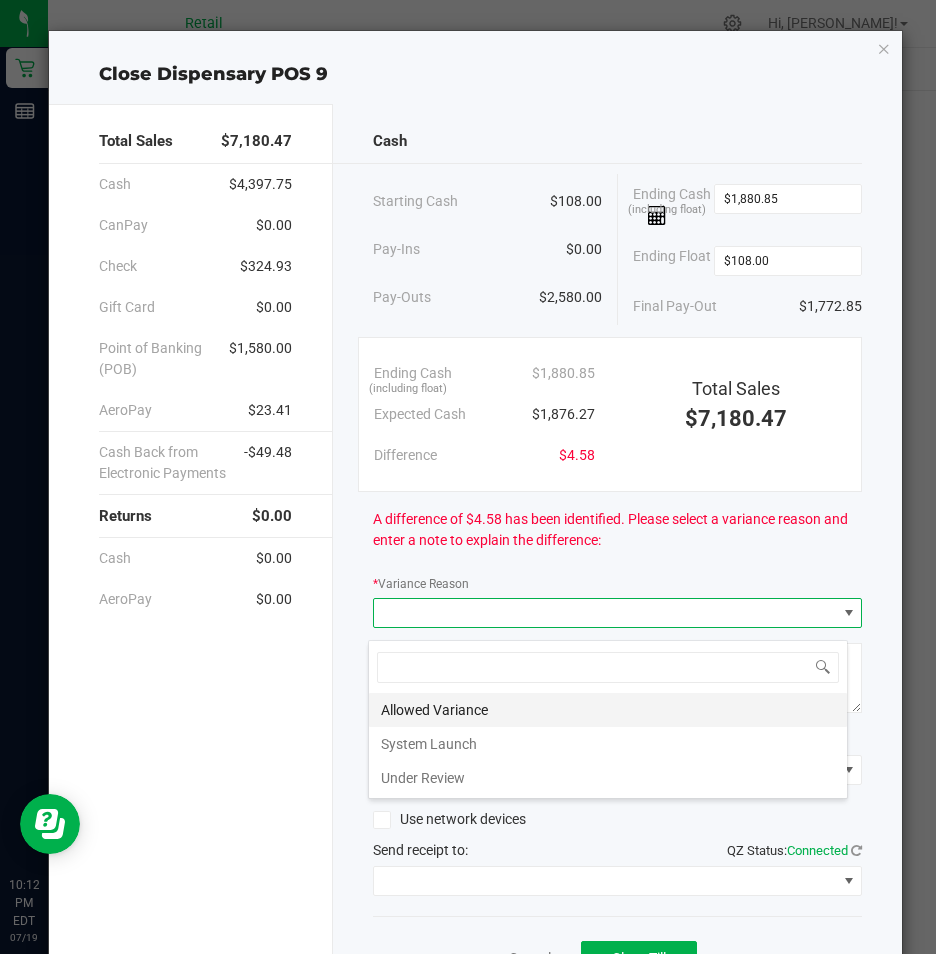 click on "Allowed Variance" at bounding box center [608, 710] 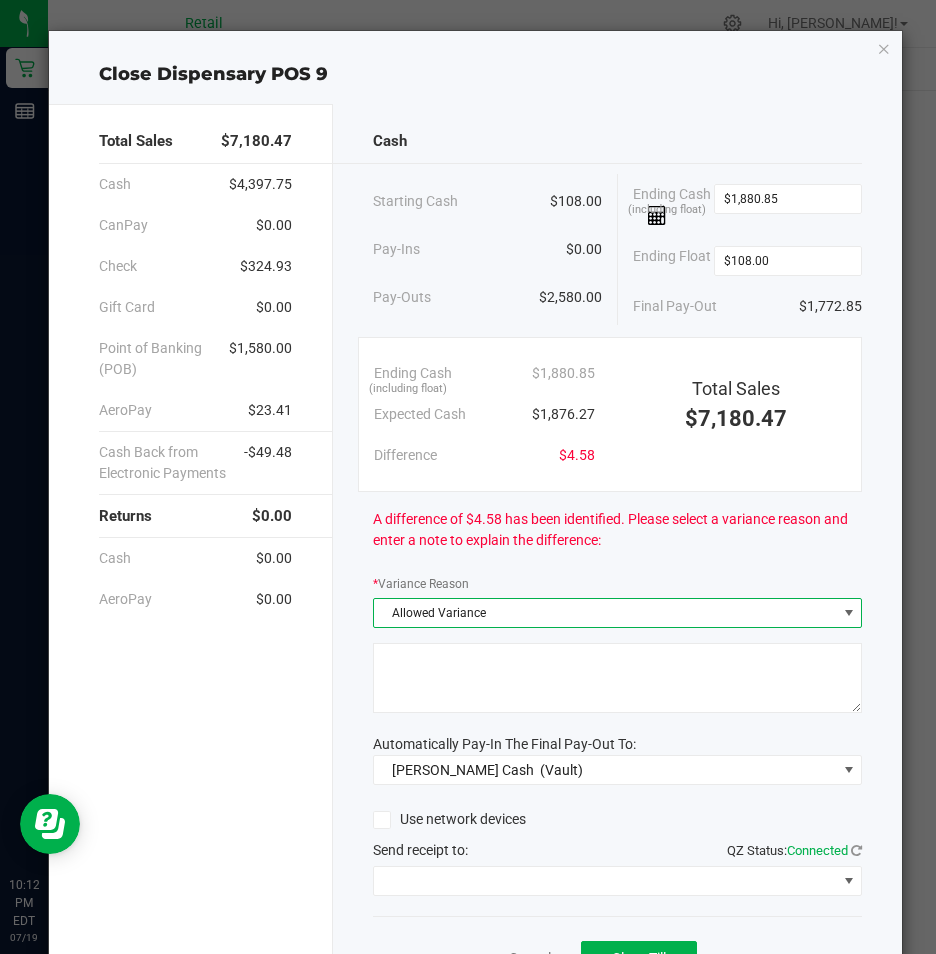 click 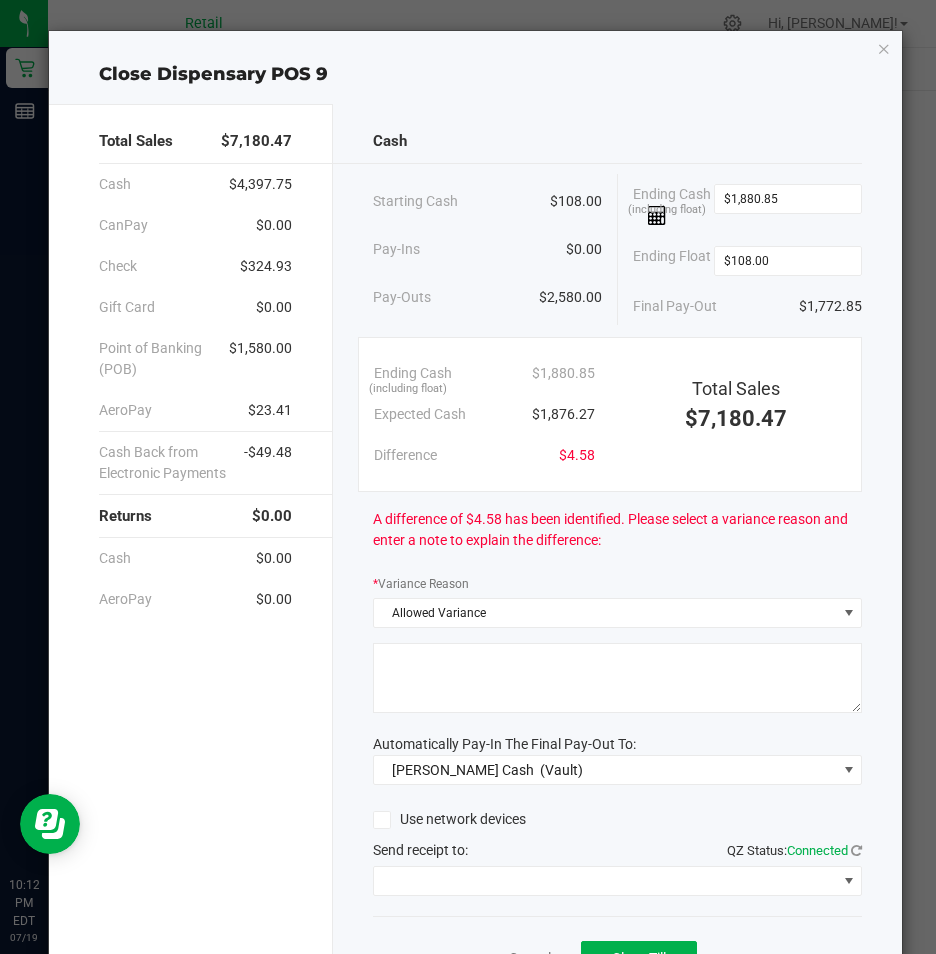 click 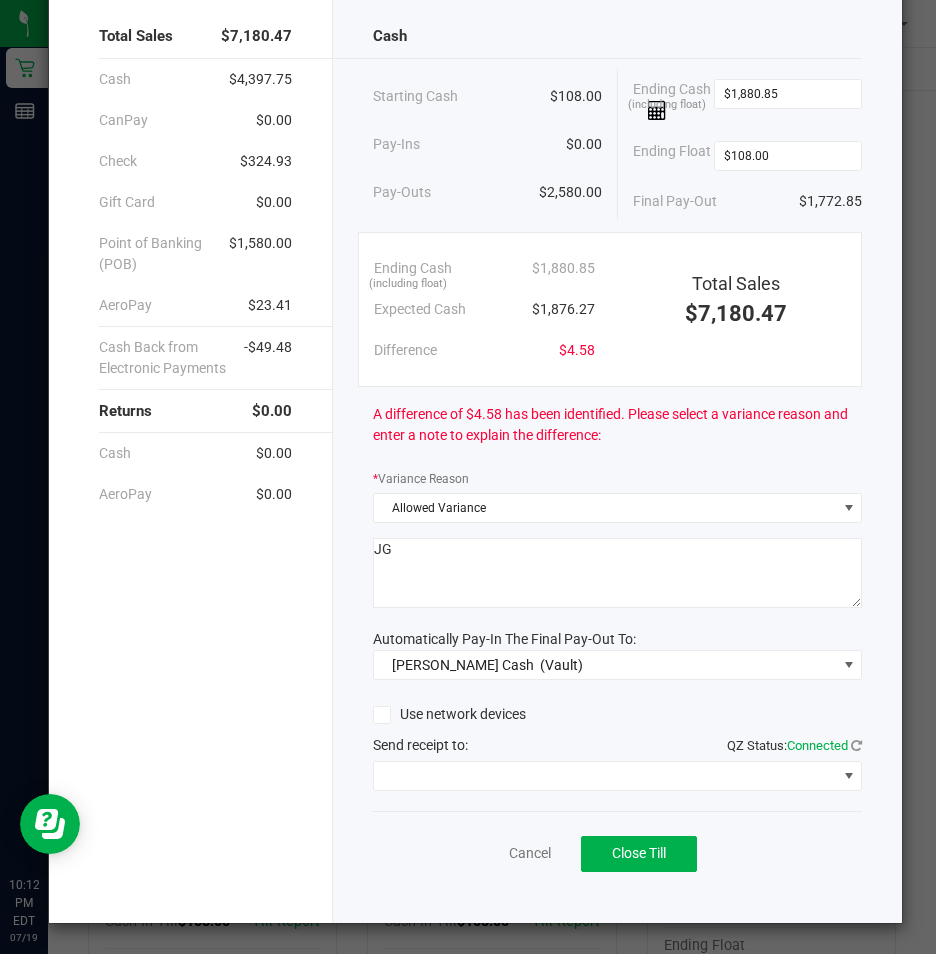 scroll, scrollTop: 117, scrollLeft: 0, axis: vertical 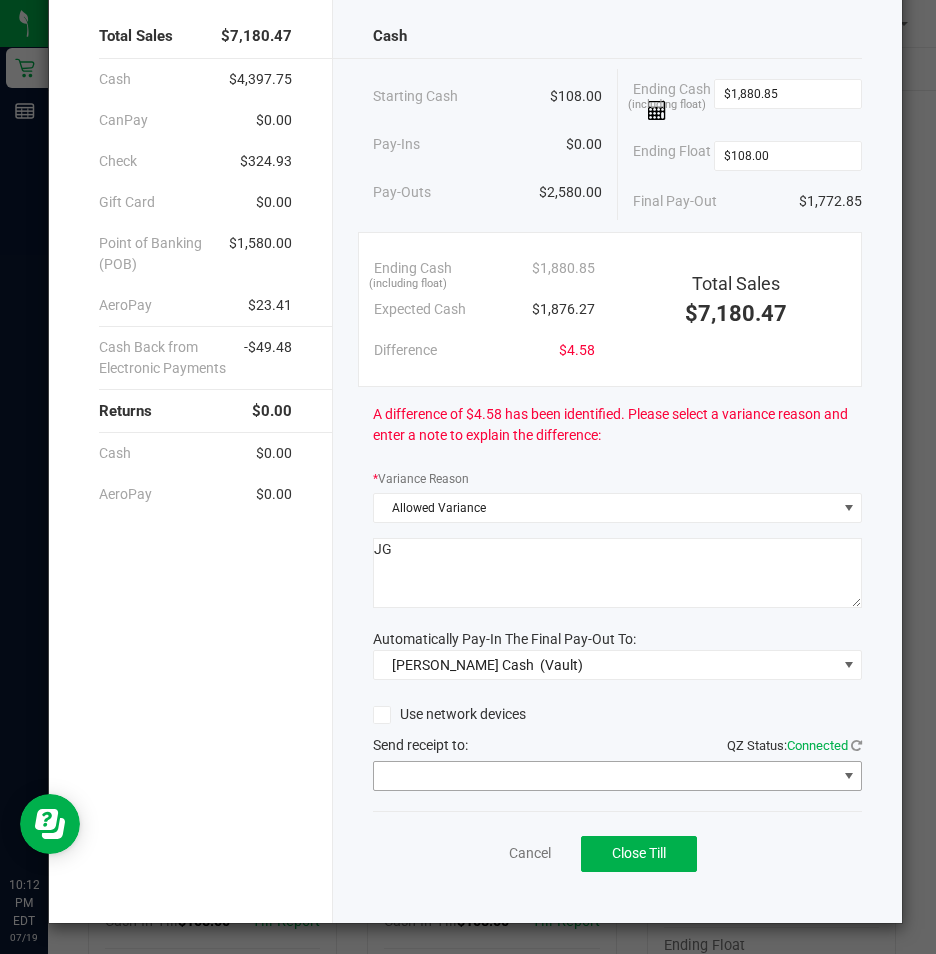 type on "JG" 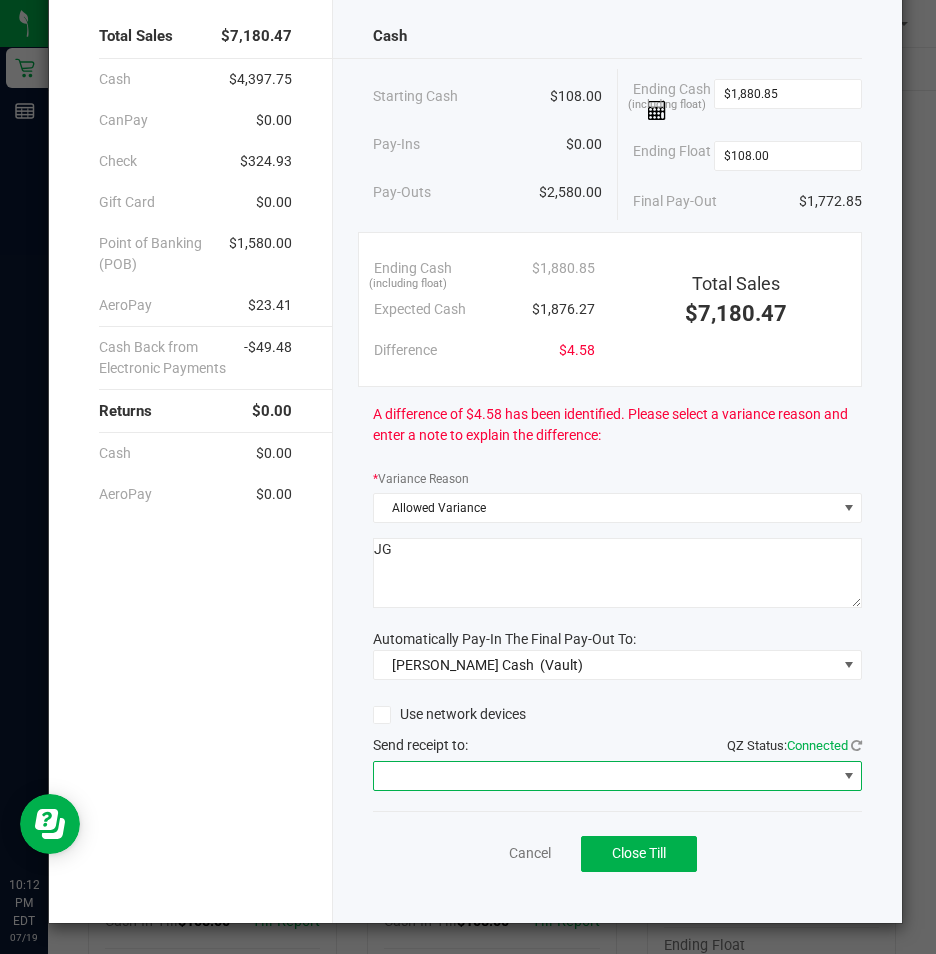 click at bounding box center (849, 776) 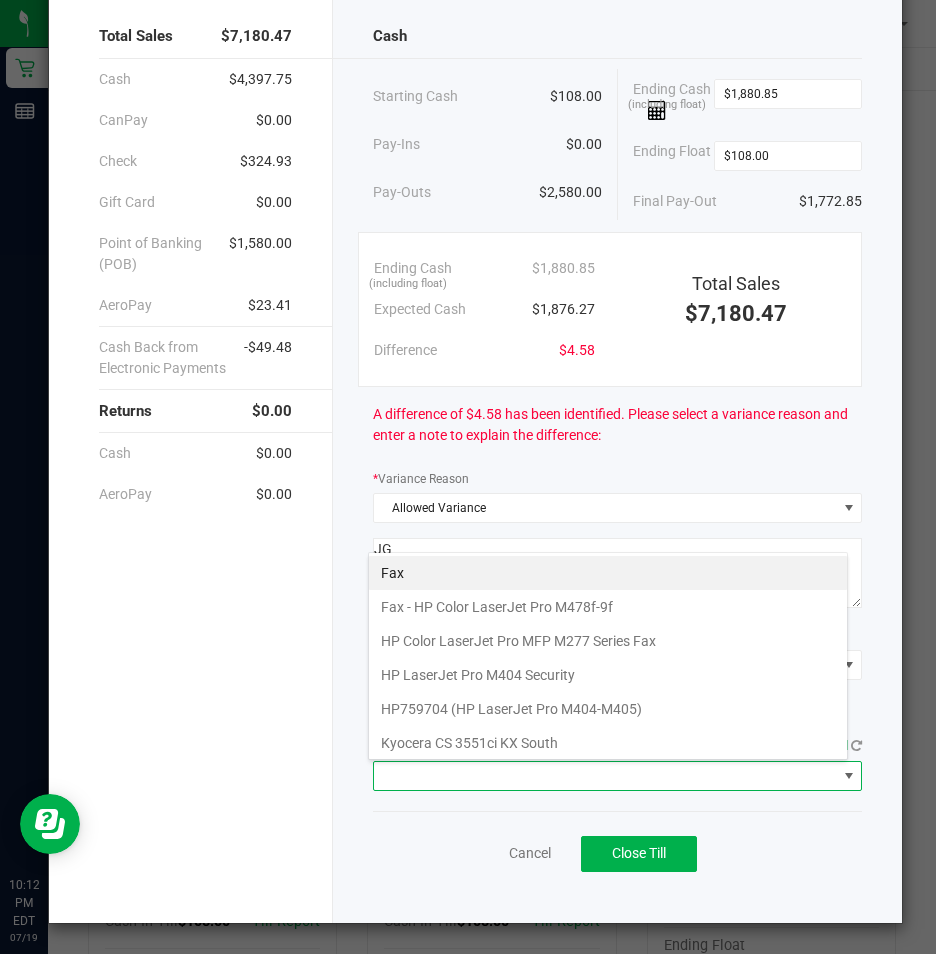 scroll, scrollTop: 99970, scrollLeft: 99520, axis: both 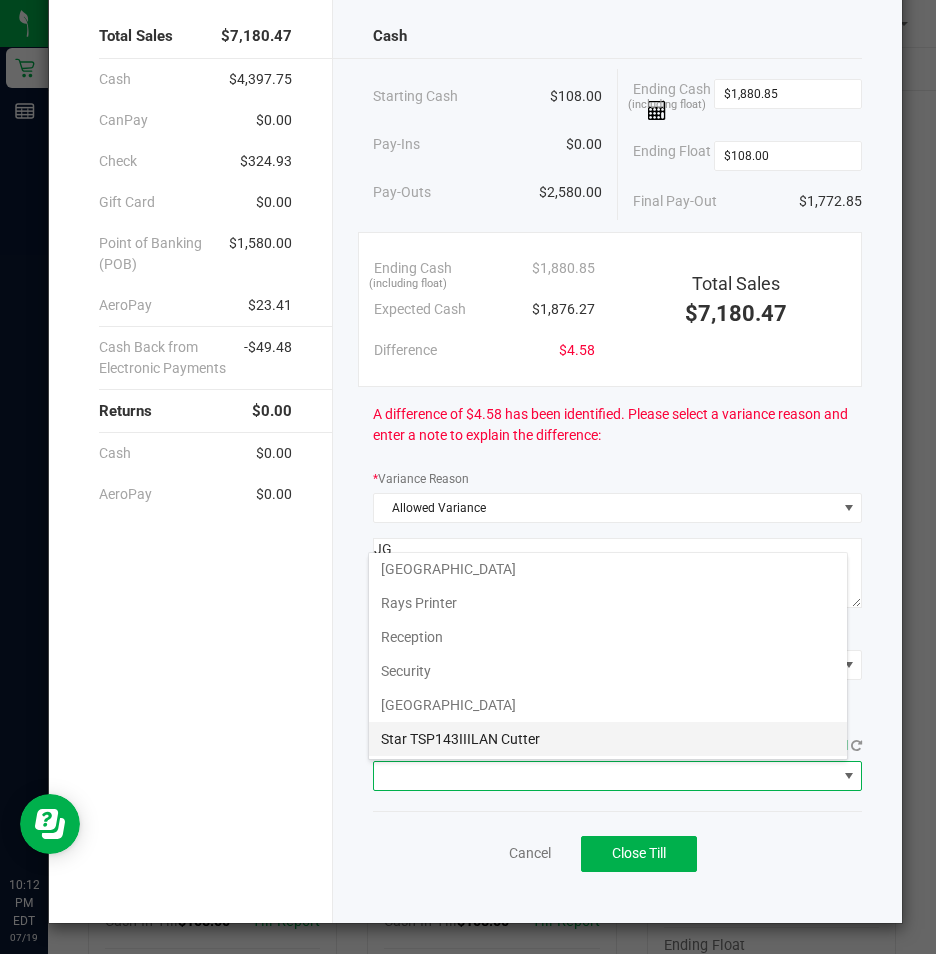 click on "Star TSP143IIILAN Cutter" at bounding box center [608, 739] 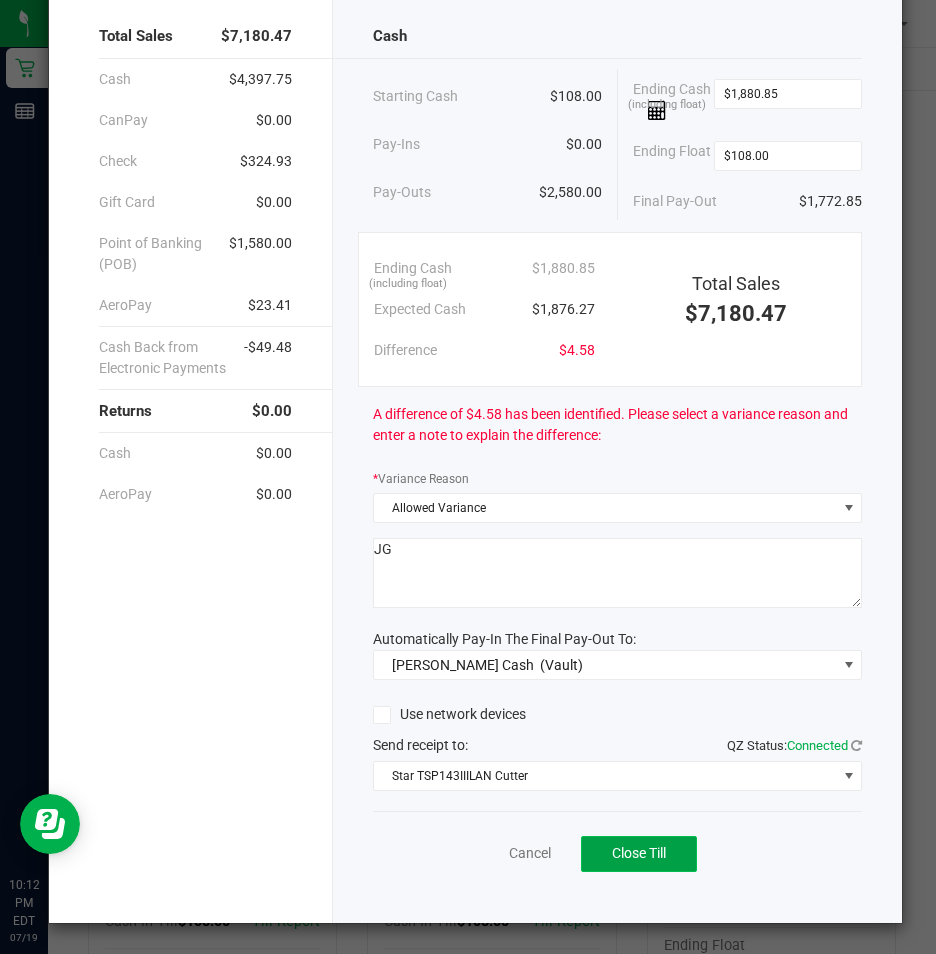 click on "Close Till" 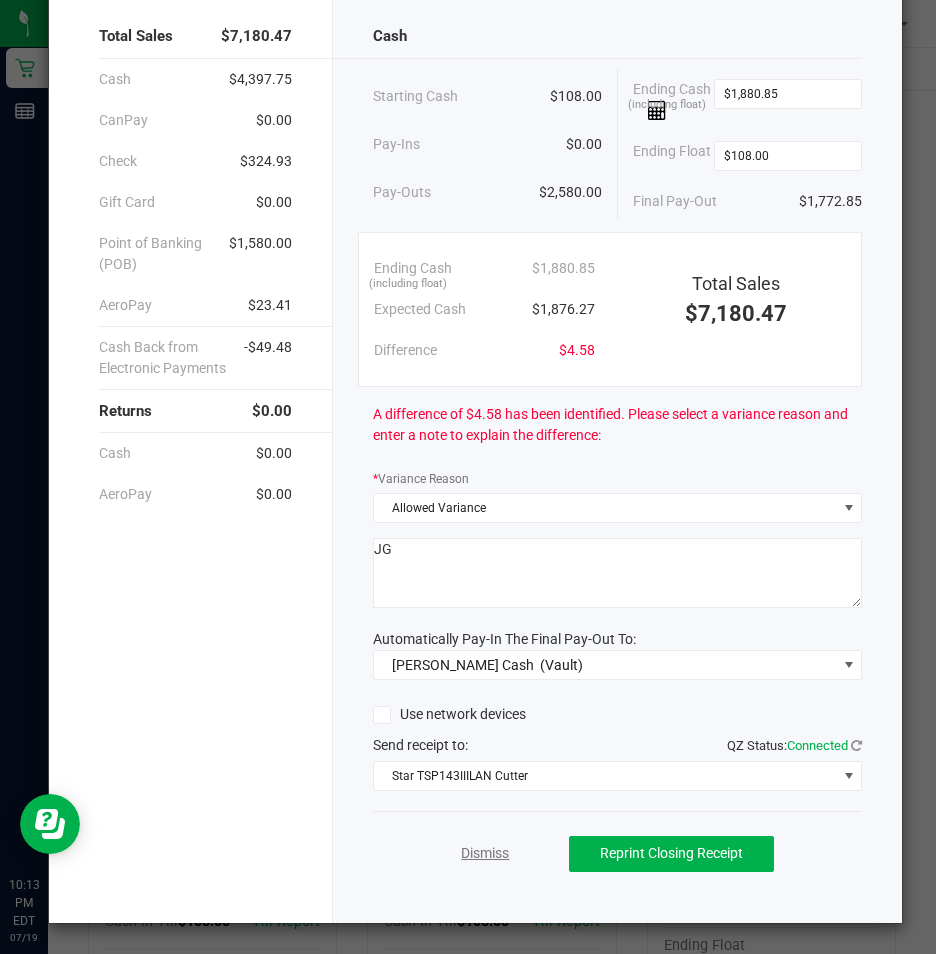click on "Dismiss" 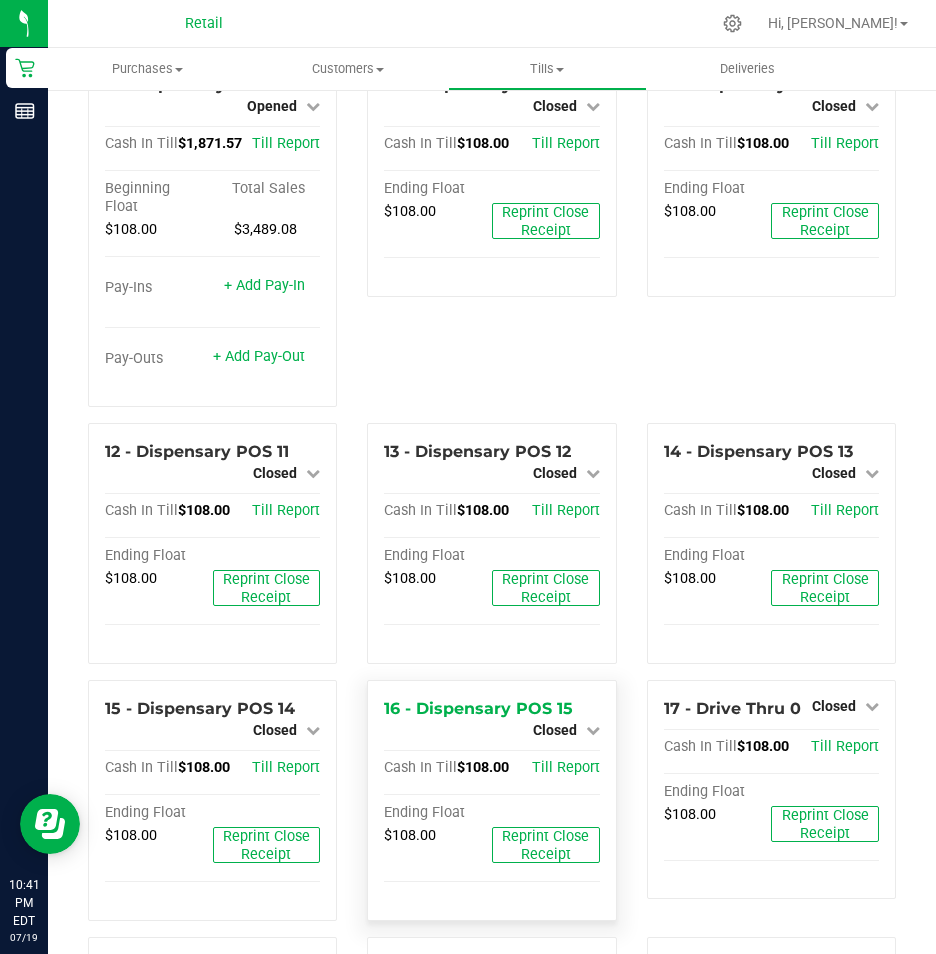 scroll, scrollTop: 1100, scrollLeft: 0, axis: vertical 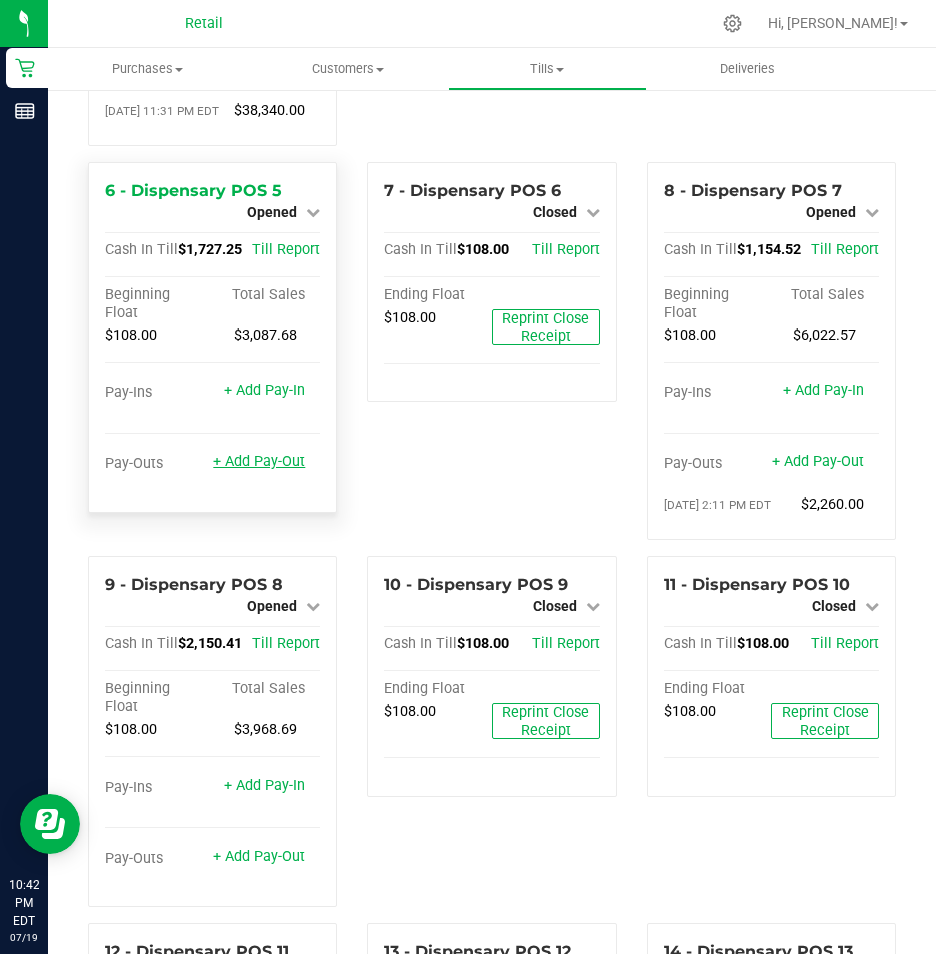click on "+ Add Pay-Out" at bounding box center [259, 461] 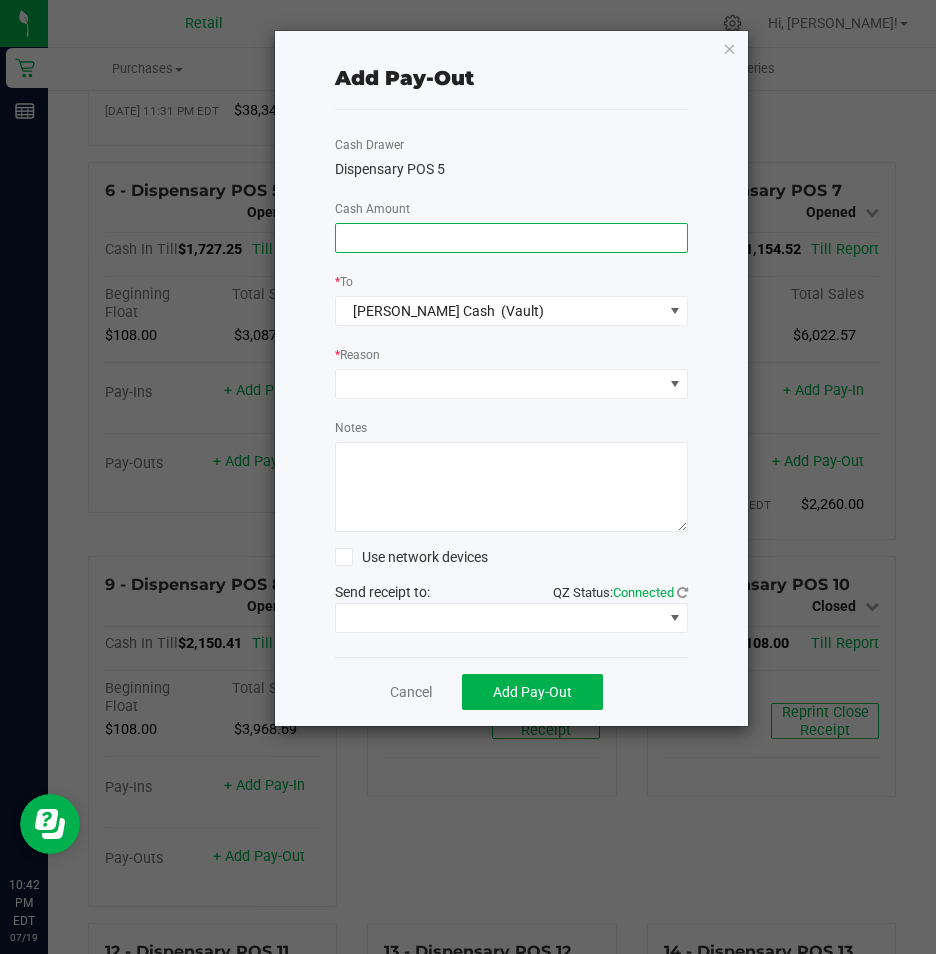 click at bounding box center [512, 238] 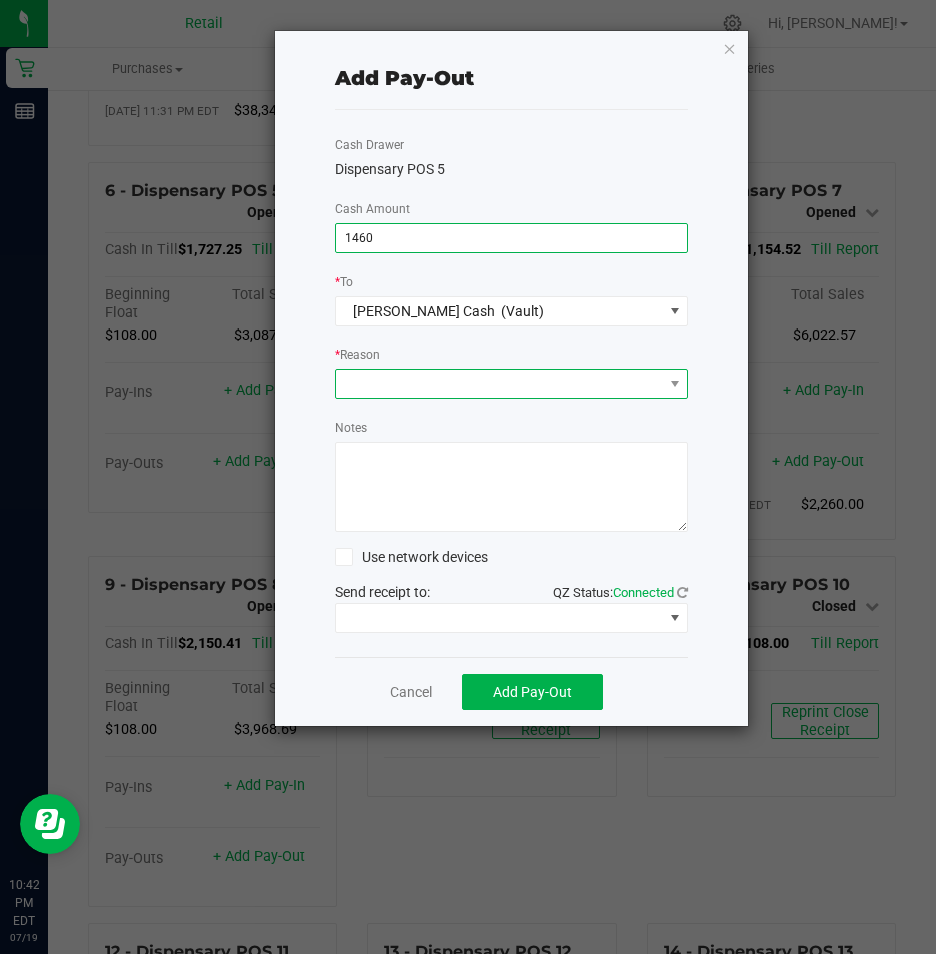 type on "$1,460.00" 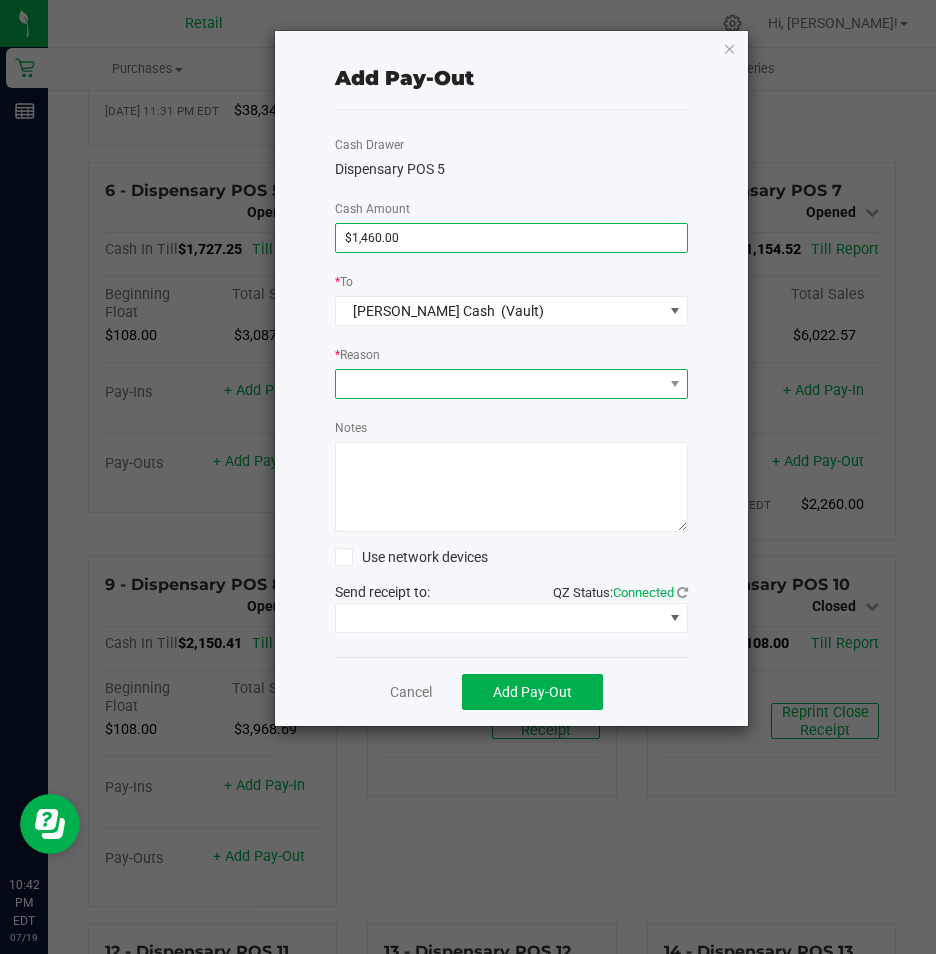 click at bounding box center [499, 384] 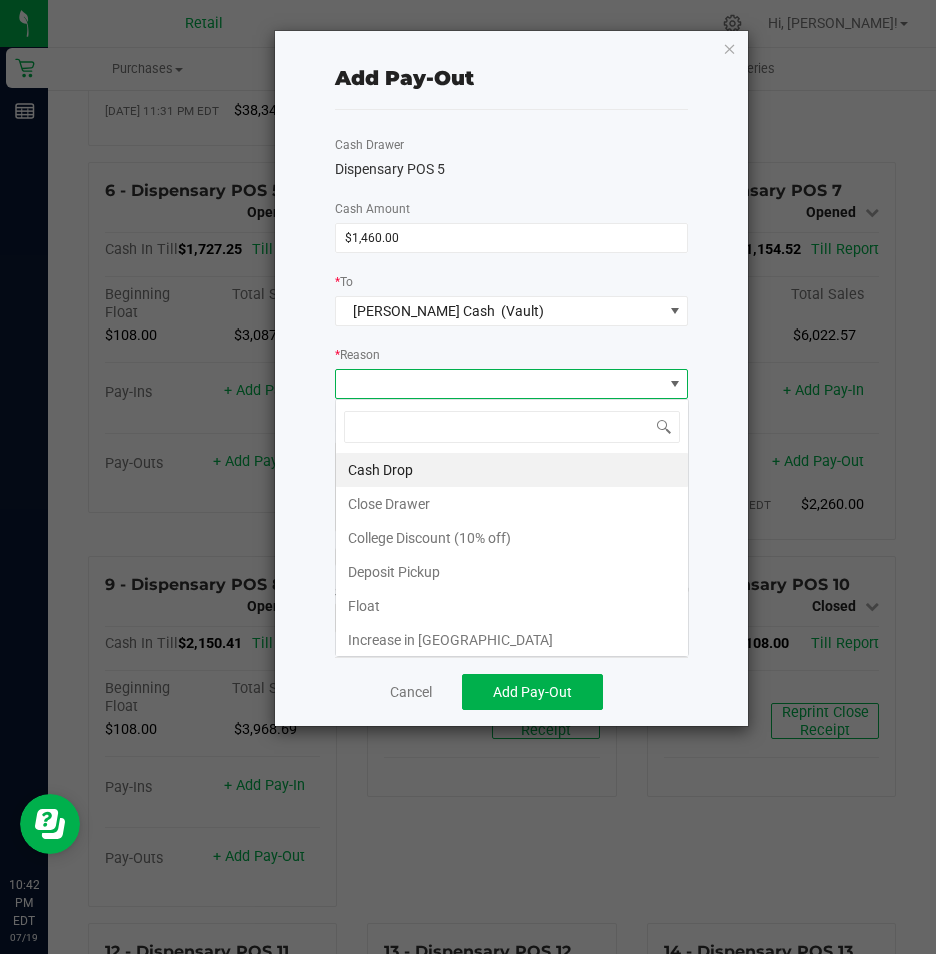 scroll, scrollTop: 99970, scrollLeft: 99646, axis: both 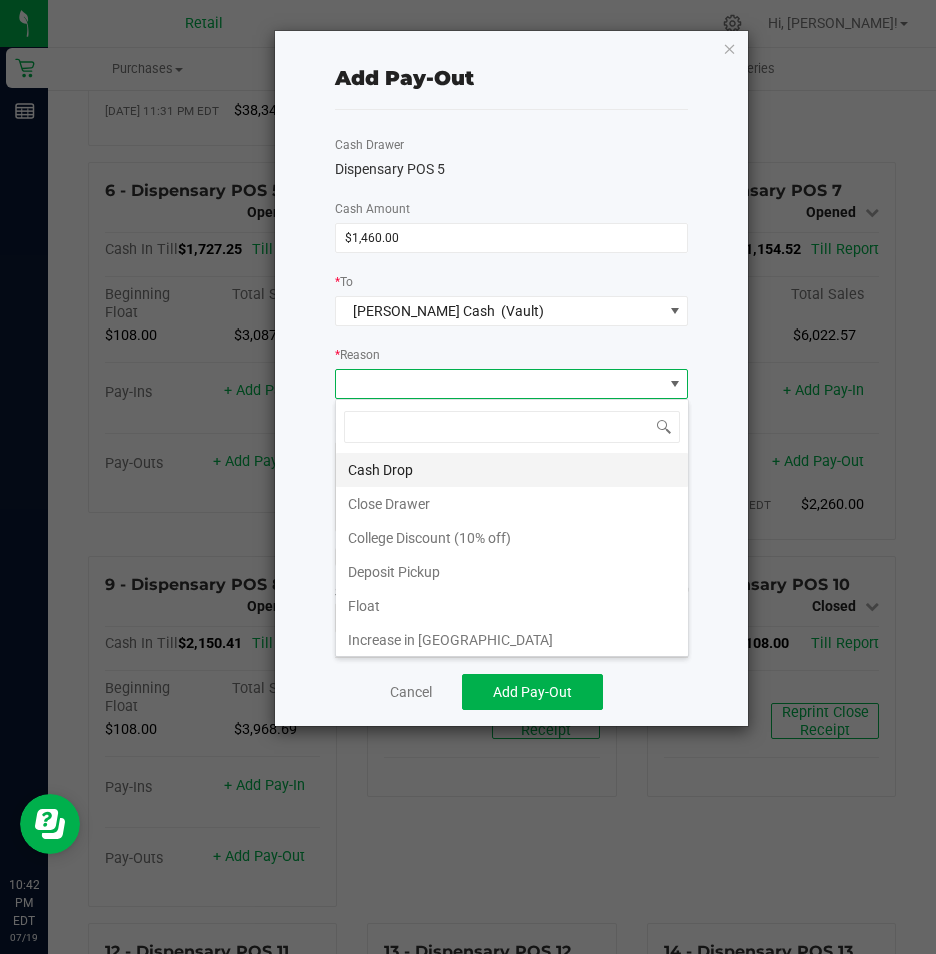 click on "Cash Drop" at bounding box center [512, 470] 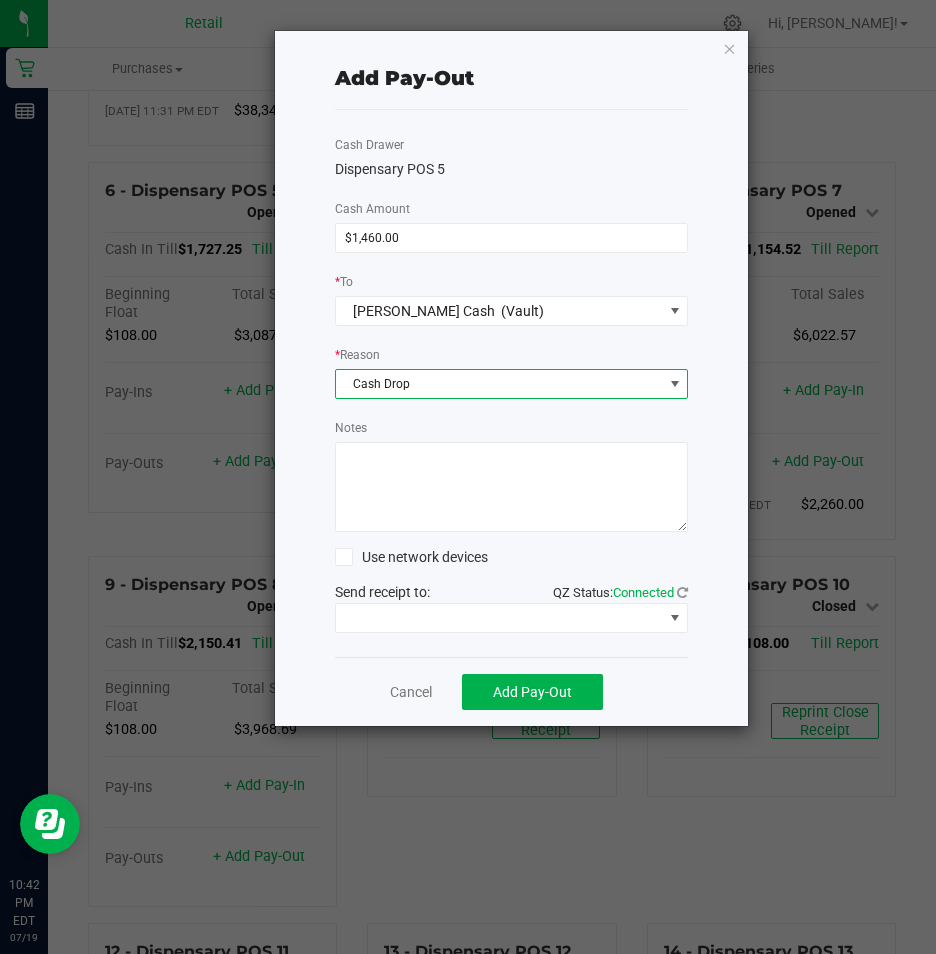 click on "Notes" at bounding box center (512, 487) 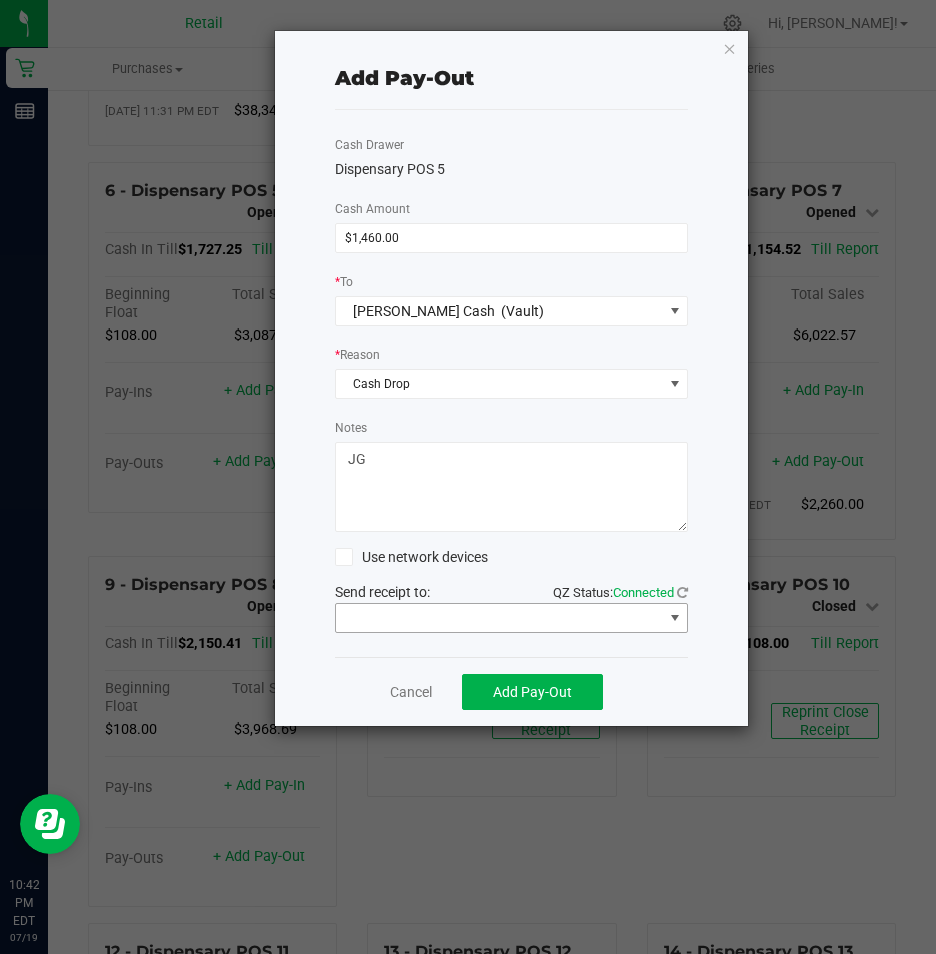 type on "JG" 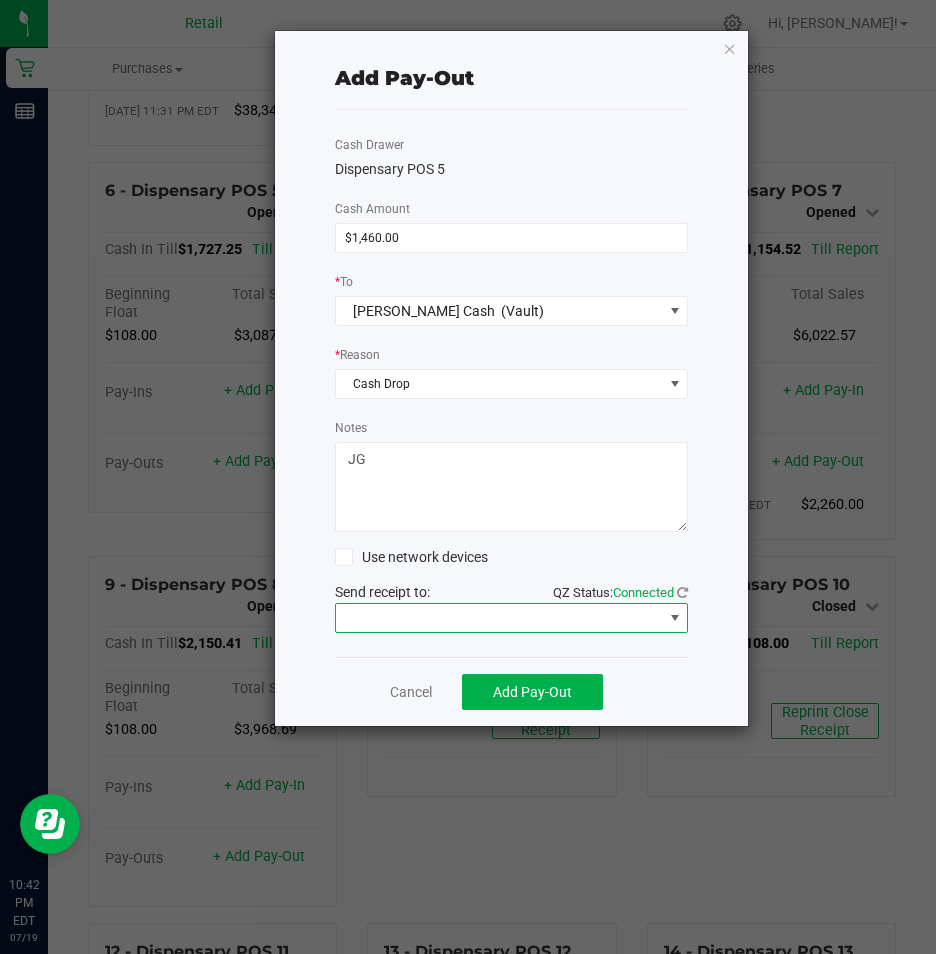 click at bounding box center (675, 618) 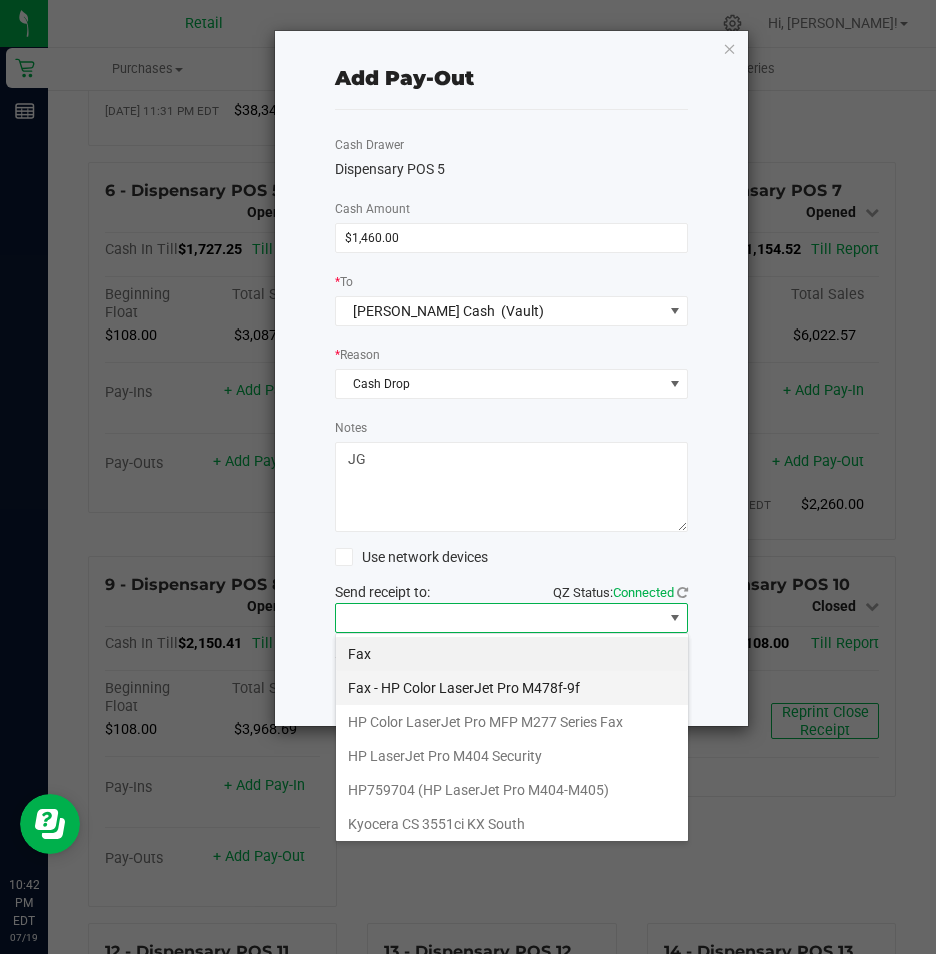 scroll, scrollTop: 99970, scrollLeft: 99646, axis: both 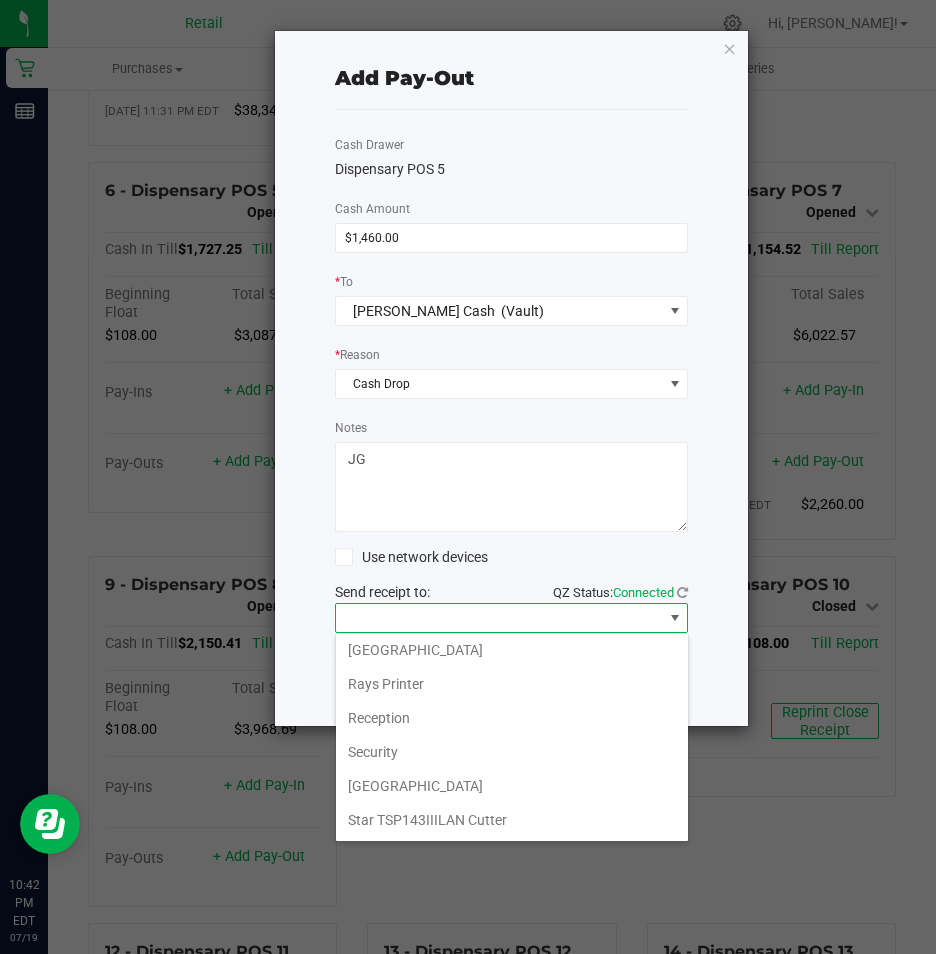 click on "Star TSP143IIILAN Cutter" at bounding box center [512, 820] 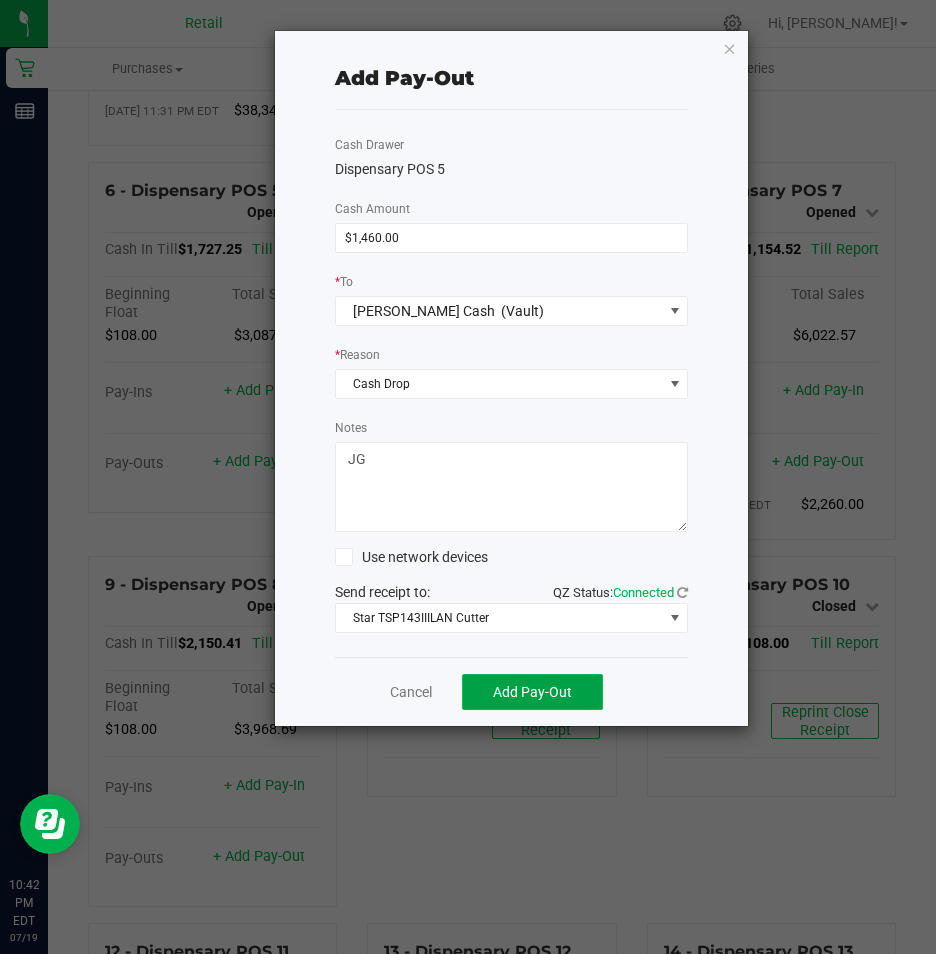 click on "Add Pay-Out" 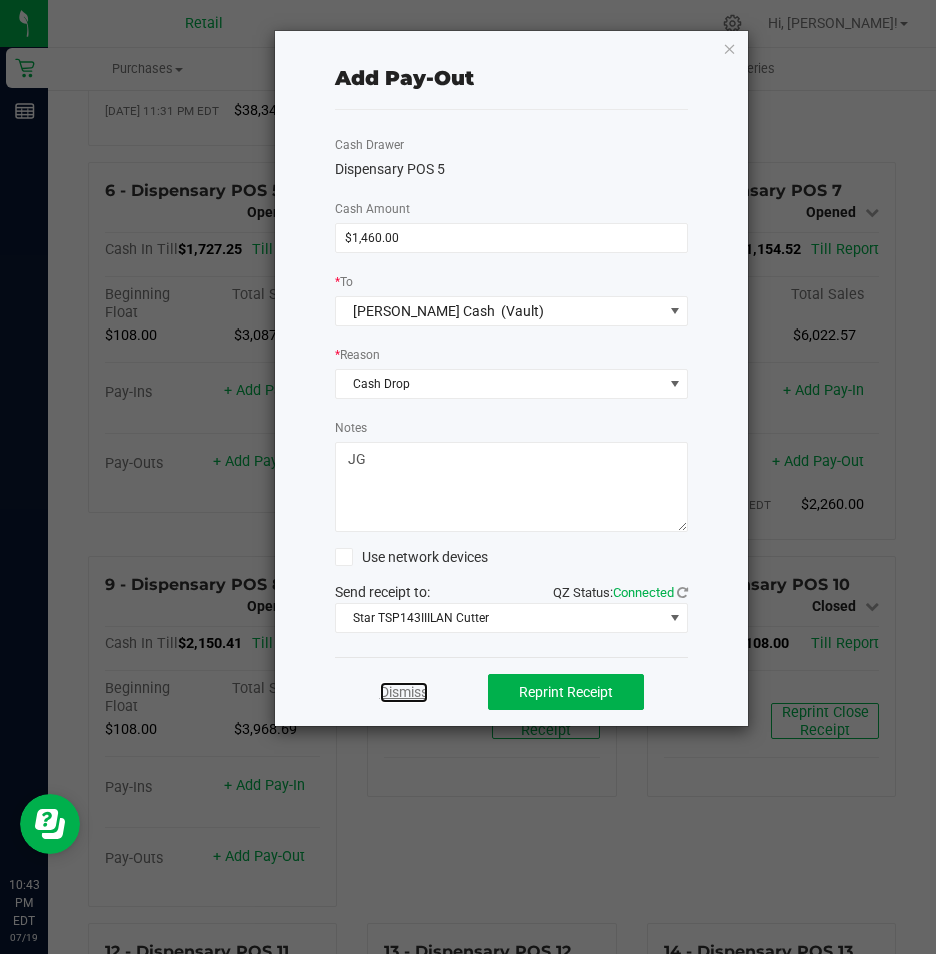 click on "Dismiss" 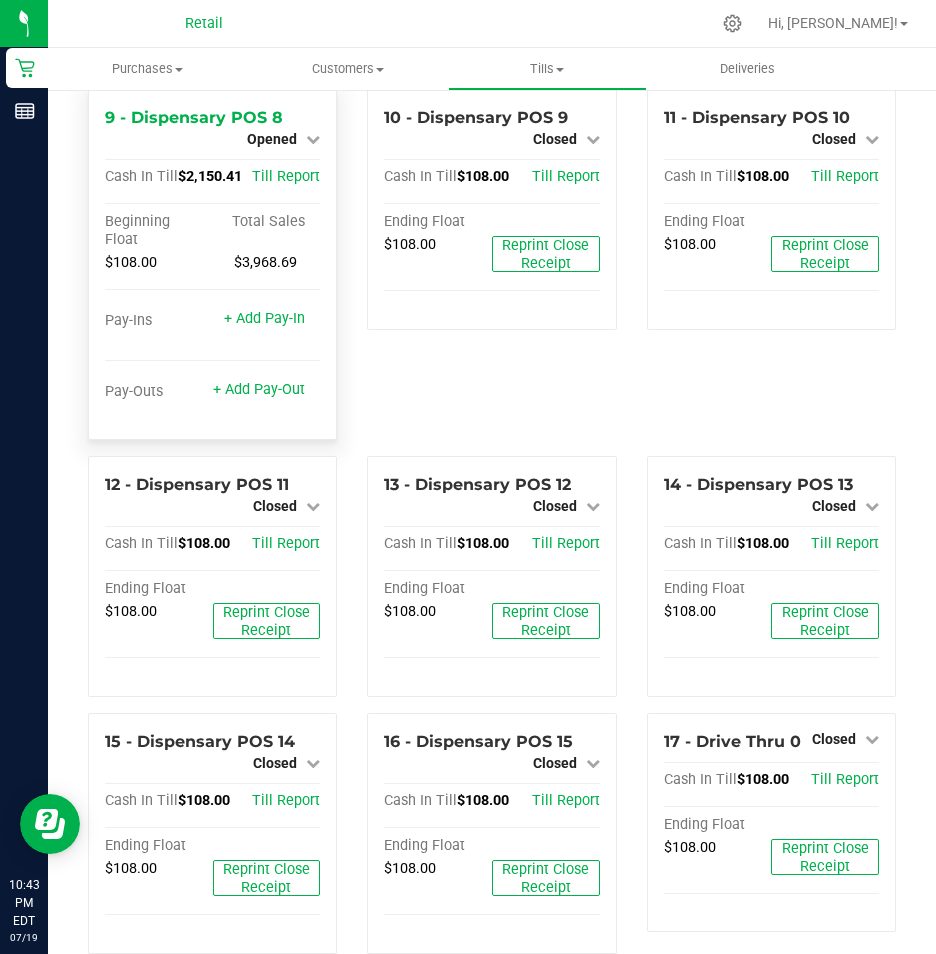 scroll, scrollTop: 1000, scrollLeft: 0, axis: vertical 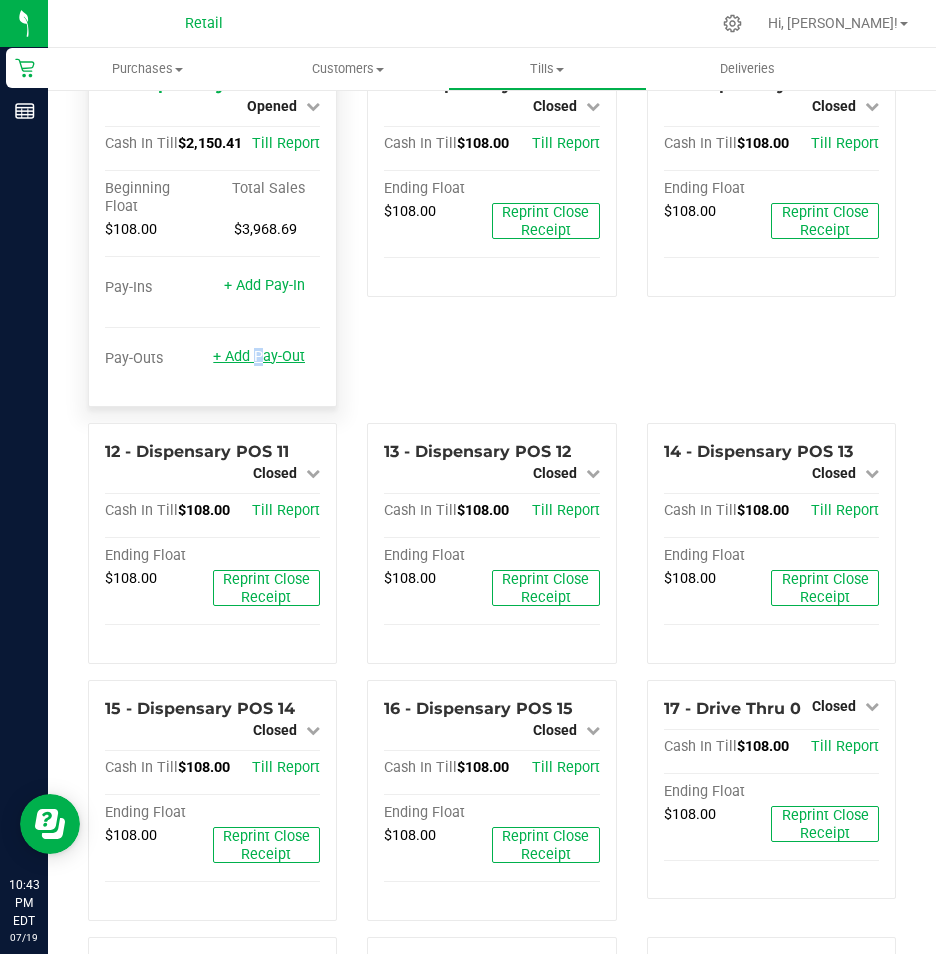 click on "+ Add Pay-Out" at bounding box center [259, 356] 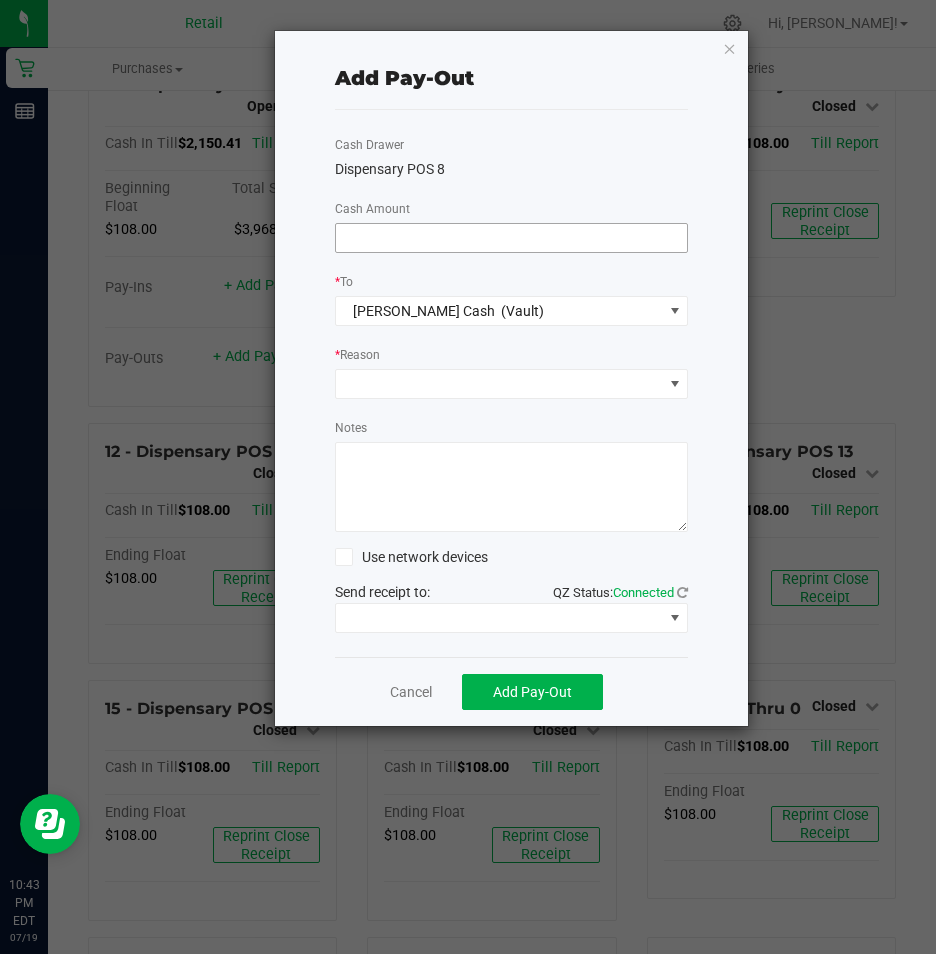 click at bounding box center (512, 238) 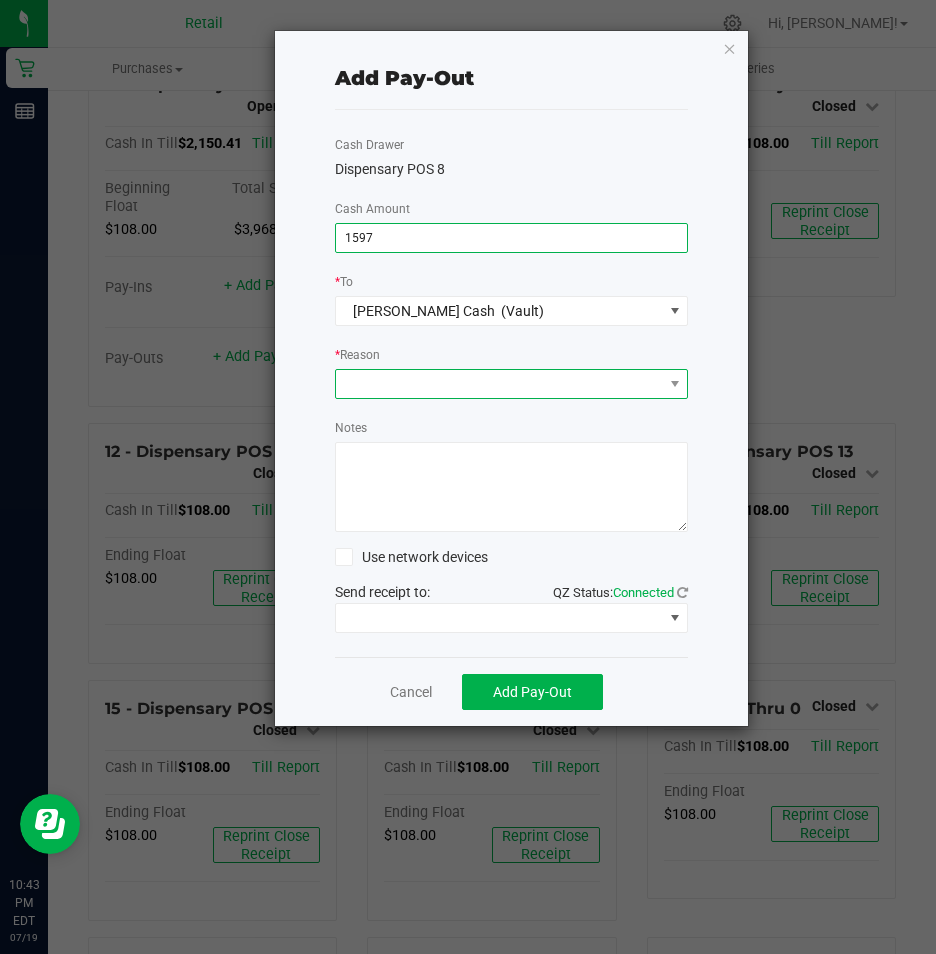 type on "$1,597.00" 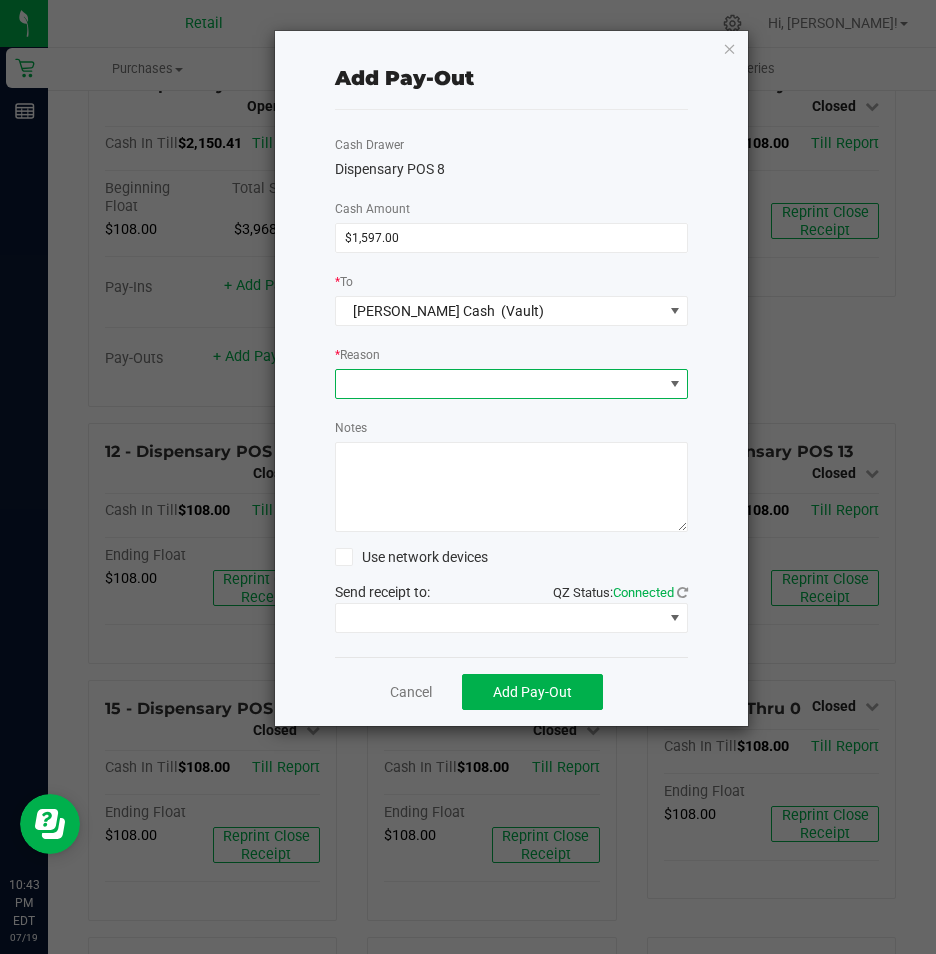 click at bounding box center (499, 384) 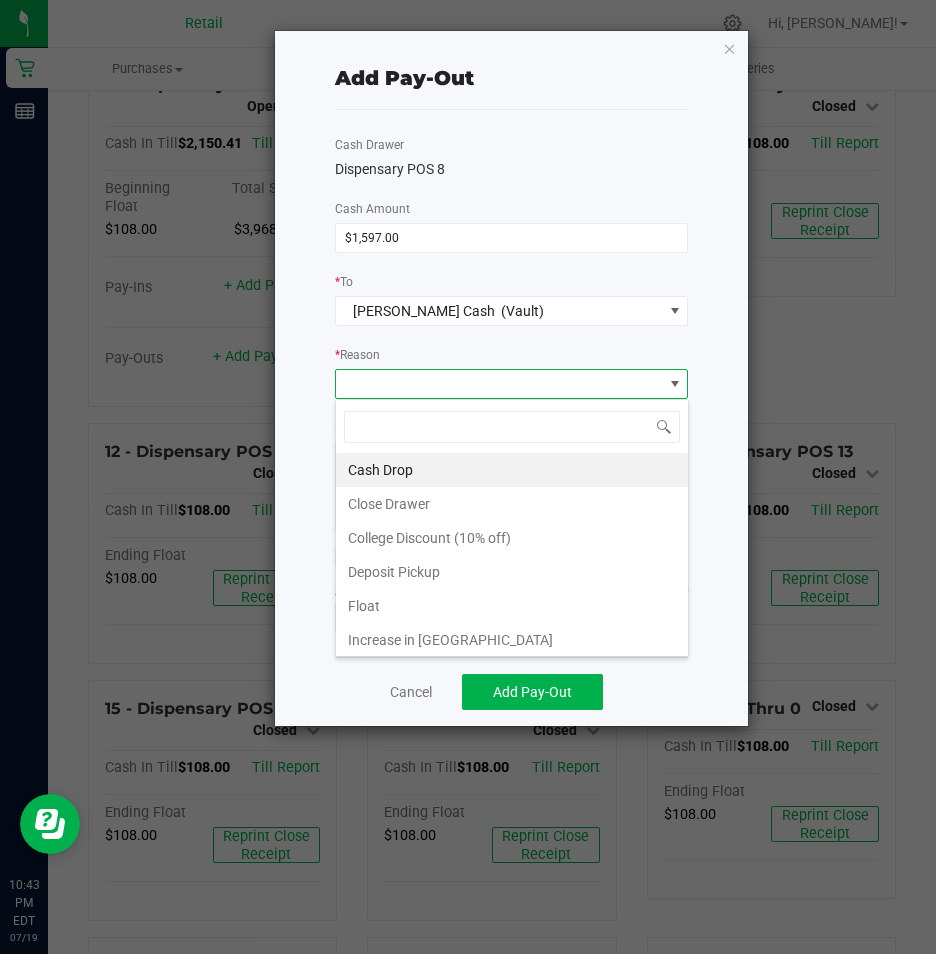 scroll, scrollTop: 99970, scrollLeft: 99646, axis: both 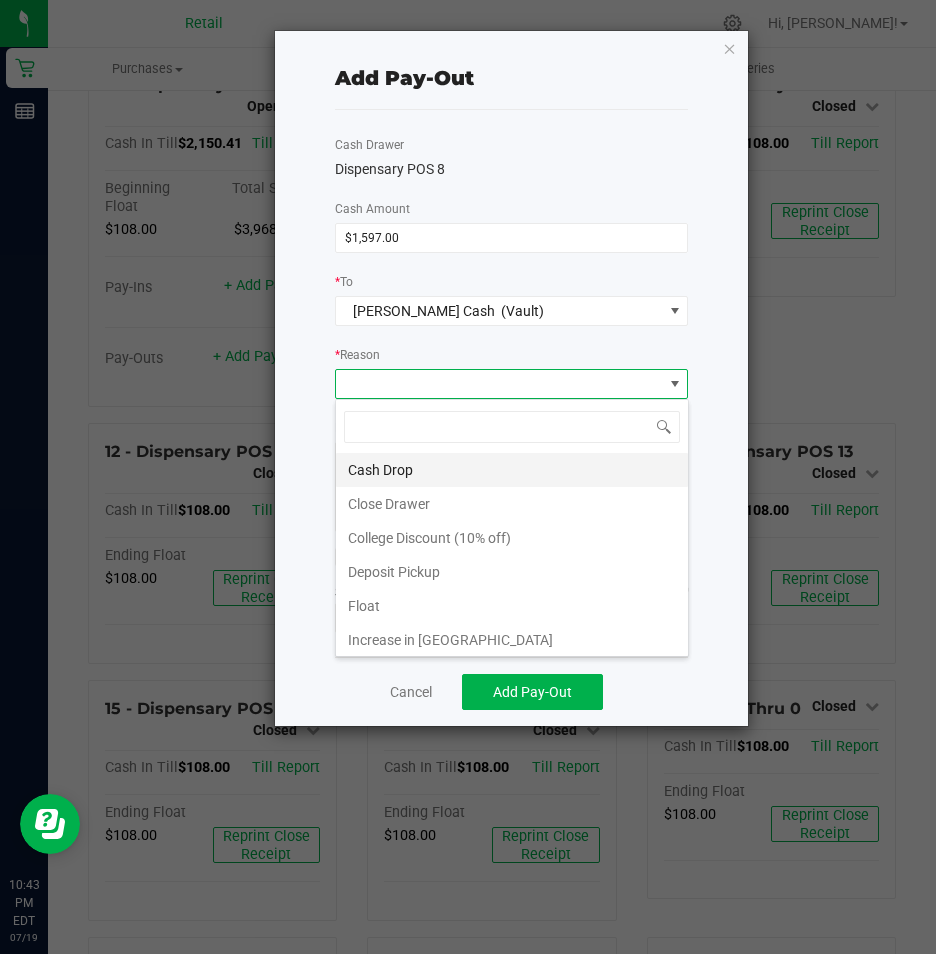 click on "Cash Drop" at bounding box center [512, 470] 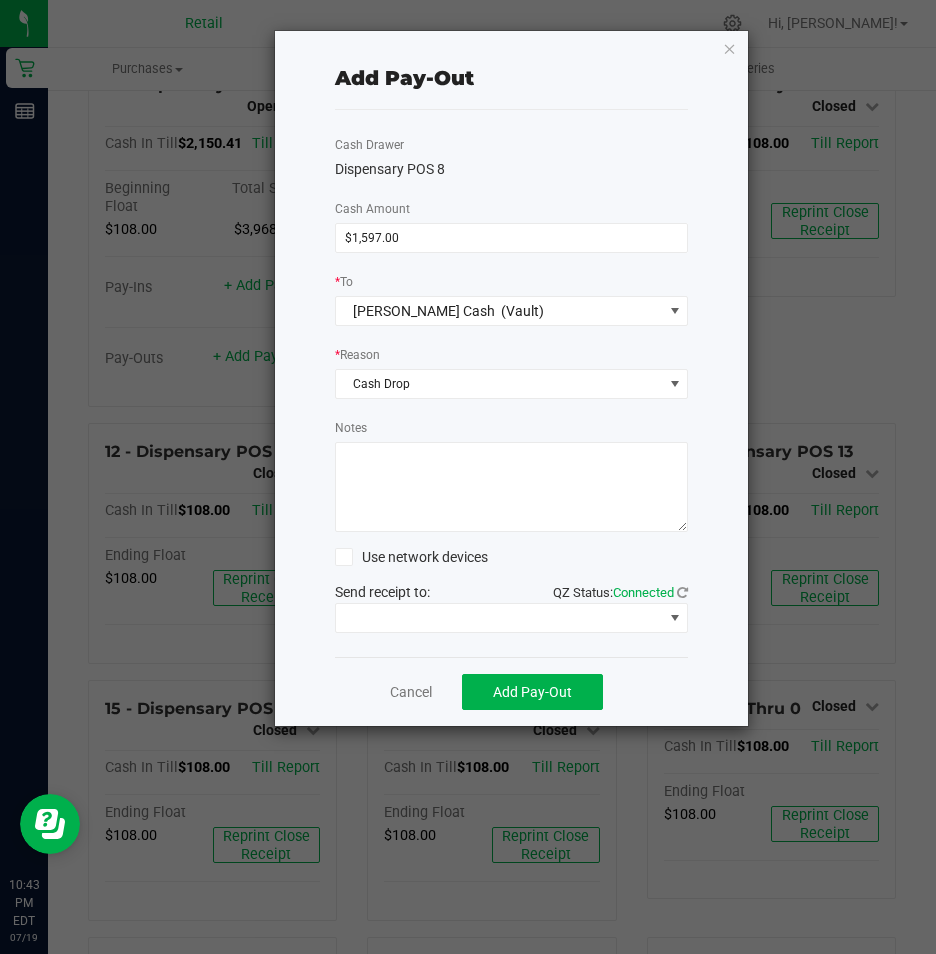 click on "Notes" at bounding box center (512, 487) 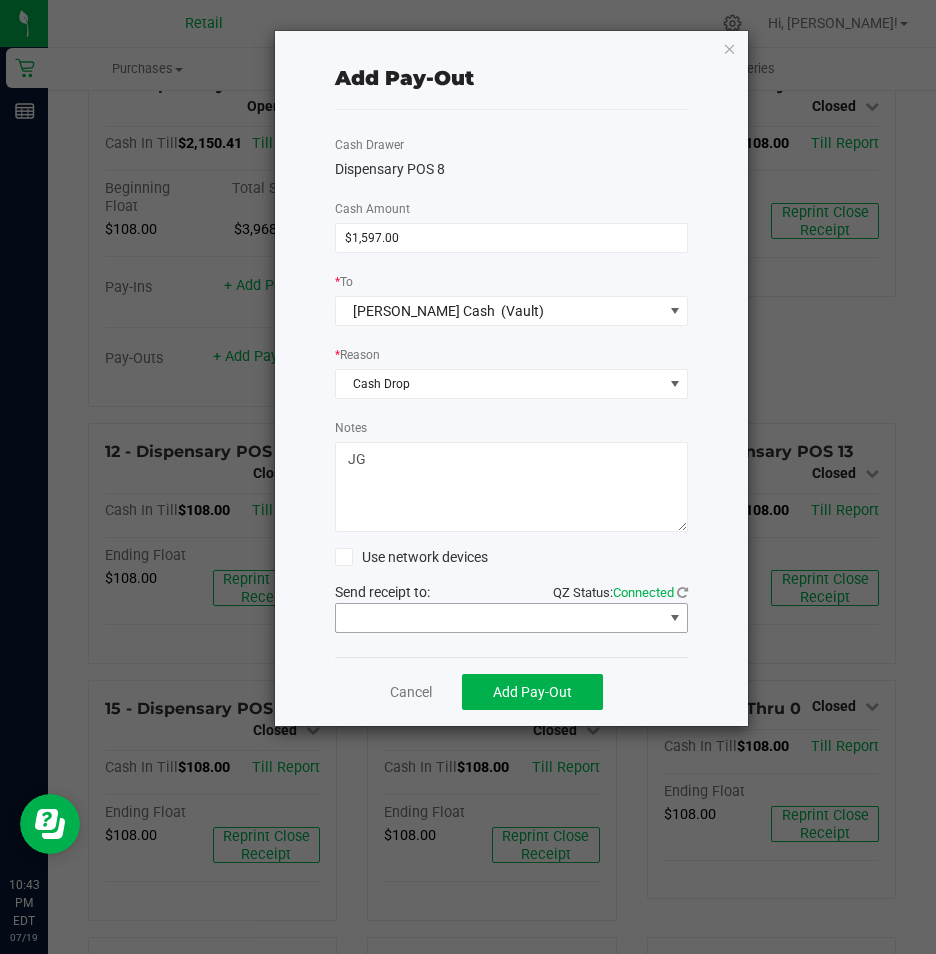 type on "JG" 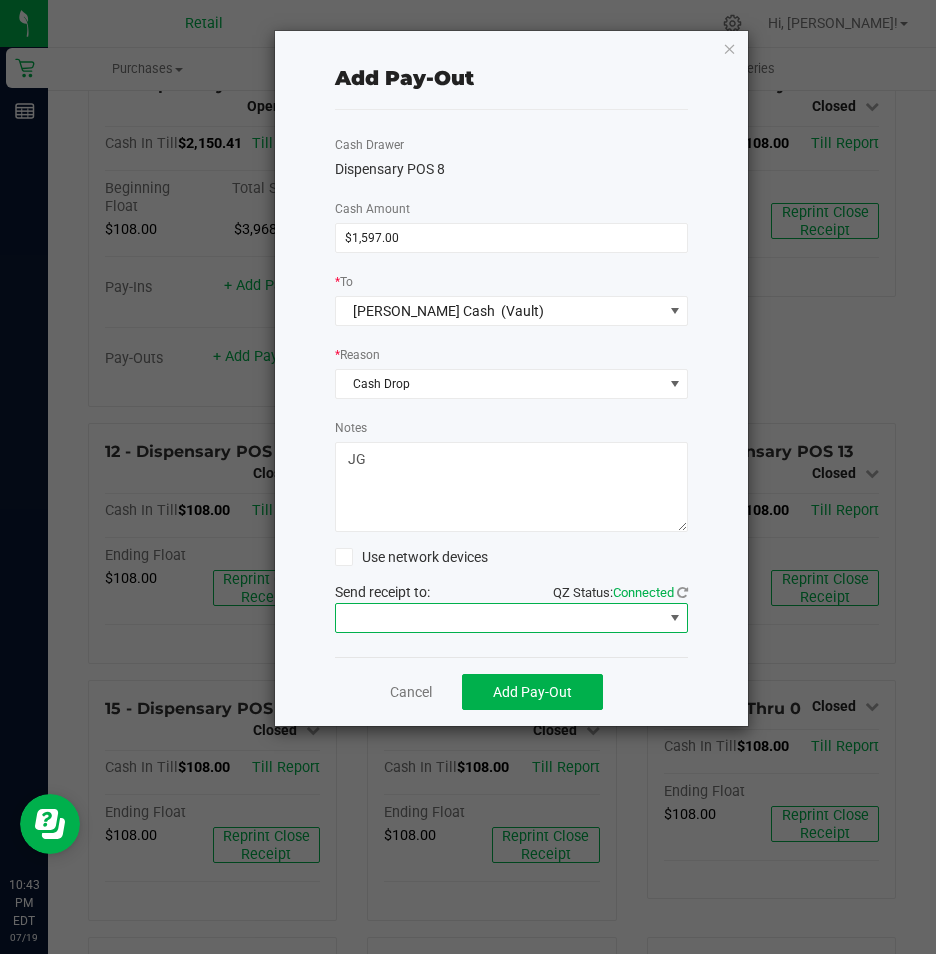 click at bounding box center [675, 618] 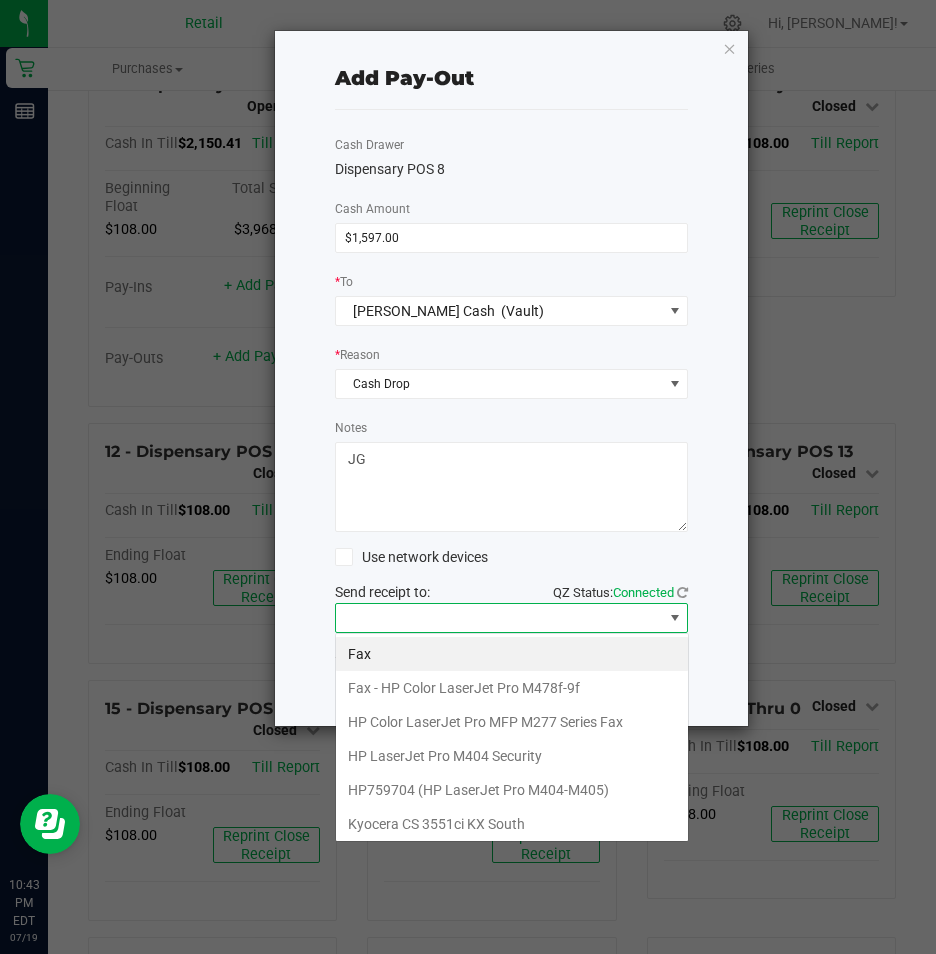 scroll, scrollTop: 99970, scrollLeft: 99646, axis: both 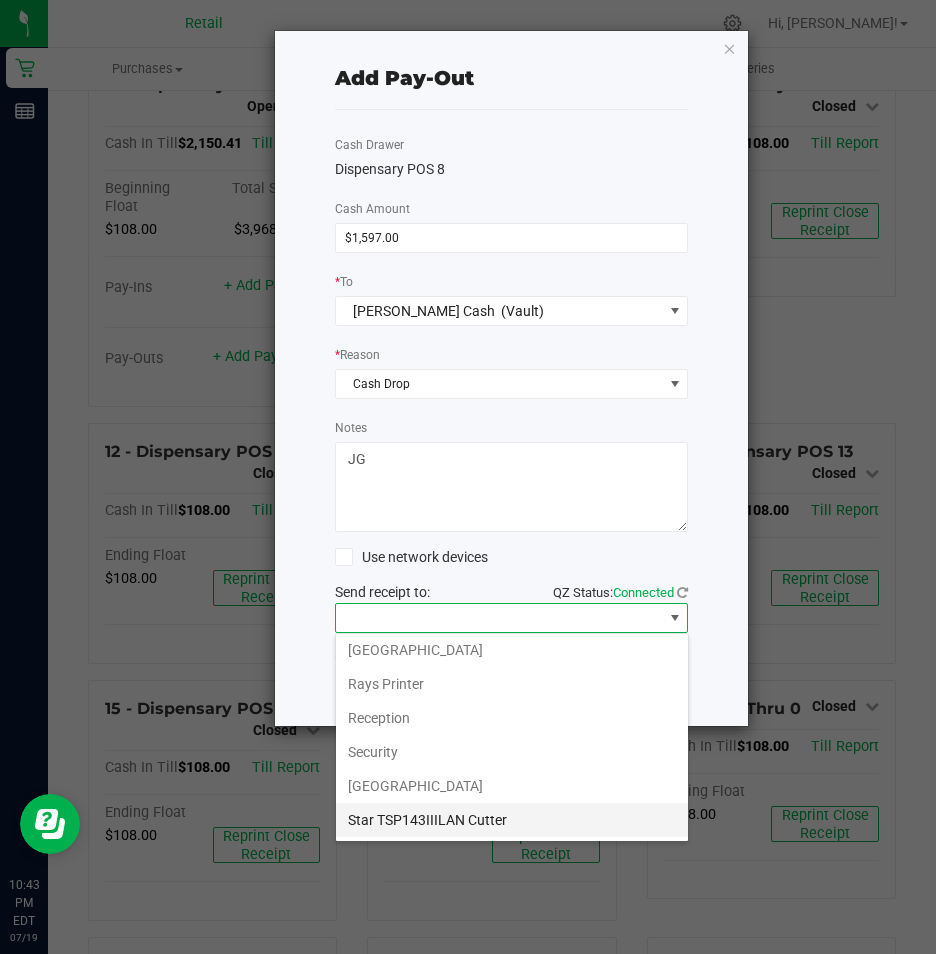 click on "Star TSP143IIILAN Cutter" at bounding box center [512, 820] 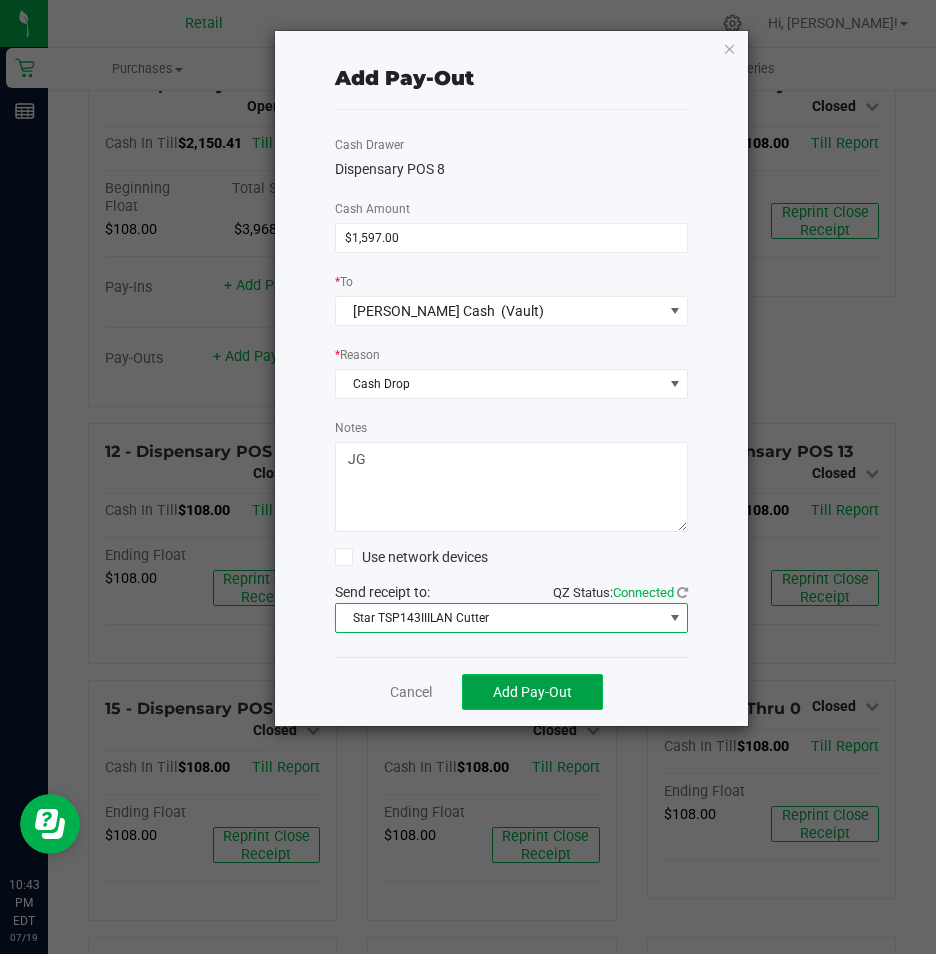 click on "Add Pay-Out" 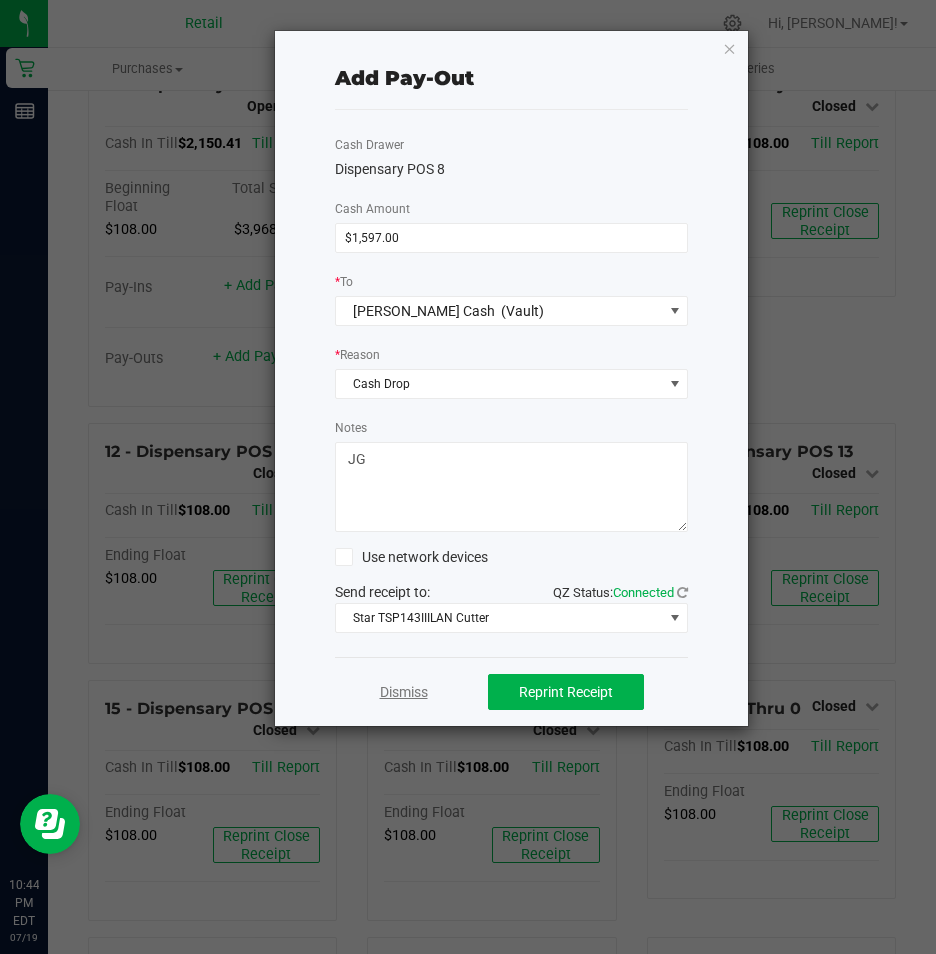click on "Dismiss" 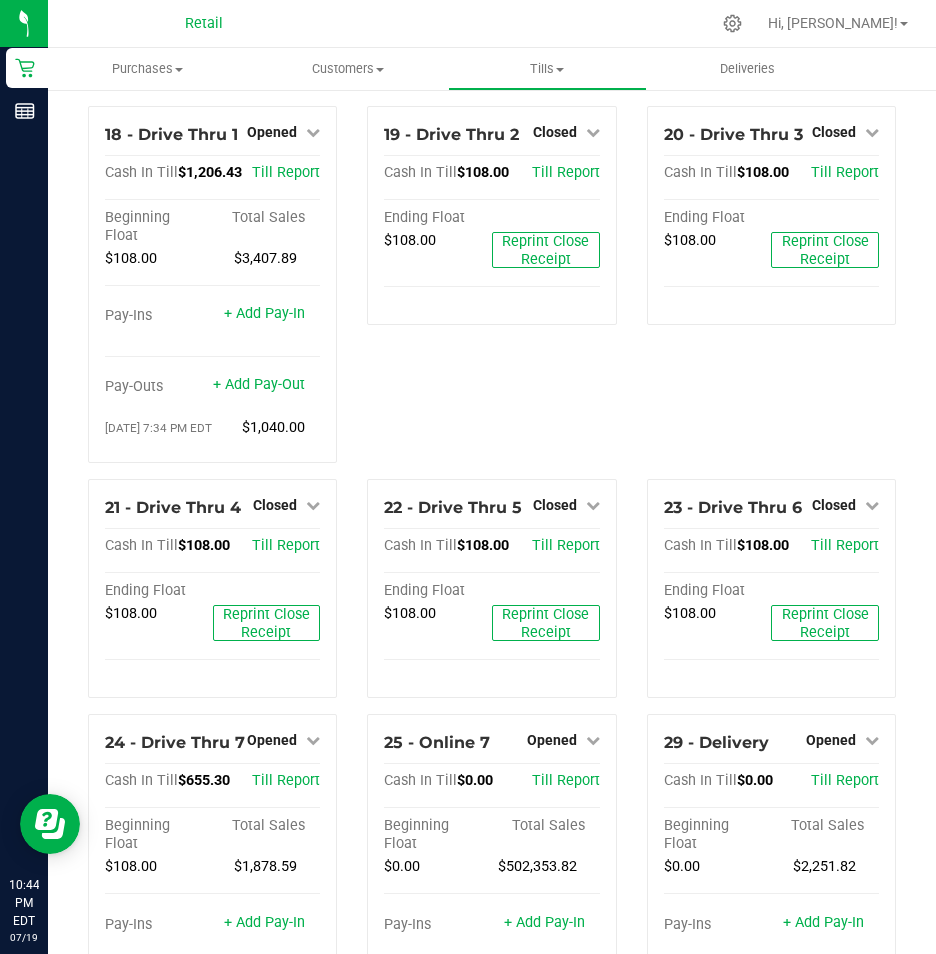 scroll, scrollTop: 1800, scrollLeft: 0, axis: vertical 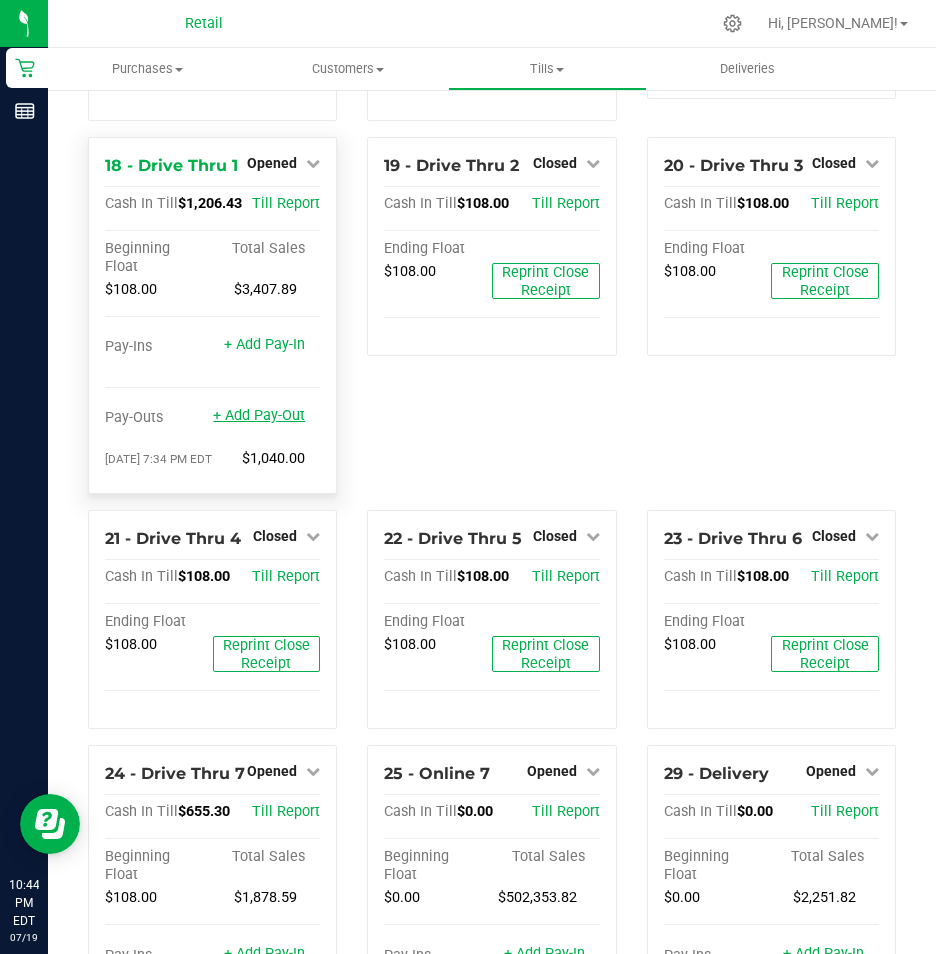click on "+ Add Pay-Out" at bounding box center [259, 415] 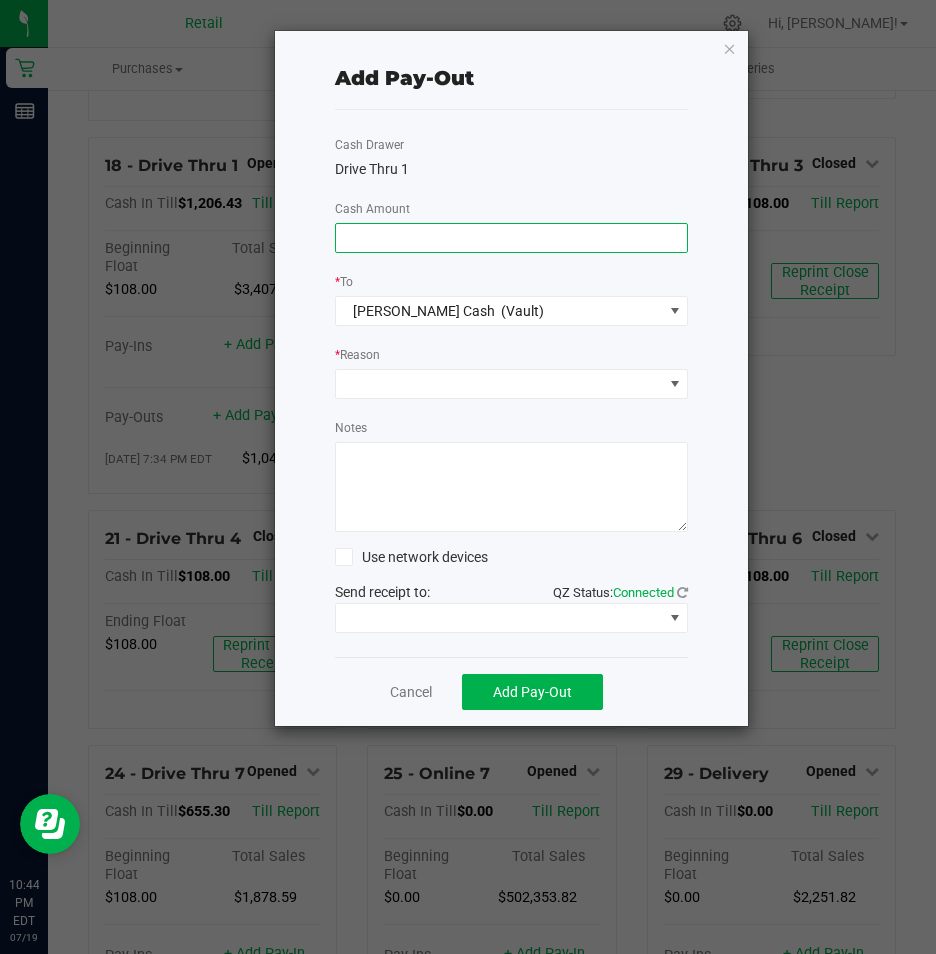 click at bounding box center [512, 238] 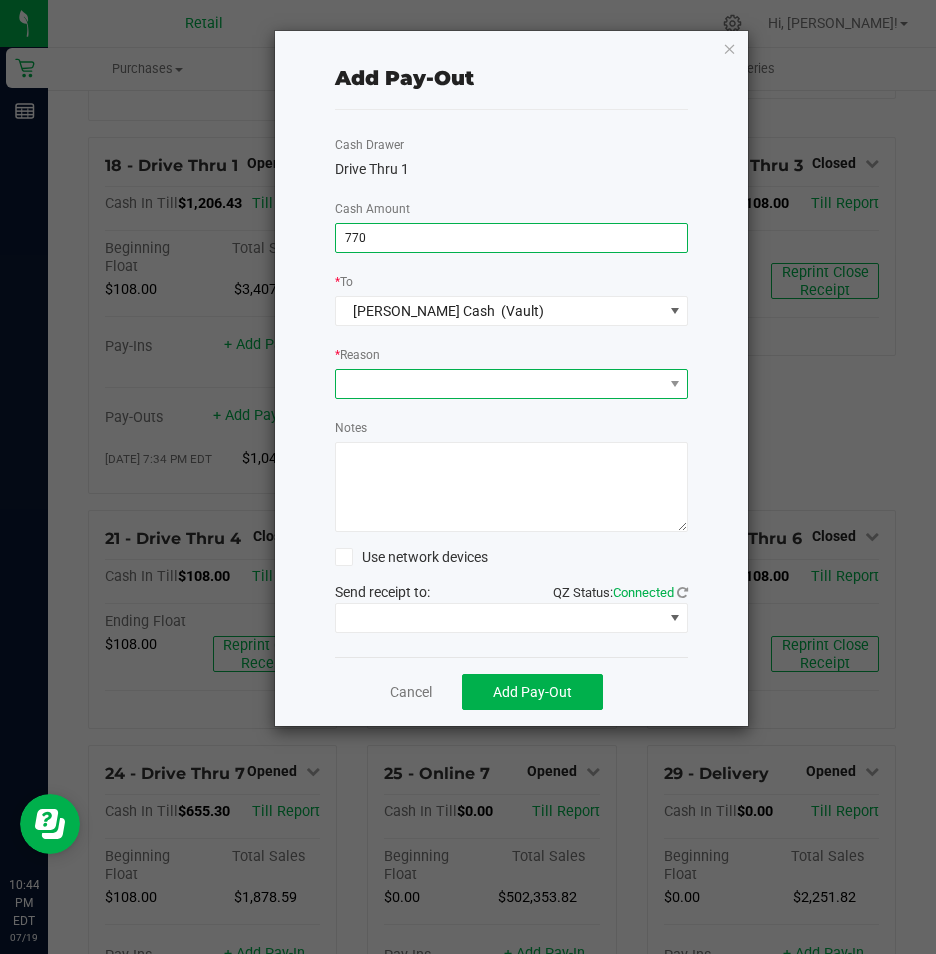 type on "$770.00" 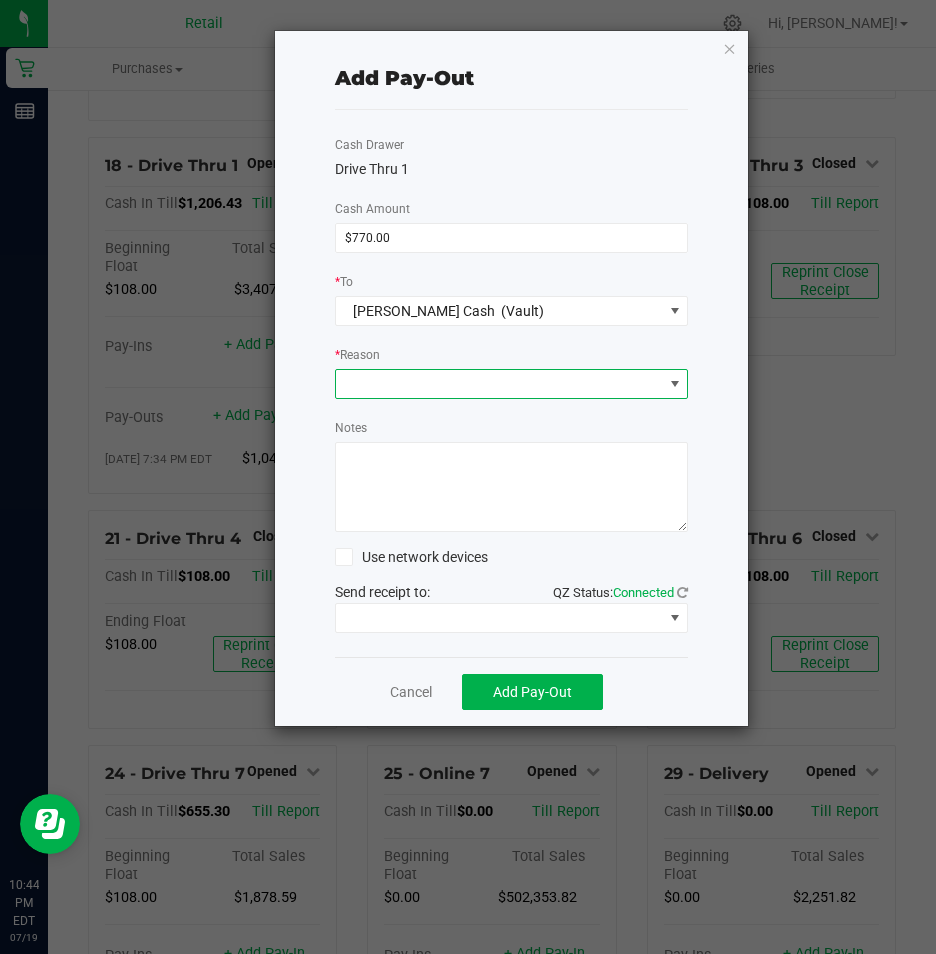 click at bounding box center (499, 384) 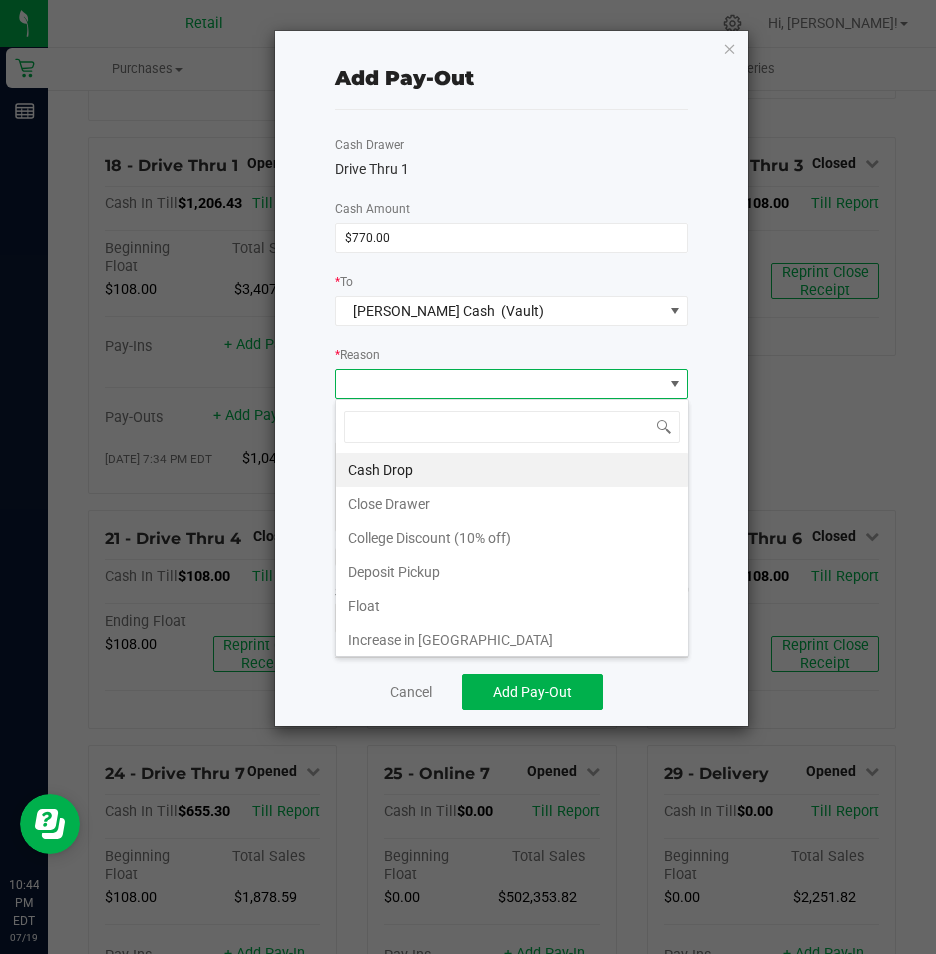 scroll, scrollTop: 99970, scrollLeft: 99646, axis: both 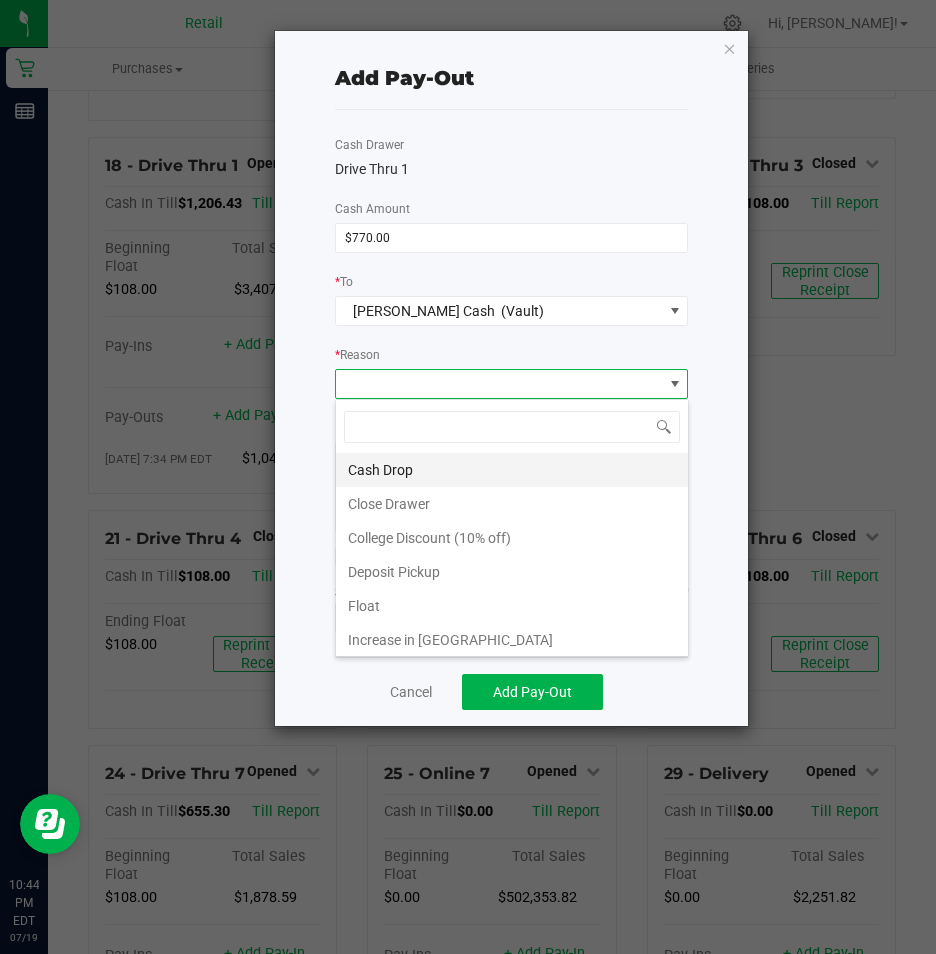 click on "Cash Drop" at bounding box center (512, 470) 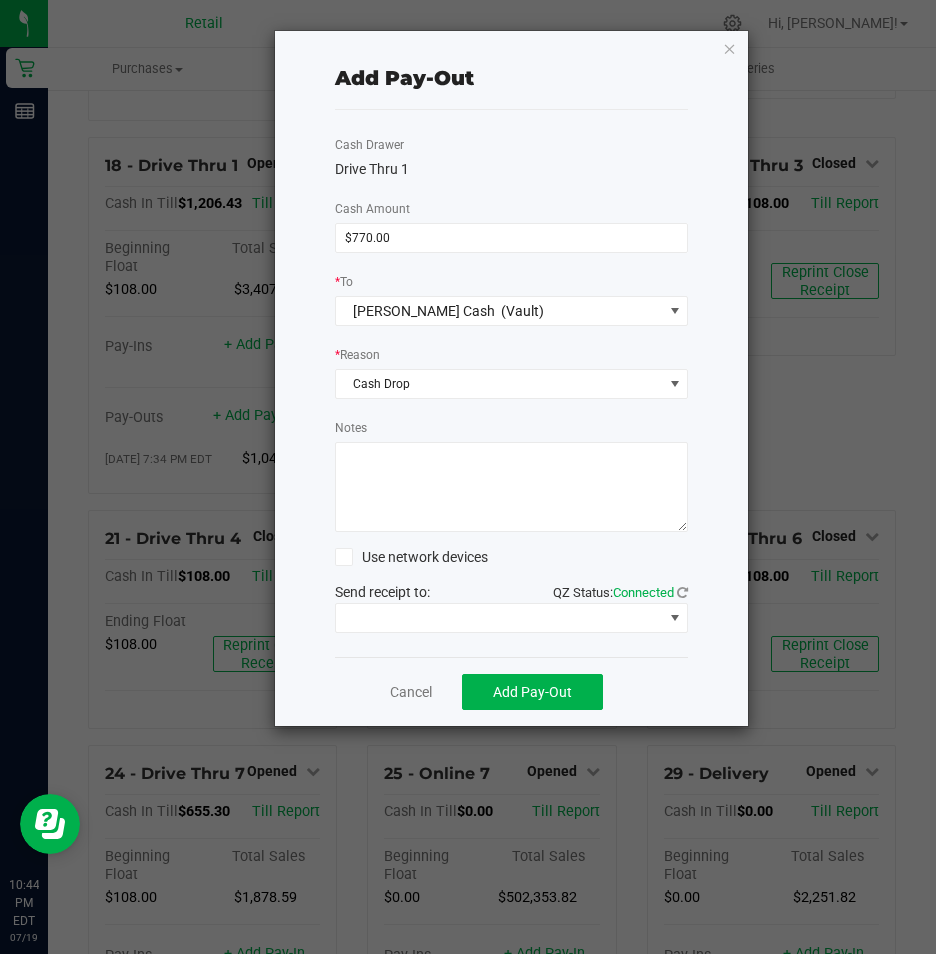 click on "Notes" at bounding box center (512, 487) 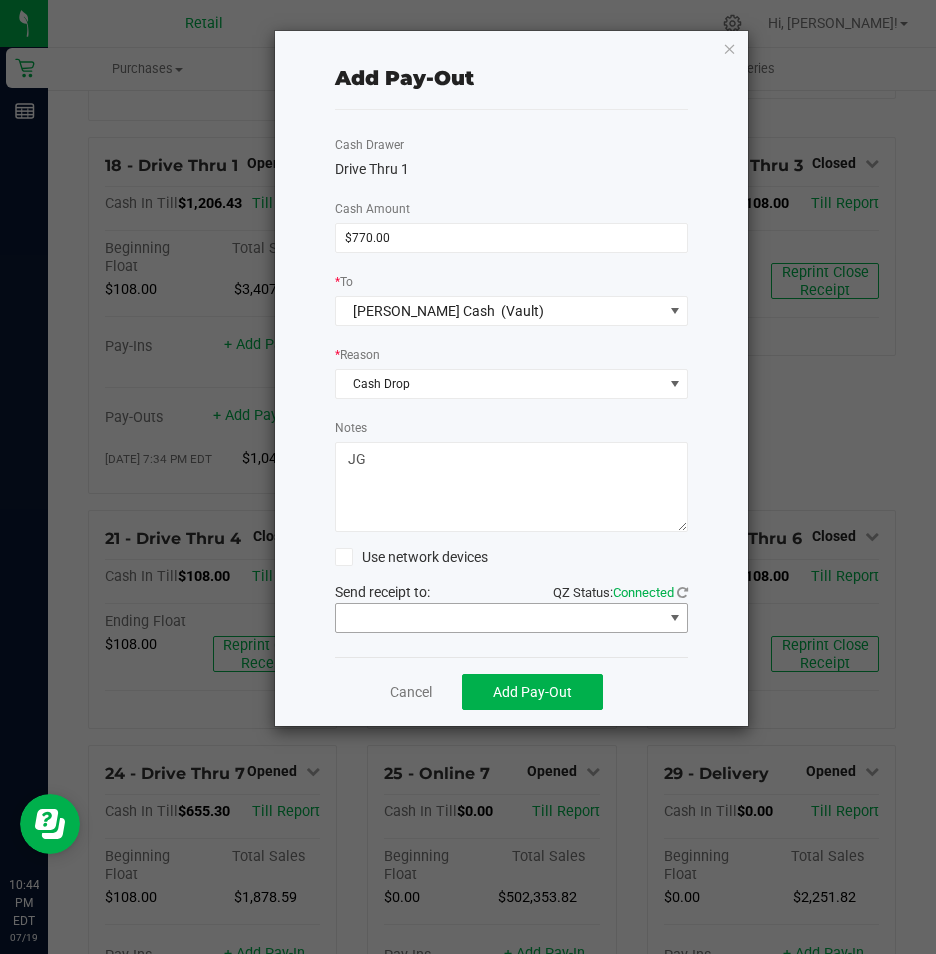 type on "JG" 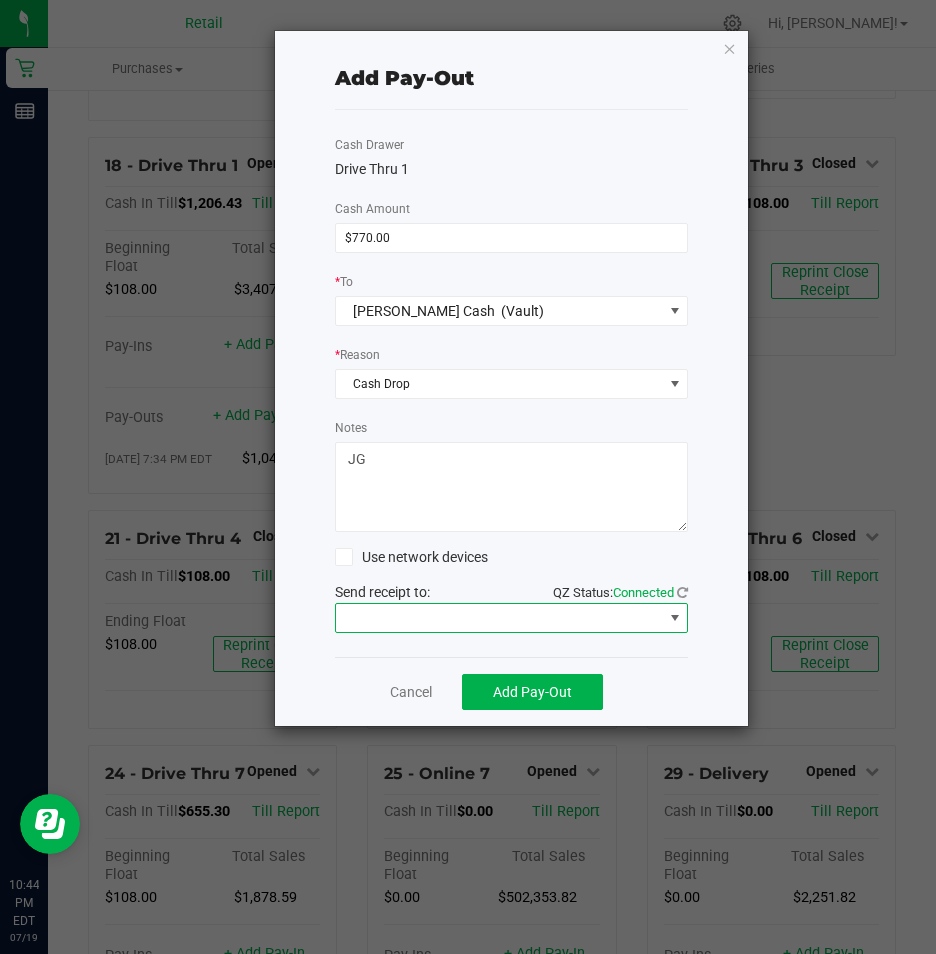 click at bounding box center [675, 618] 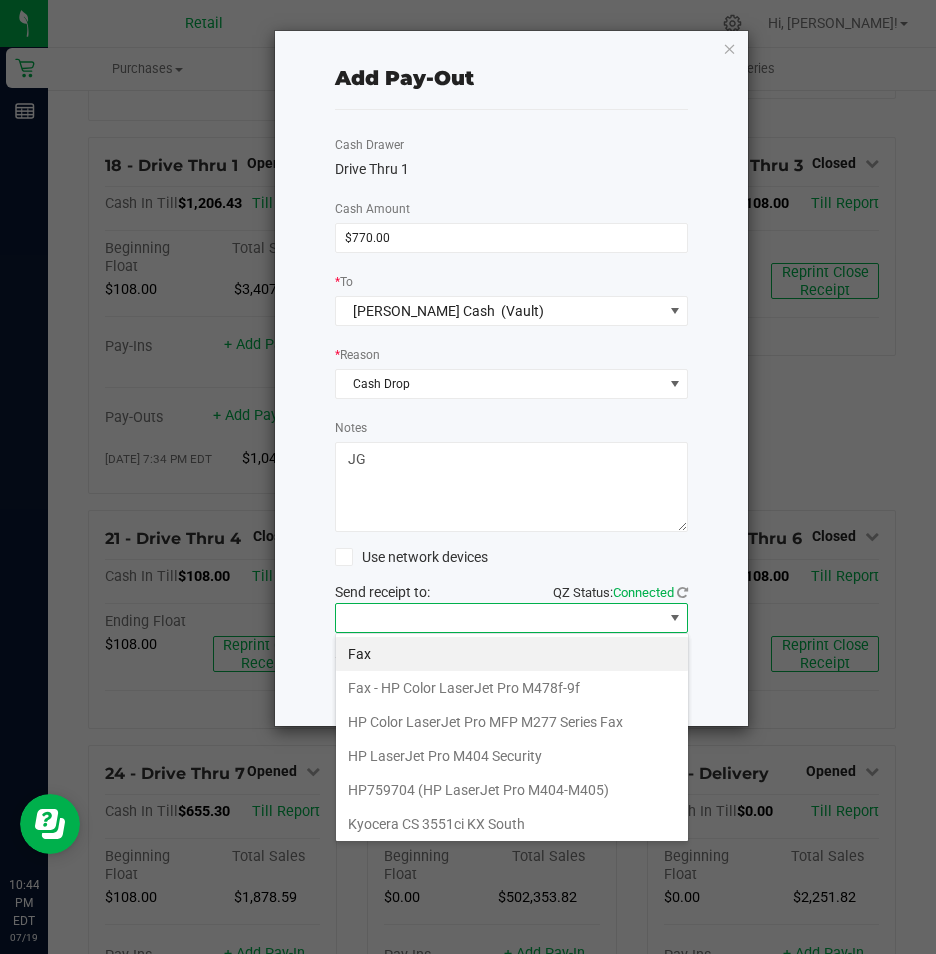 scroll, scrollTop: 99970, scrollLeft: 99646, axis: both 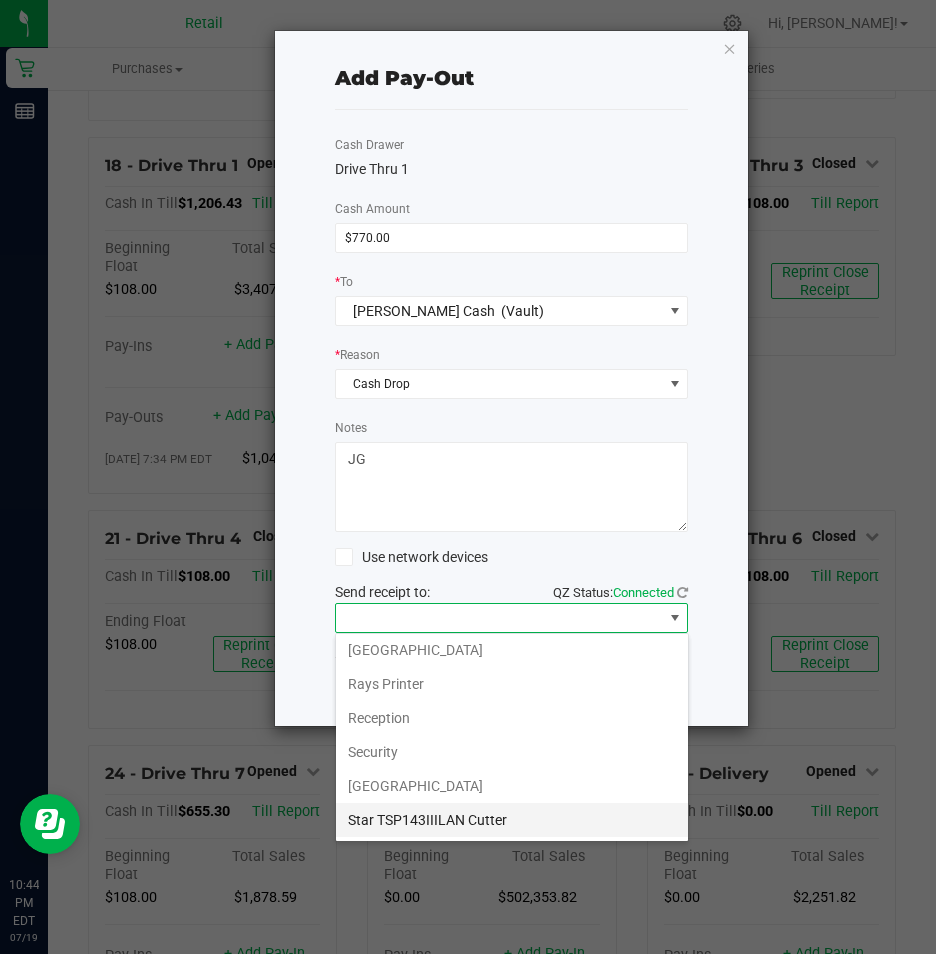 click on "Star TSP143IIILAN Cutter" at bounding box center [512, 820] 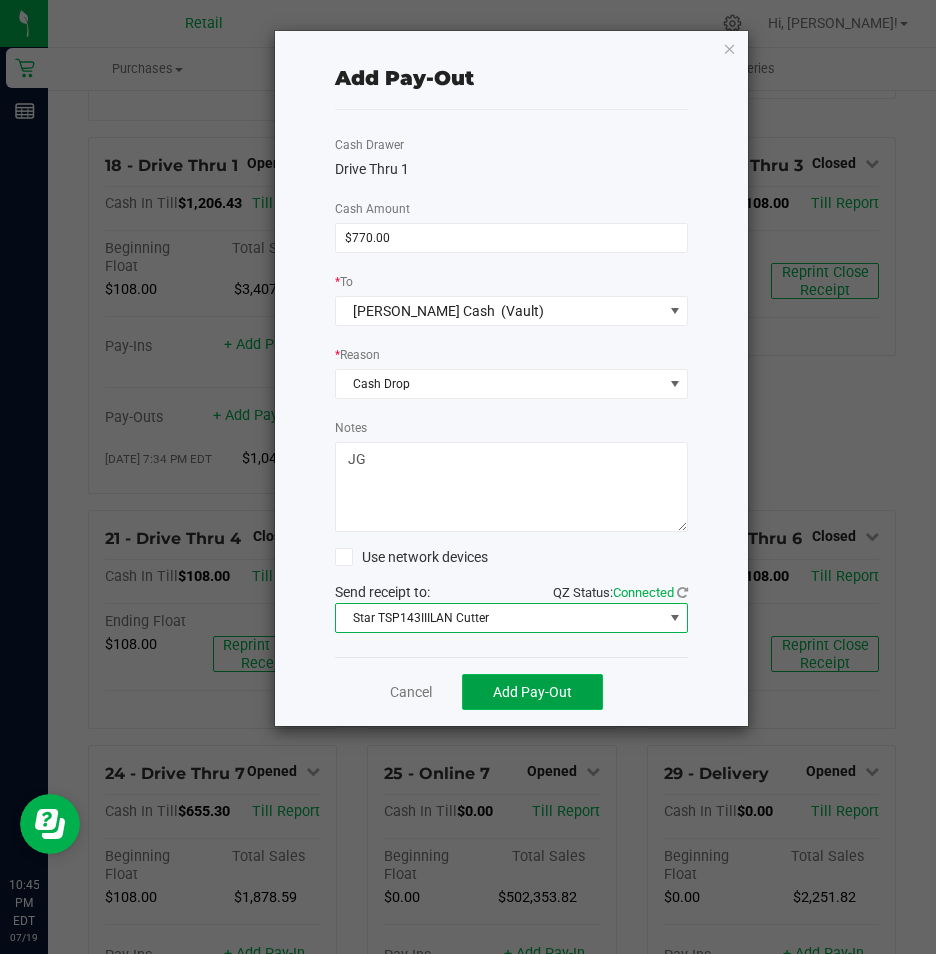 click on "Add Pay-Out" 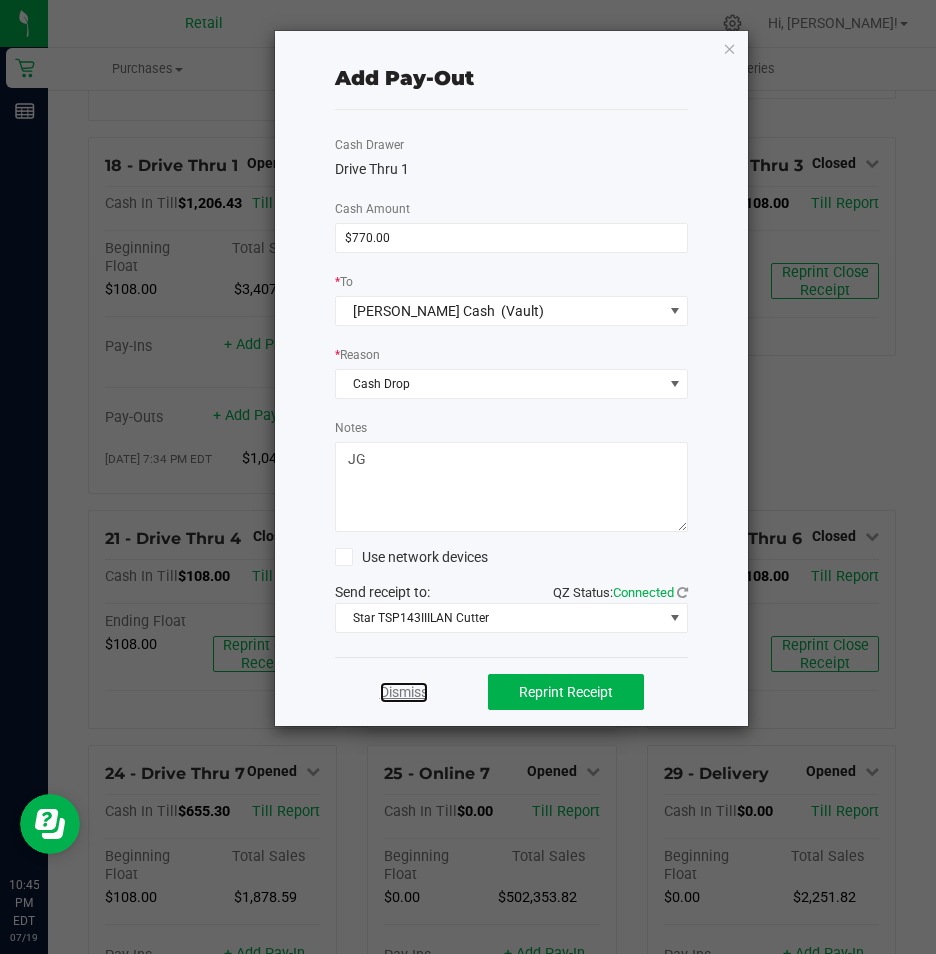 click on "Dismiss" 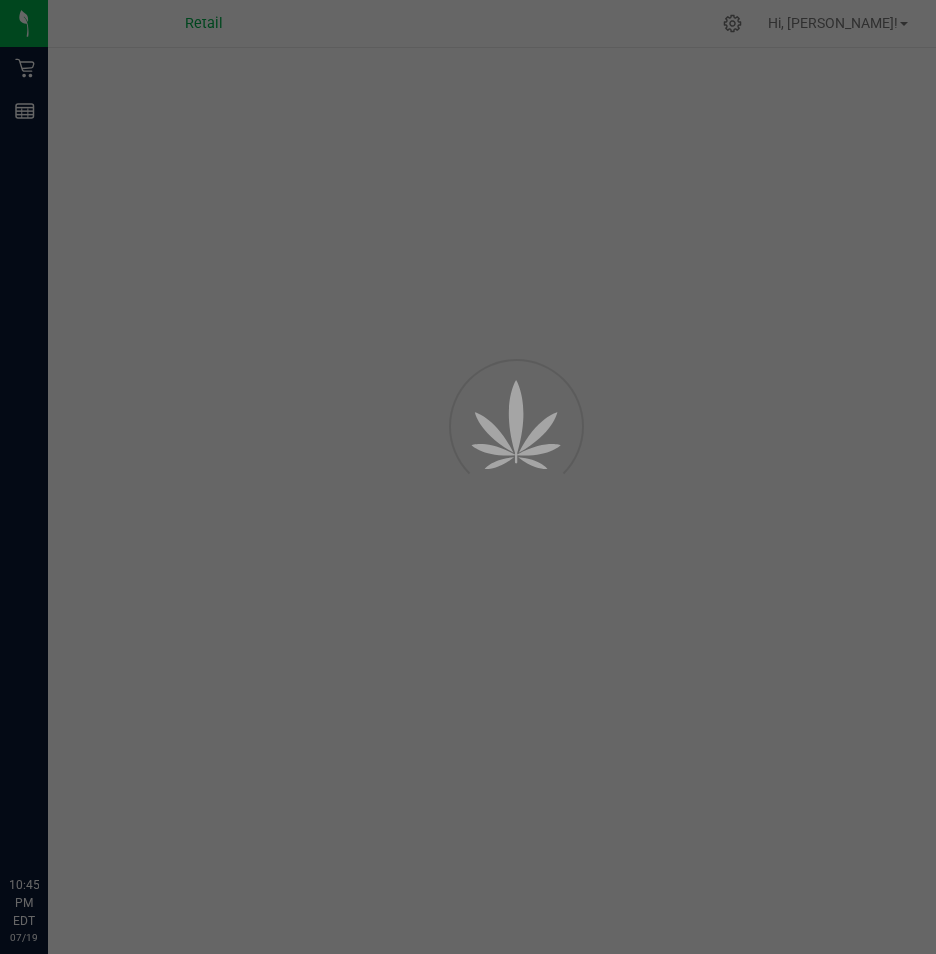 scroll, scrollTop: 0, scrollLeft: 0, axis: both 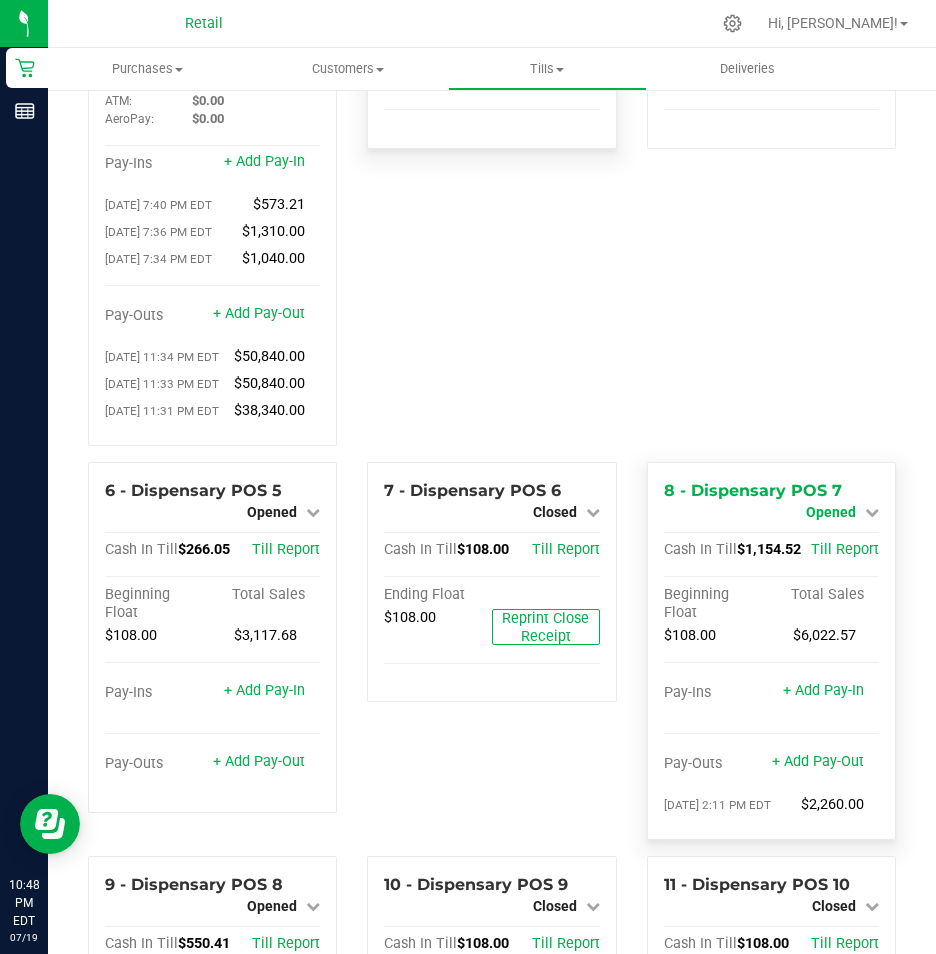 click at bounding box center [872, 512] 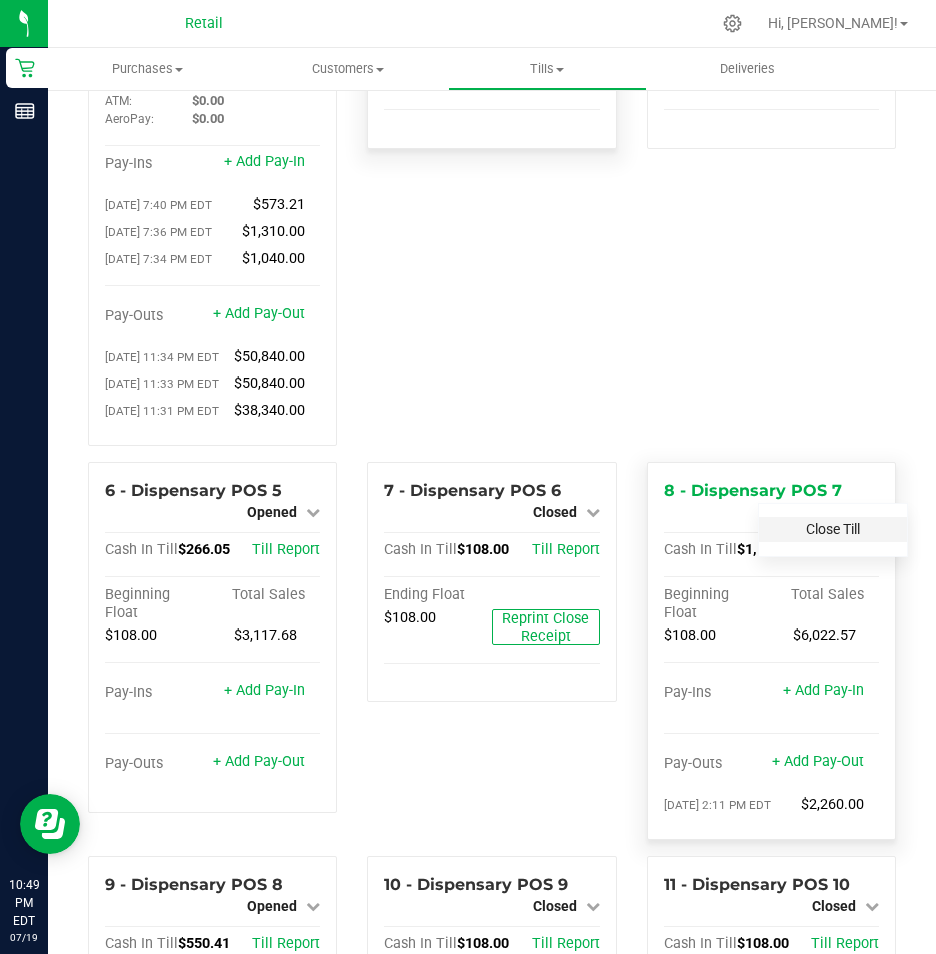 click on "Close Till" at bounding box center (833, 529) 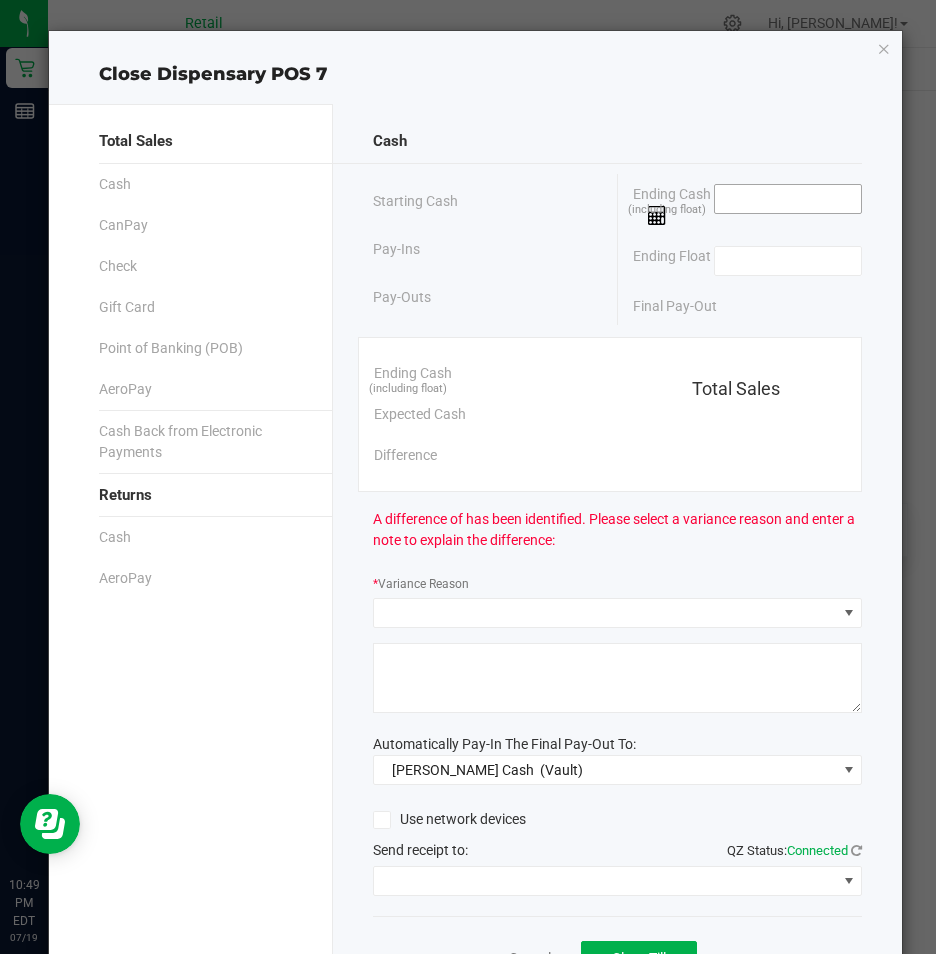 click at bounding box center [788, 199] 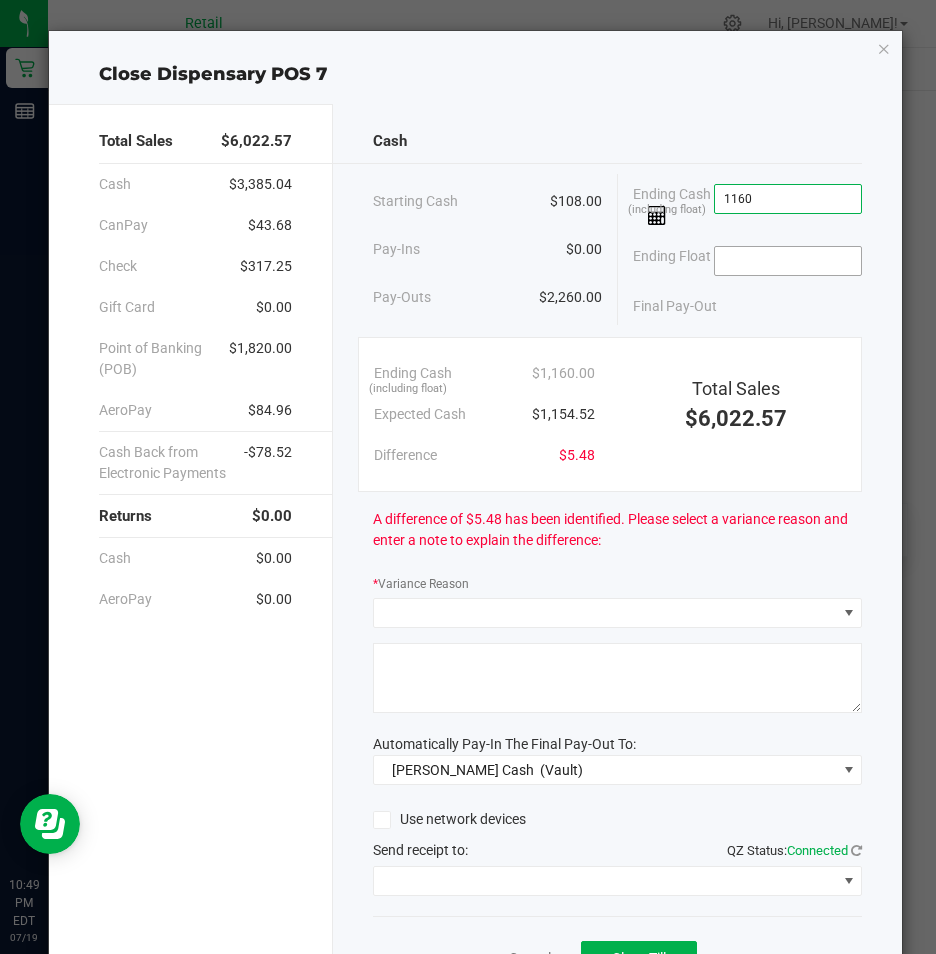 type on "$1,160.00" 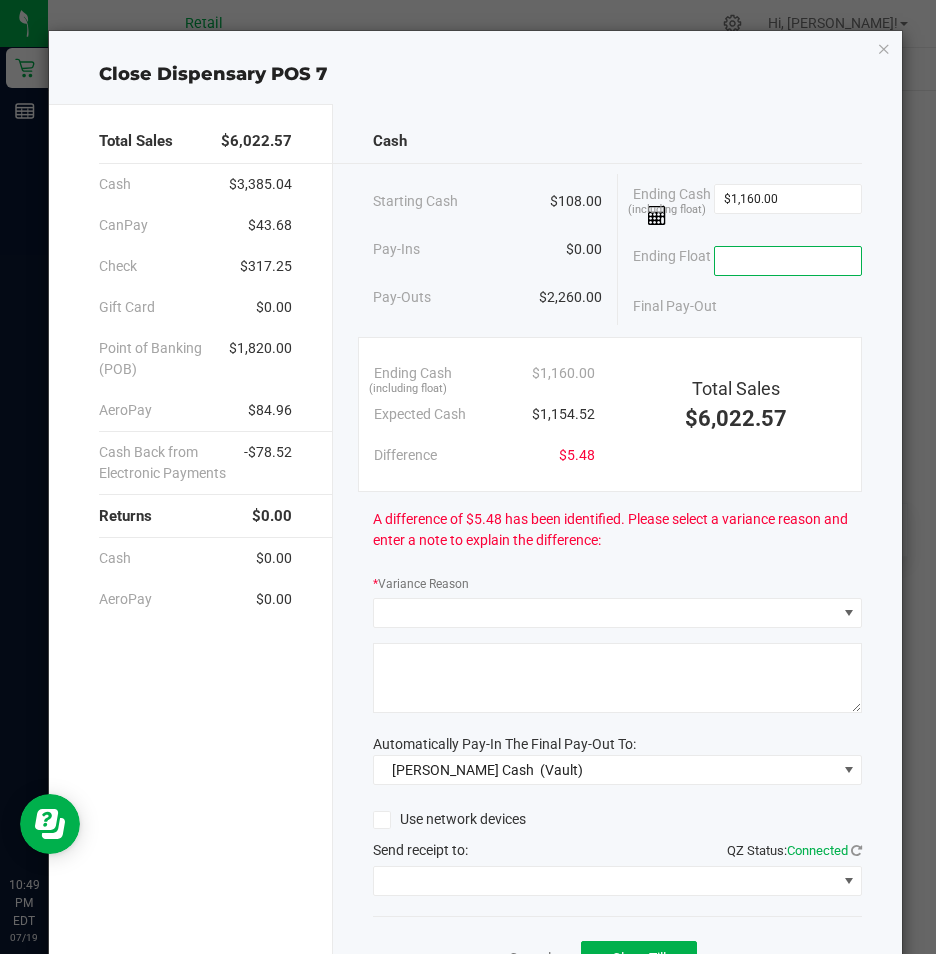 click at bounding box center (788, 261) 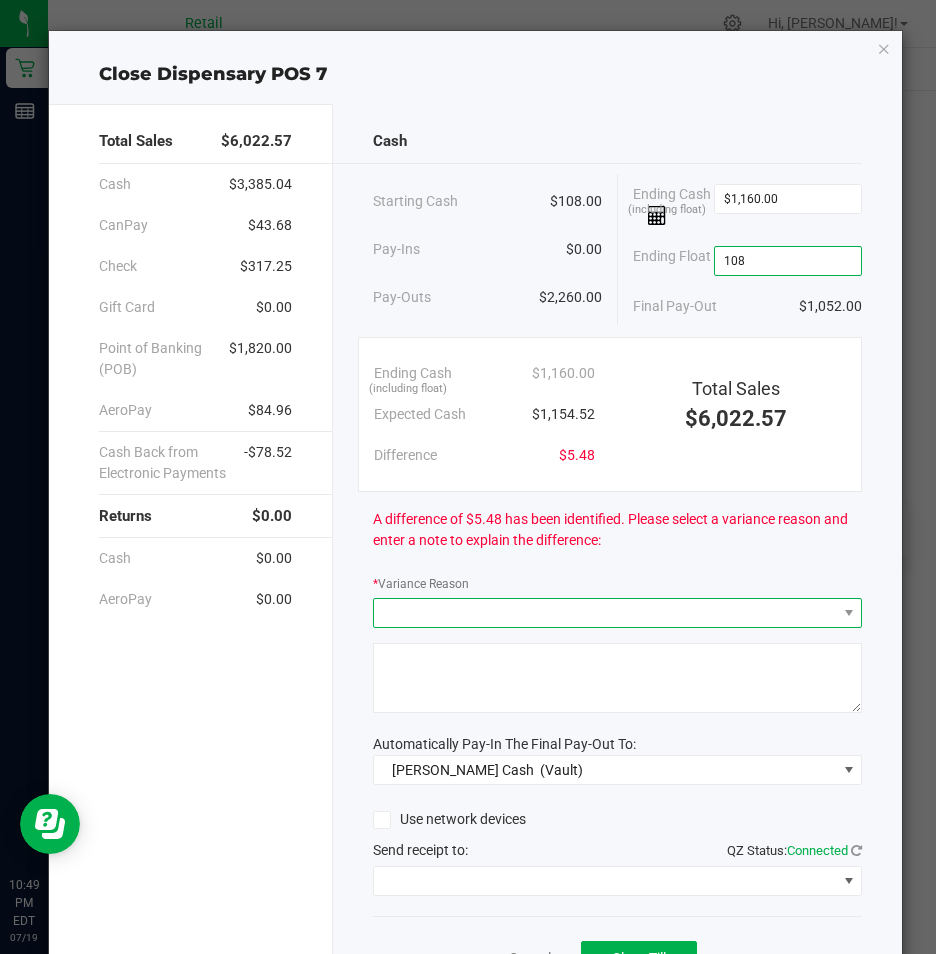 type on "$108.00" 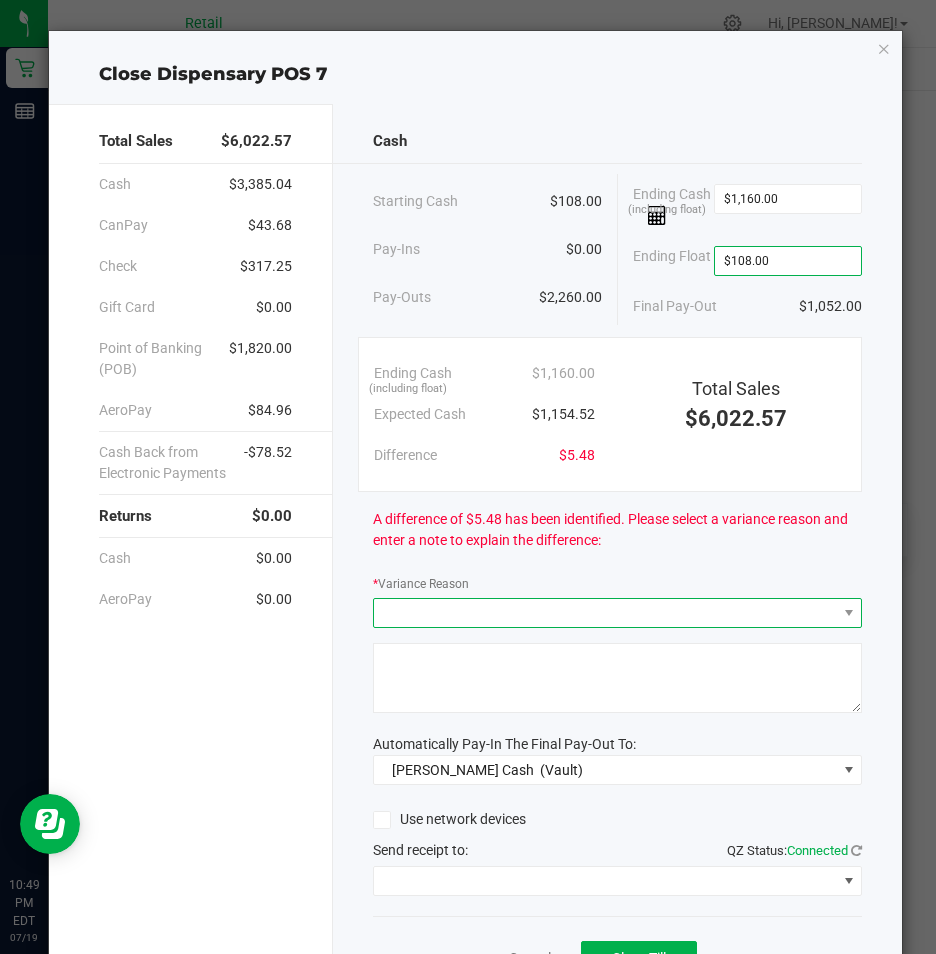 click at bounding box center [605, 613] 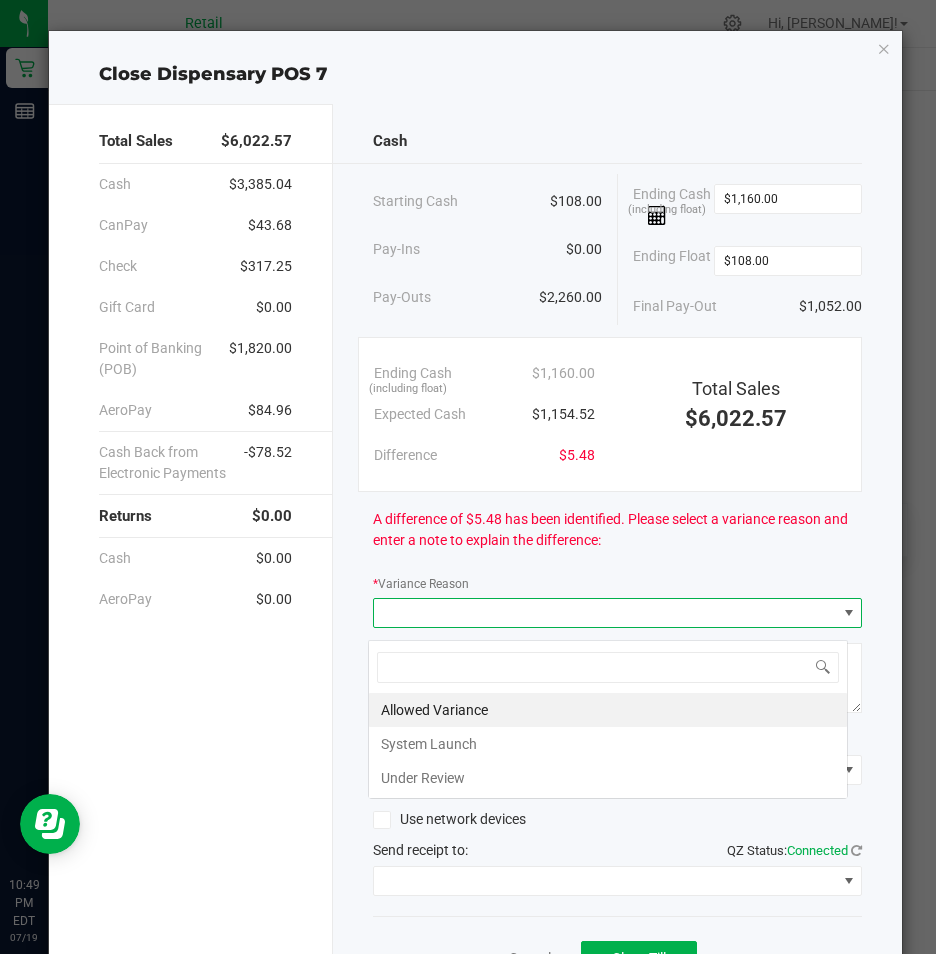scroll, scrollTop: 99970, scrollLeft: 99520, axis: both 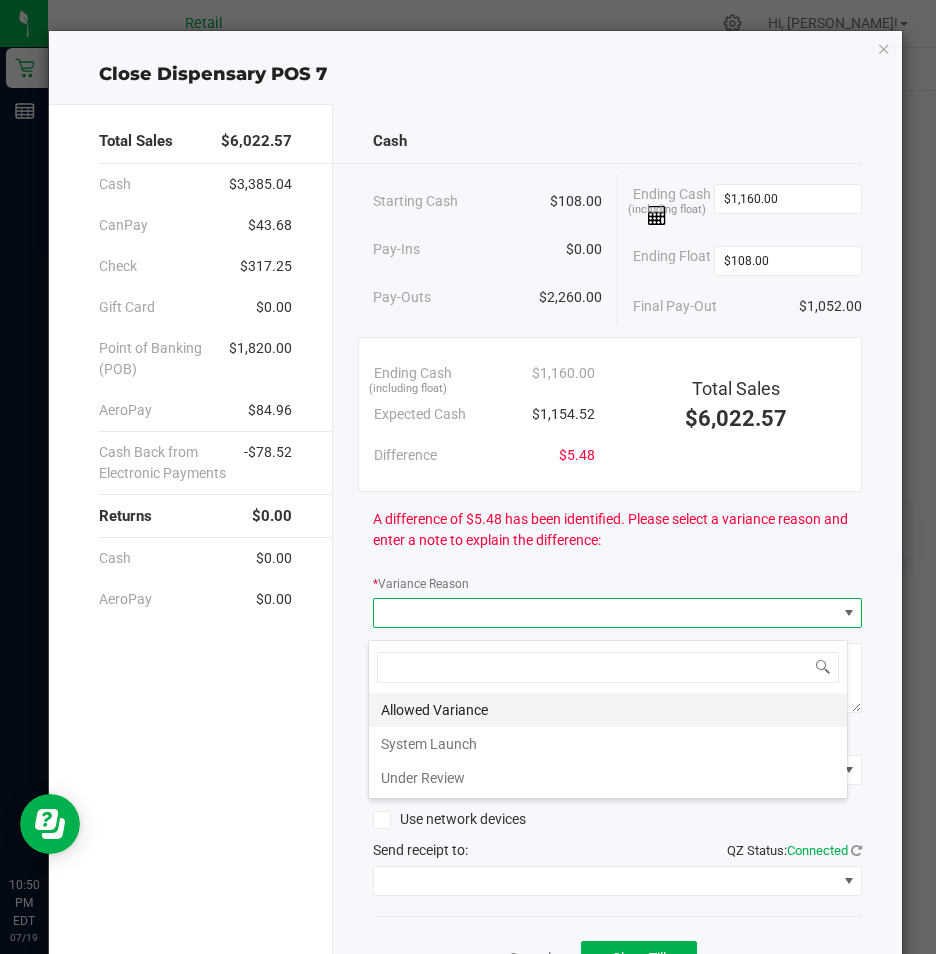 click on "Allowed Variance" at bounding box center (608, 710) 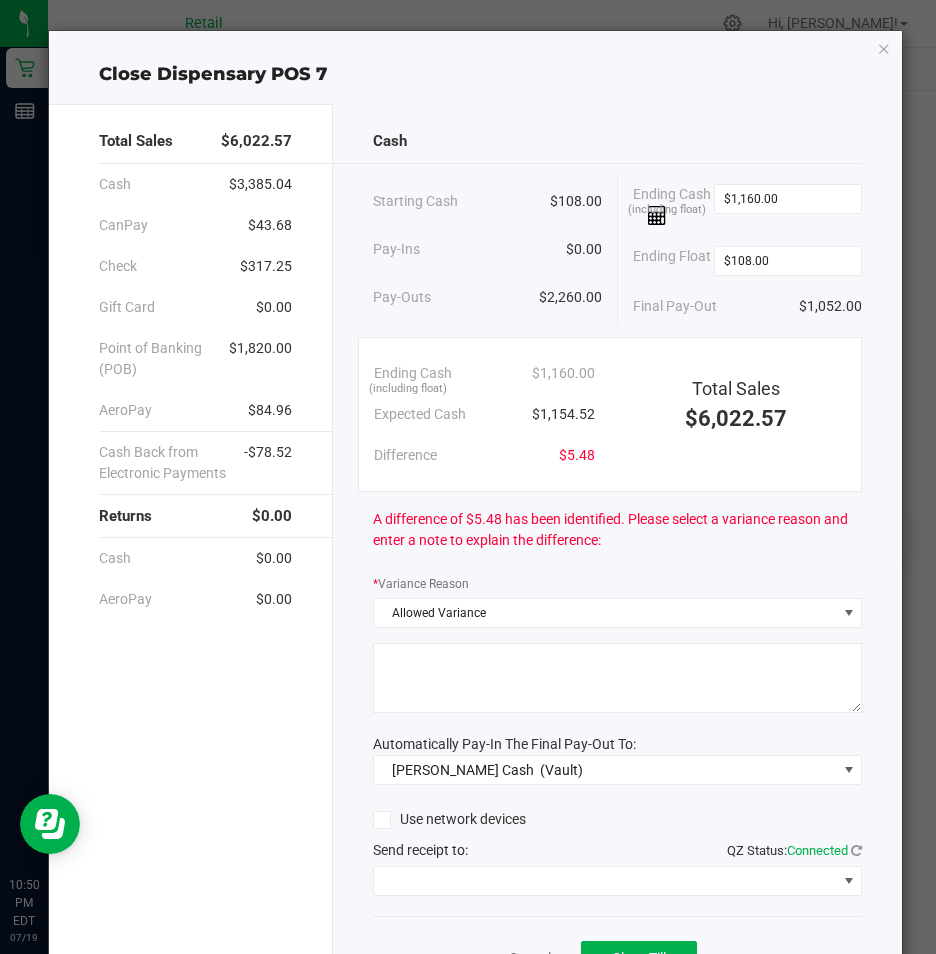 click 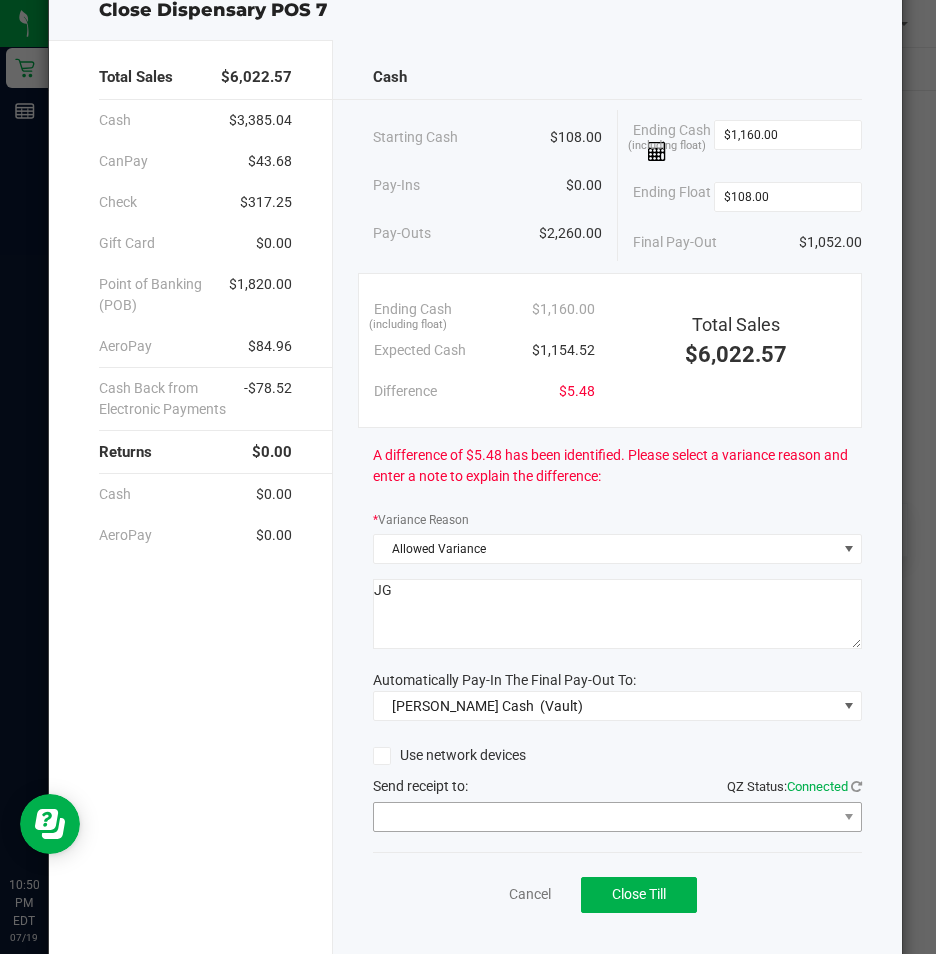 scroll, scrollTop: 100, scrollLeft: 0, axis: vertical 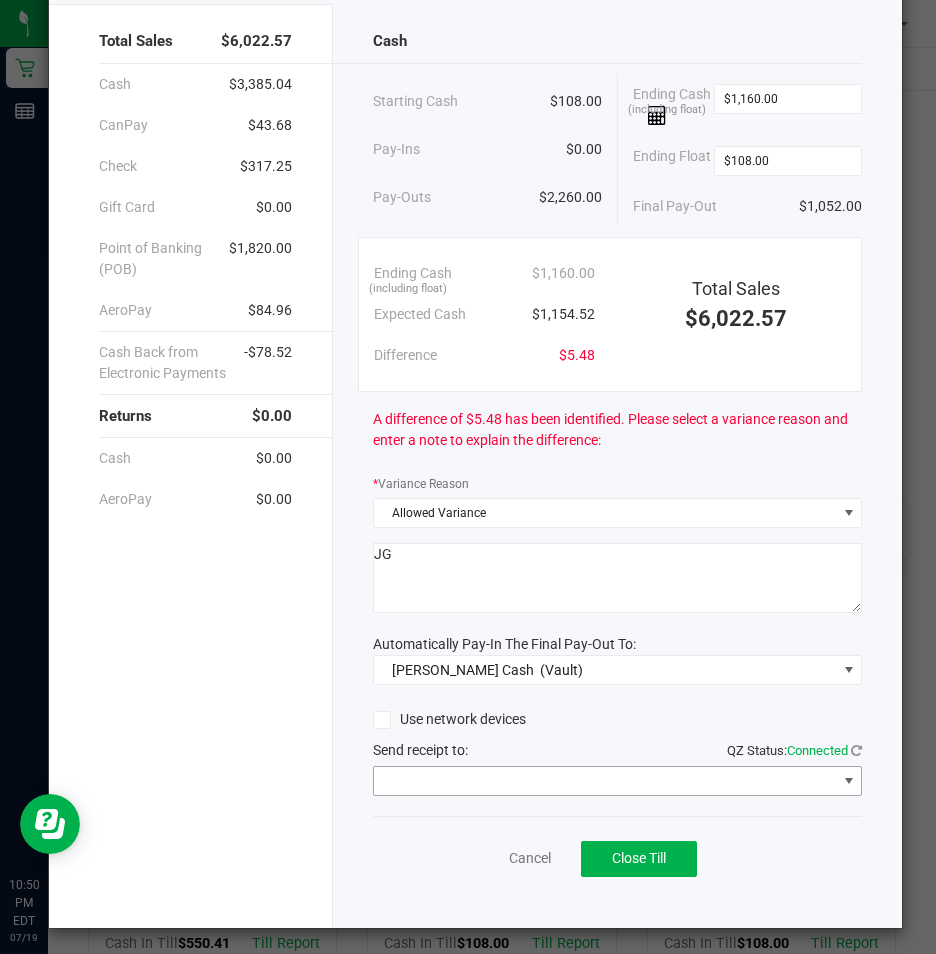 type on "JG" 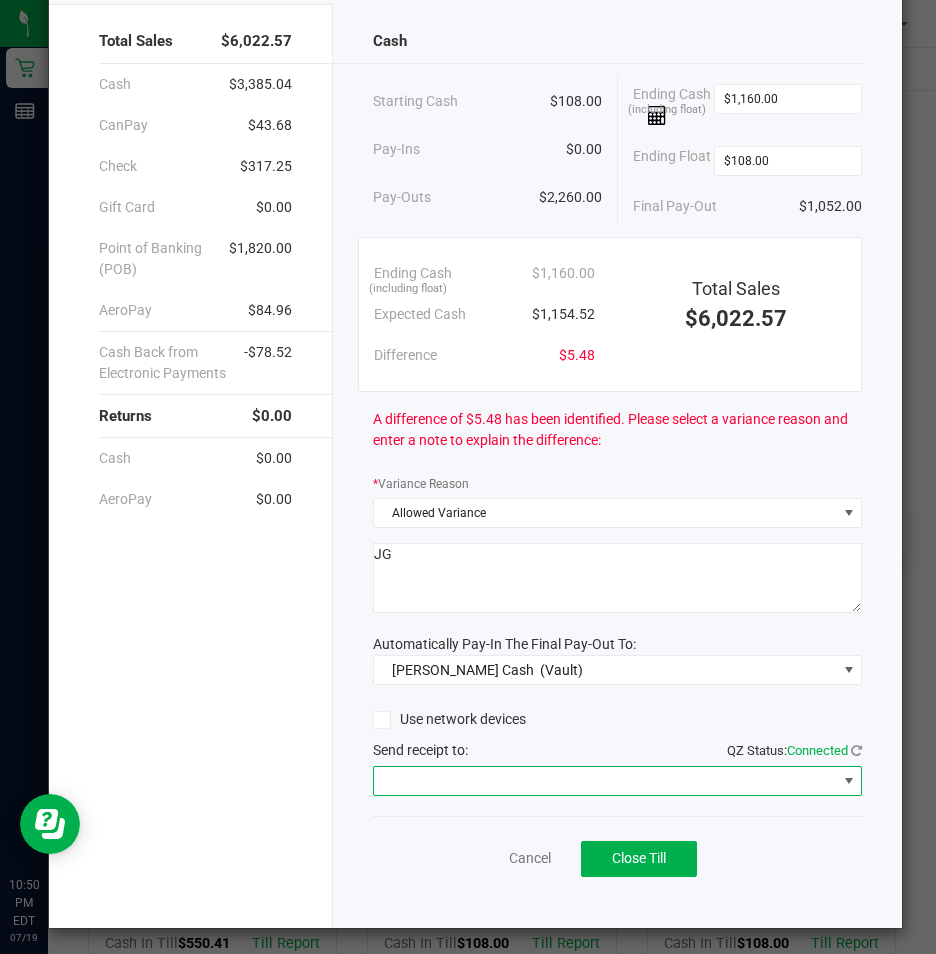click at bounding box center [849, 781] 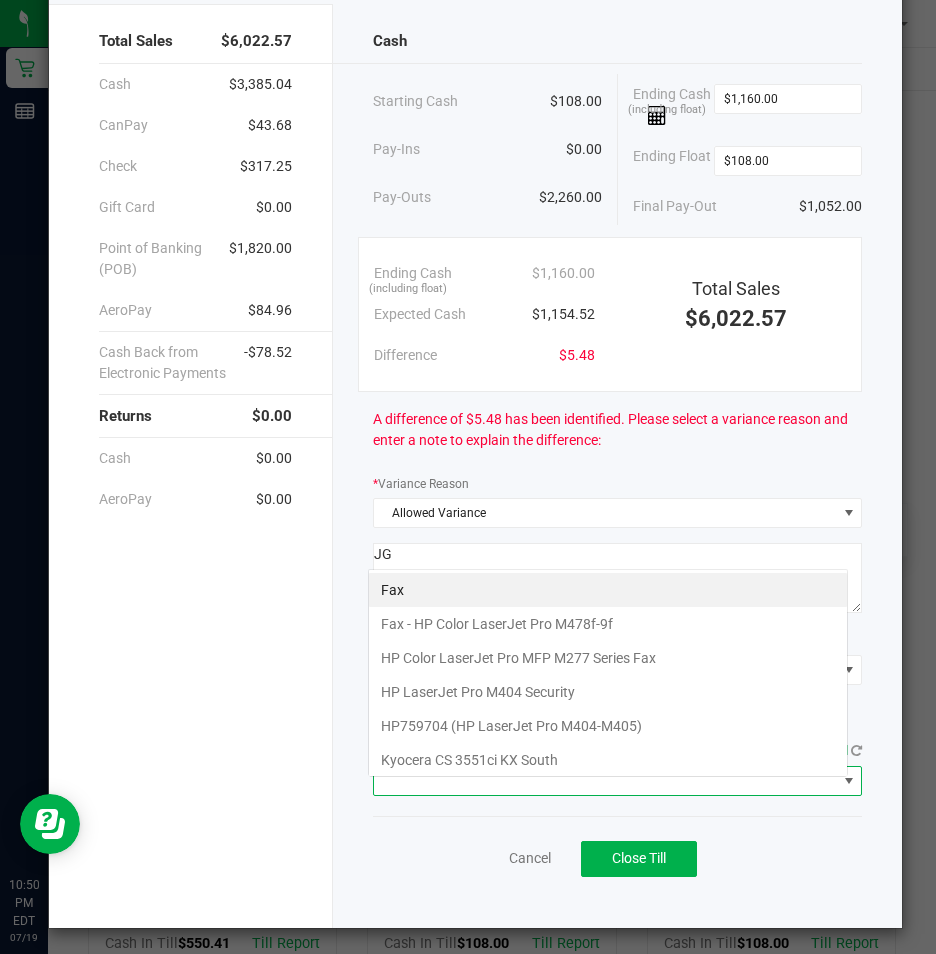 scroll, scrollTop: 99970, scrollLeft: 99520, axis: both 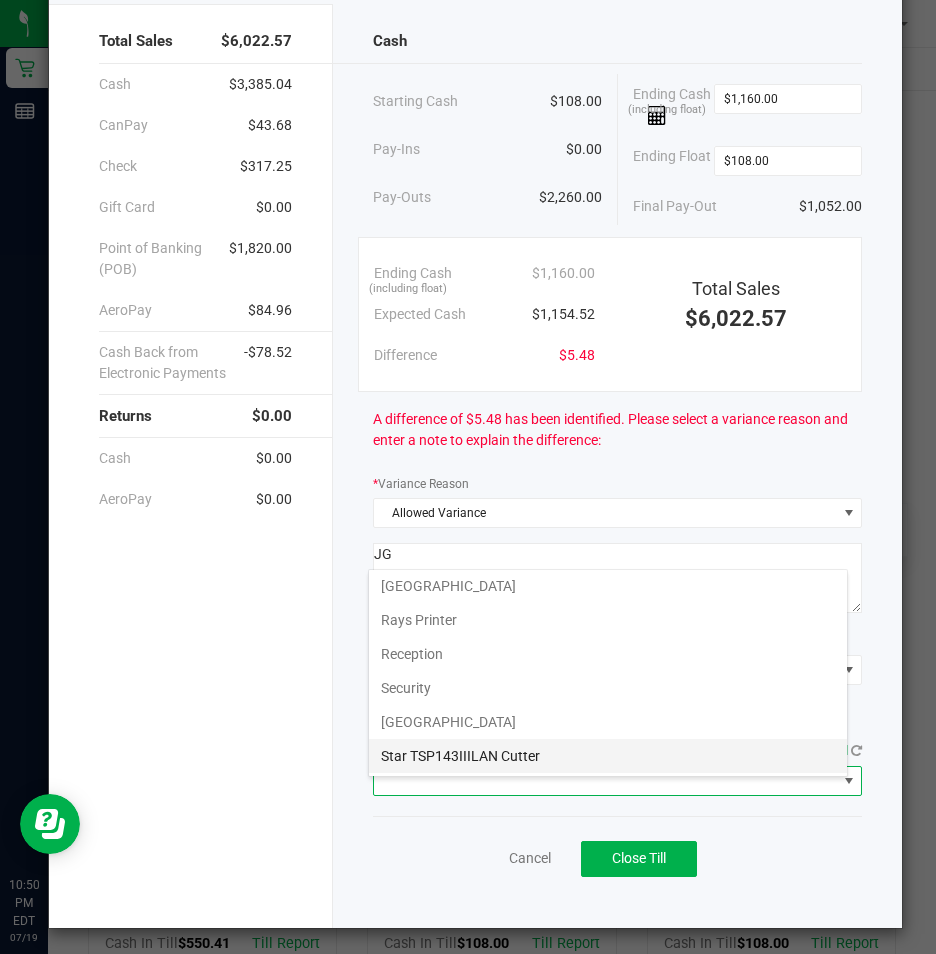 click on "Star TSP143IIILAN Cutter" at bounding box center (608, 756) 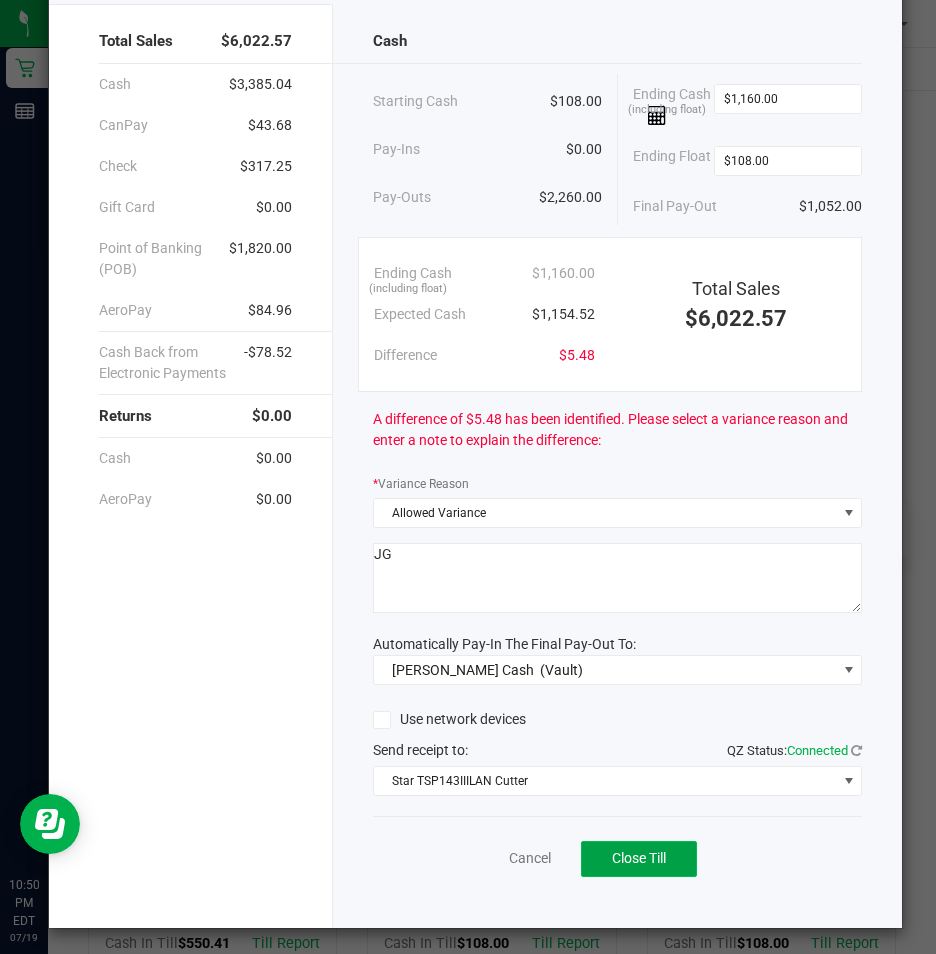 click on "Close Till" 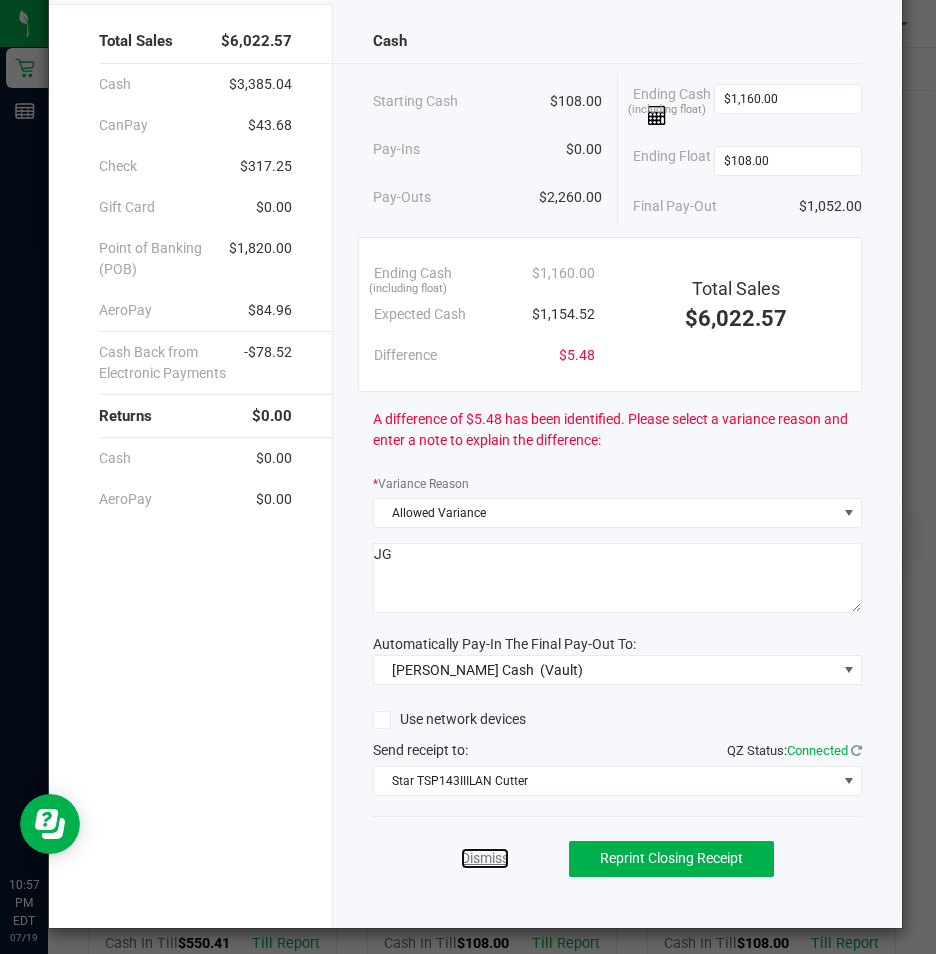 drag, startPoint x: 488, startPoint y: 868, endPoint x: 452, endPoint y: 795, distance: 81.394104 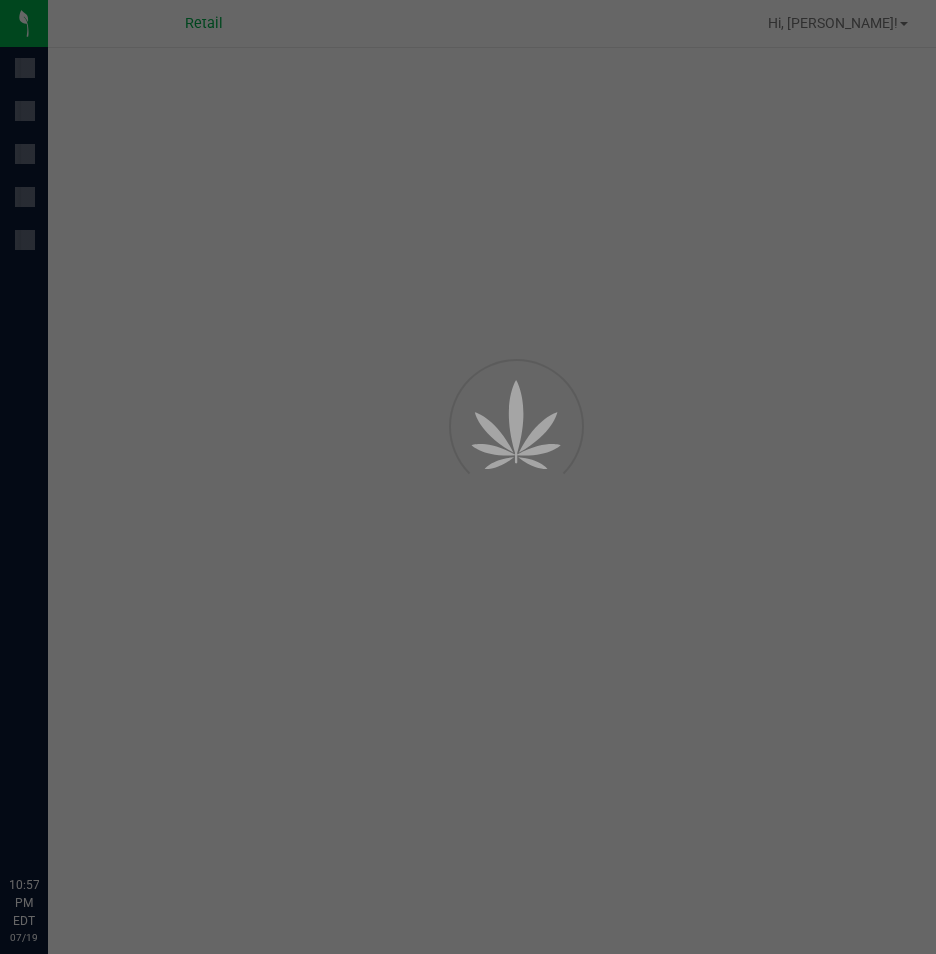 scroll, scrollTop: 0, scrollLeft: 0, axis: both 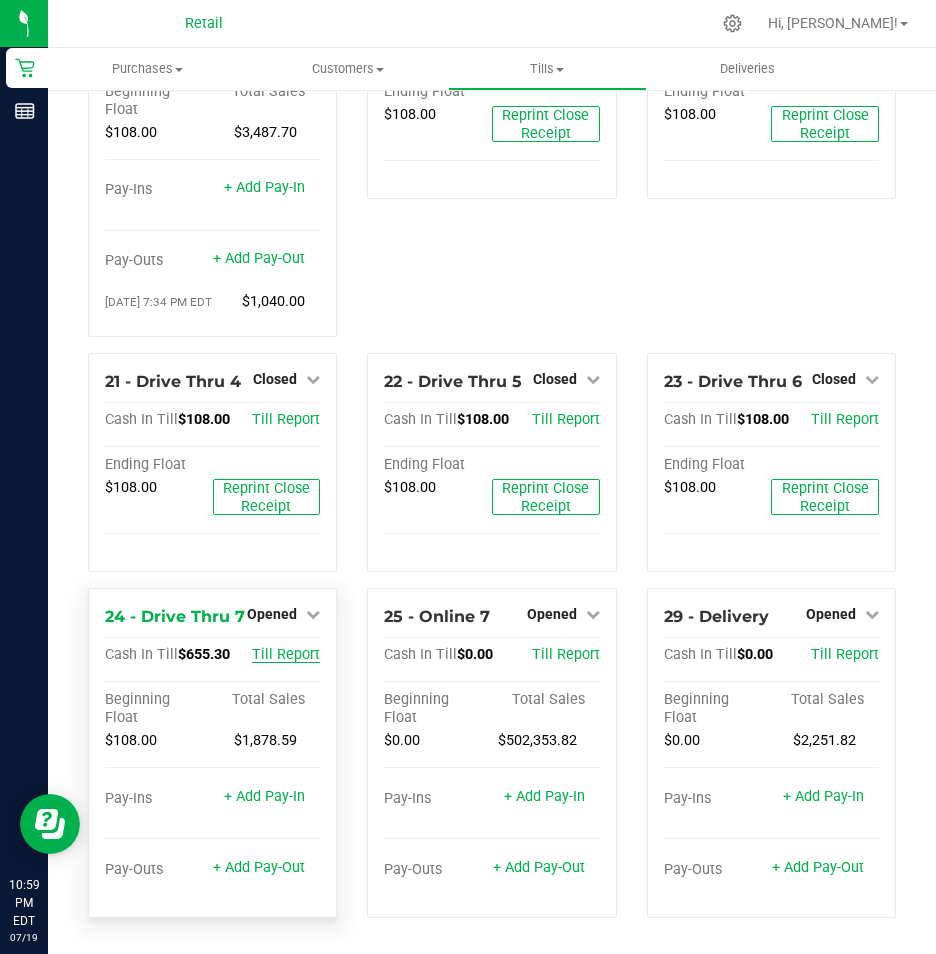 click on "Till Report" at bounding box center (286, 654) 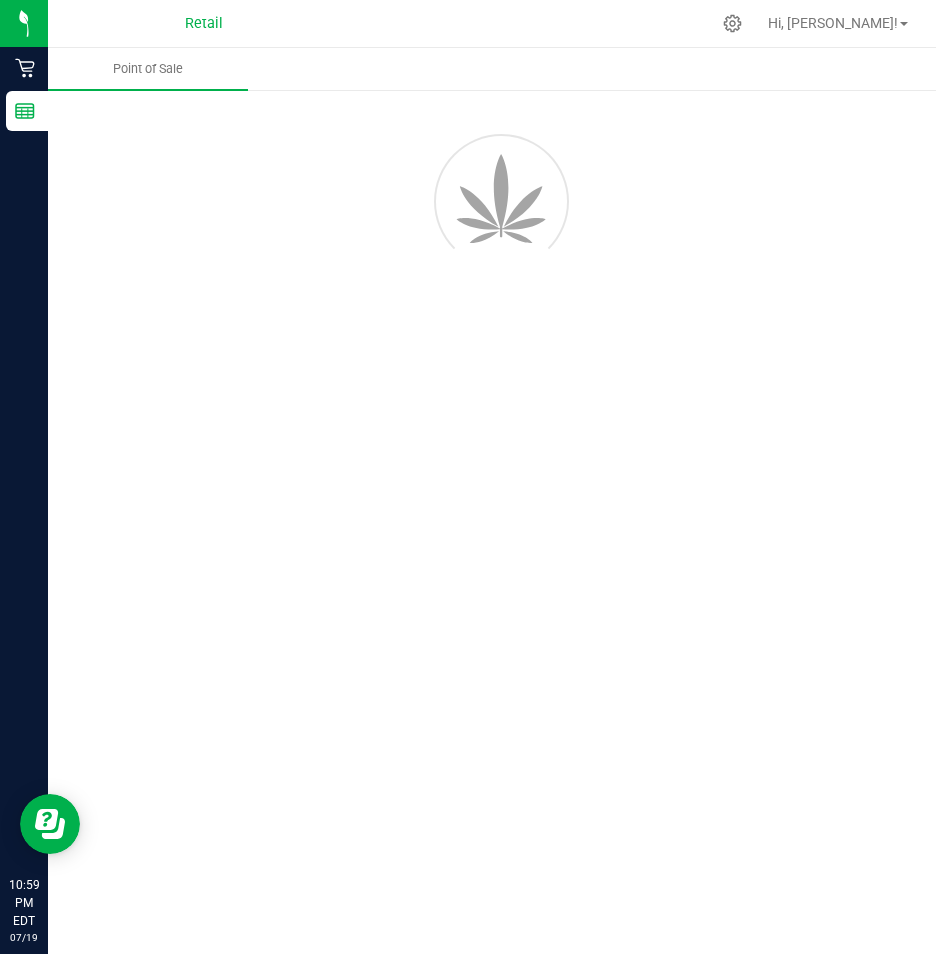 scroll, scrollTop: 0, scrollLeft: 0, axis: both 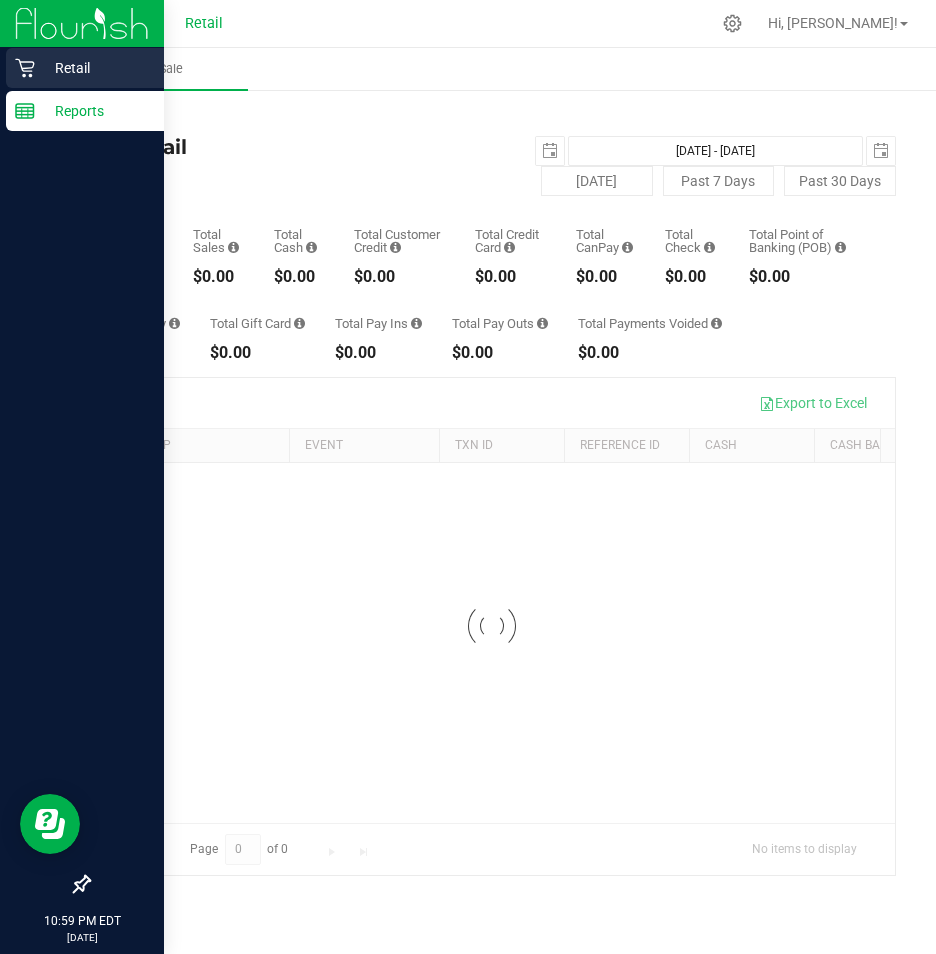 click 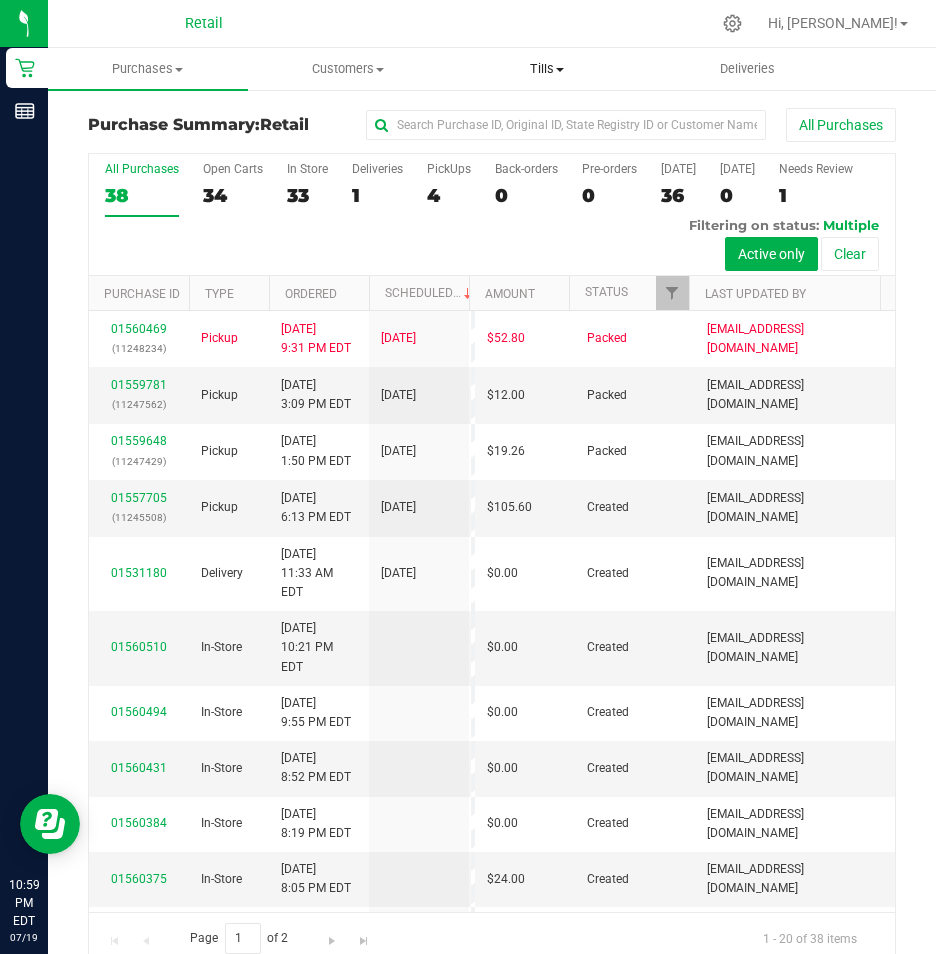 click on "Tills" at bounding box center [548, 69] 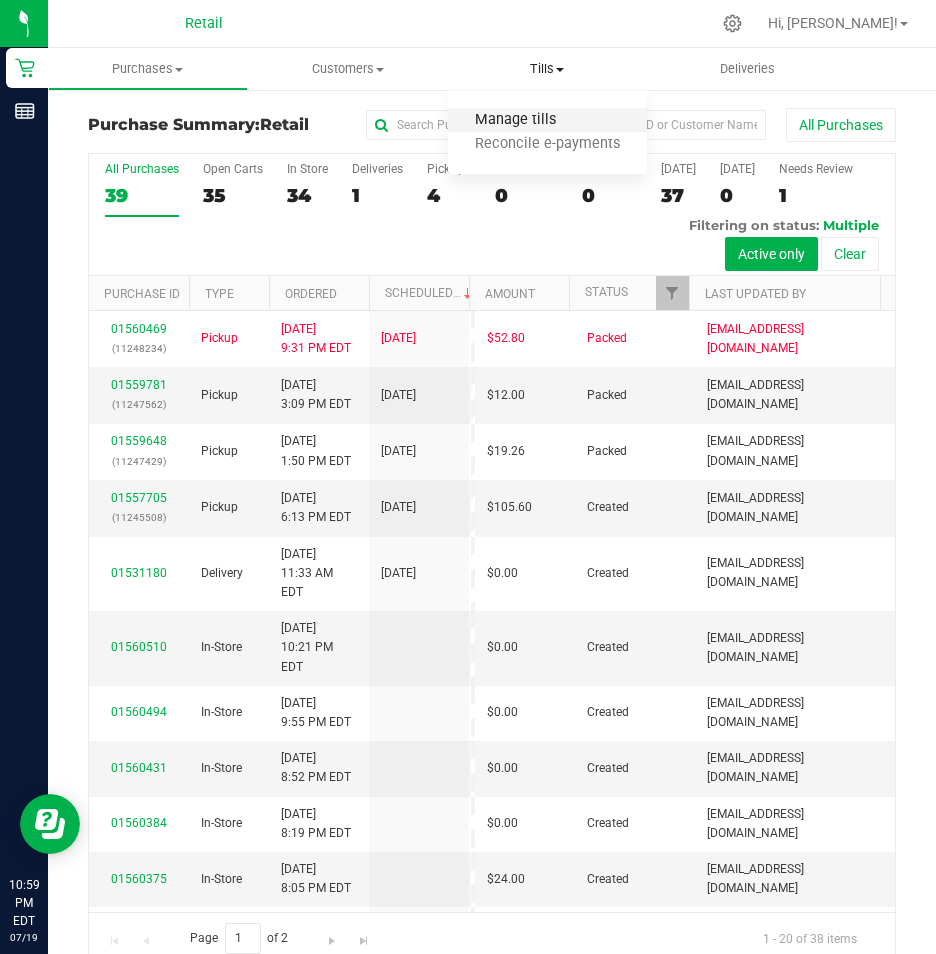 click on "Manage tills" at bounding box center (515, 120) 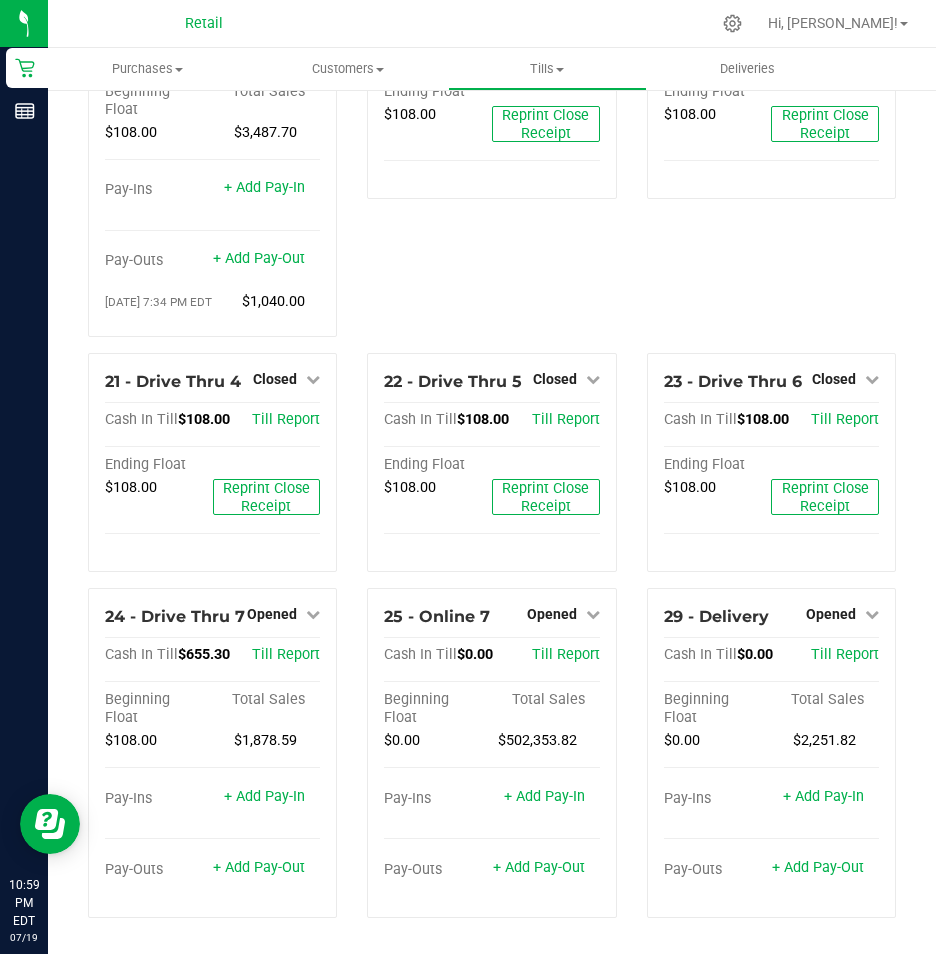 scroll, scrollTop: 2100, scrollLeft: 0, axis: vertical 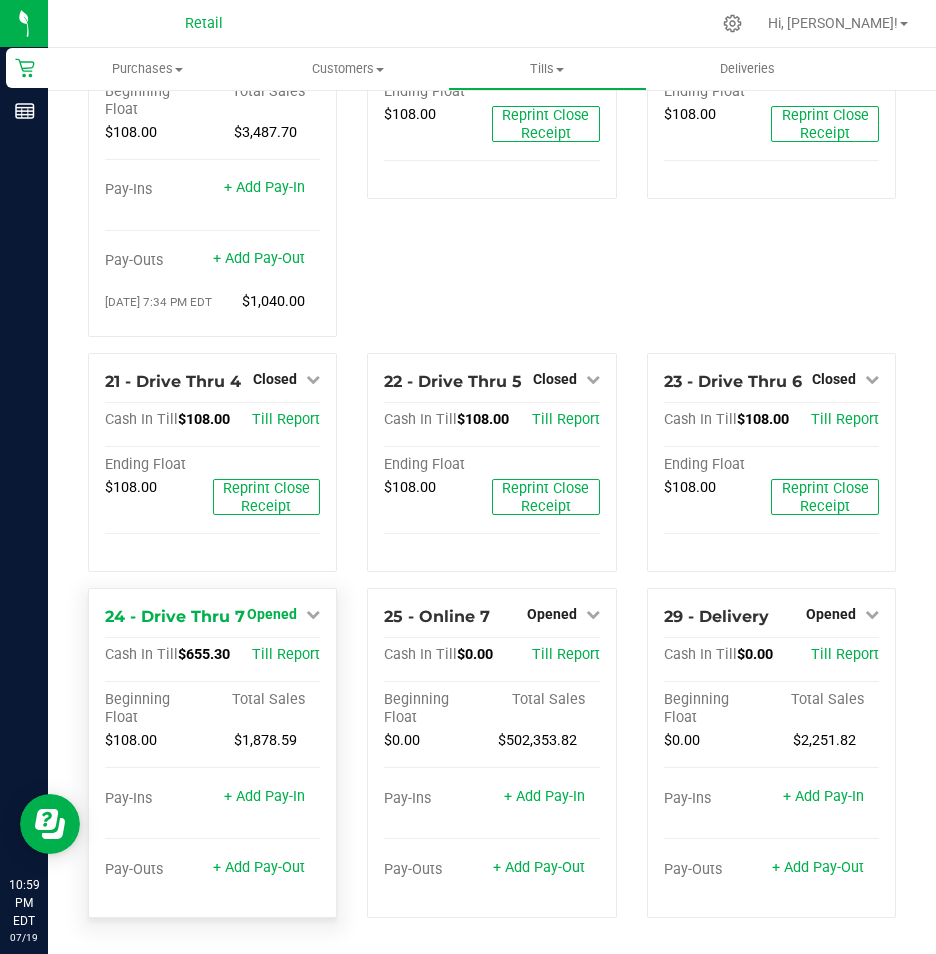 click at bounding box center (313, 614) 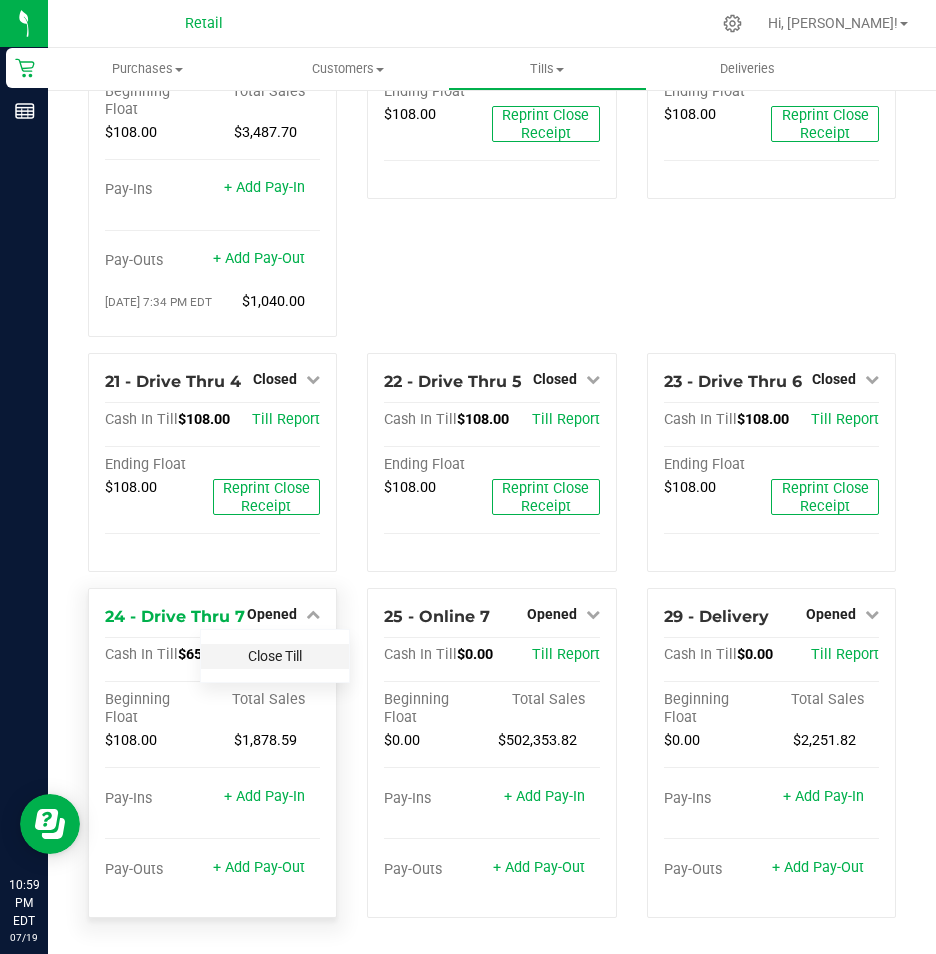 click on "Close Till" at bounding box center [275, 656] 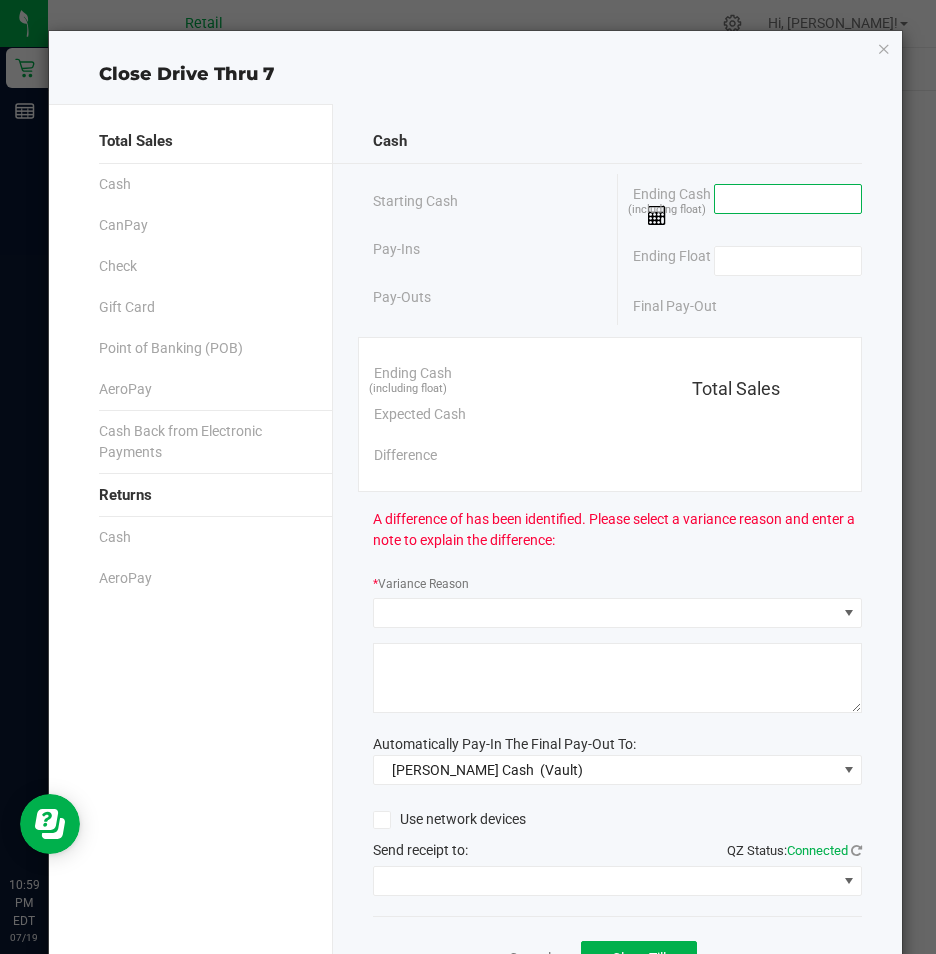 click at bounding box center (788, 199) 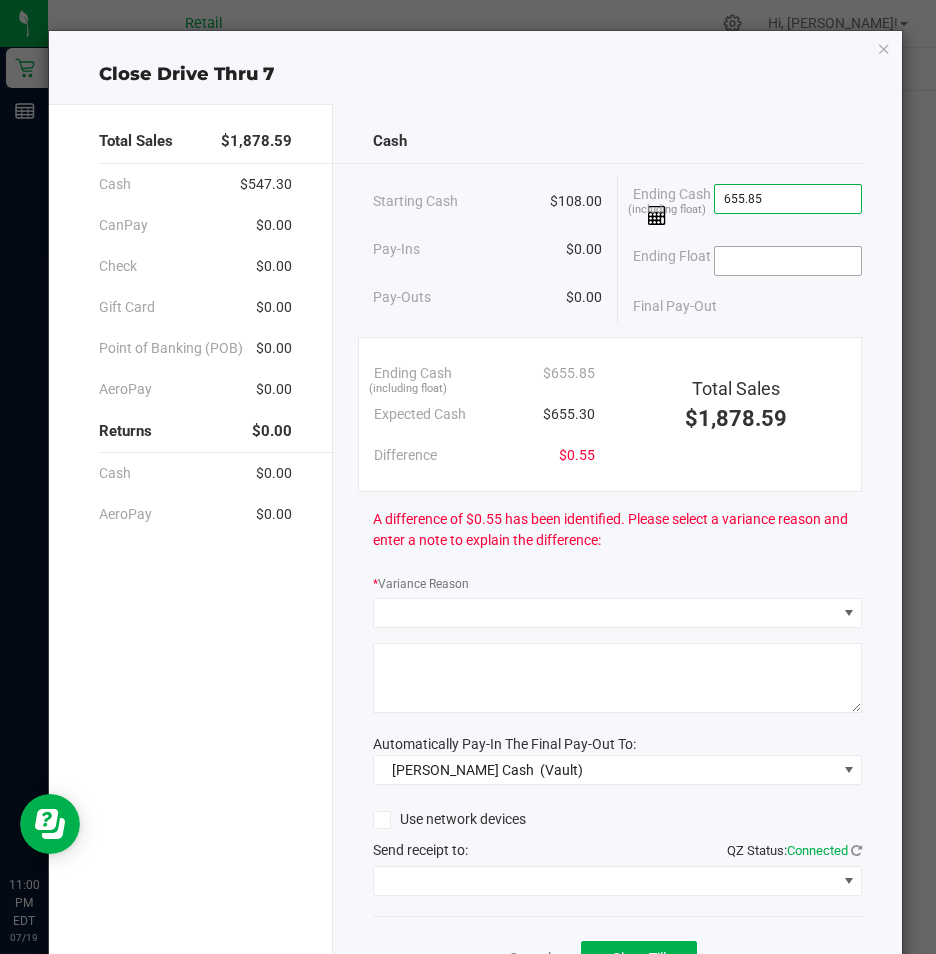type on "$655.85" 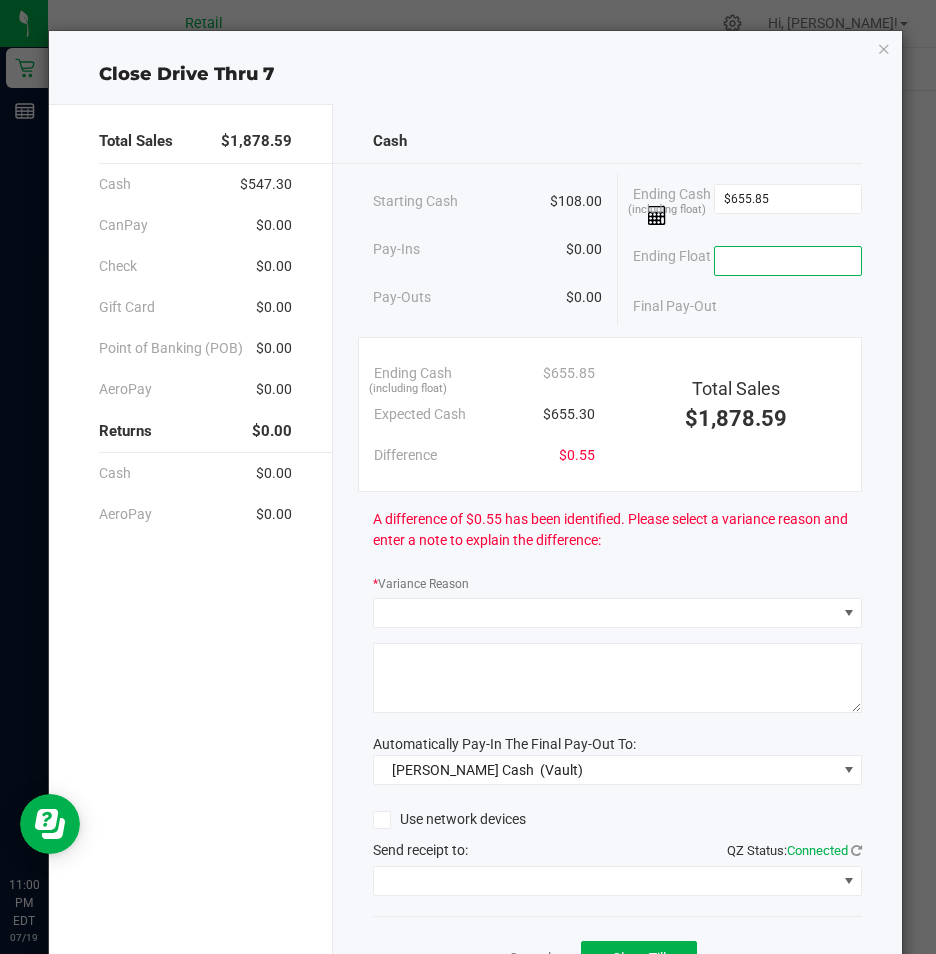 click at bounding box center (788, 261) 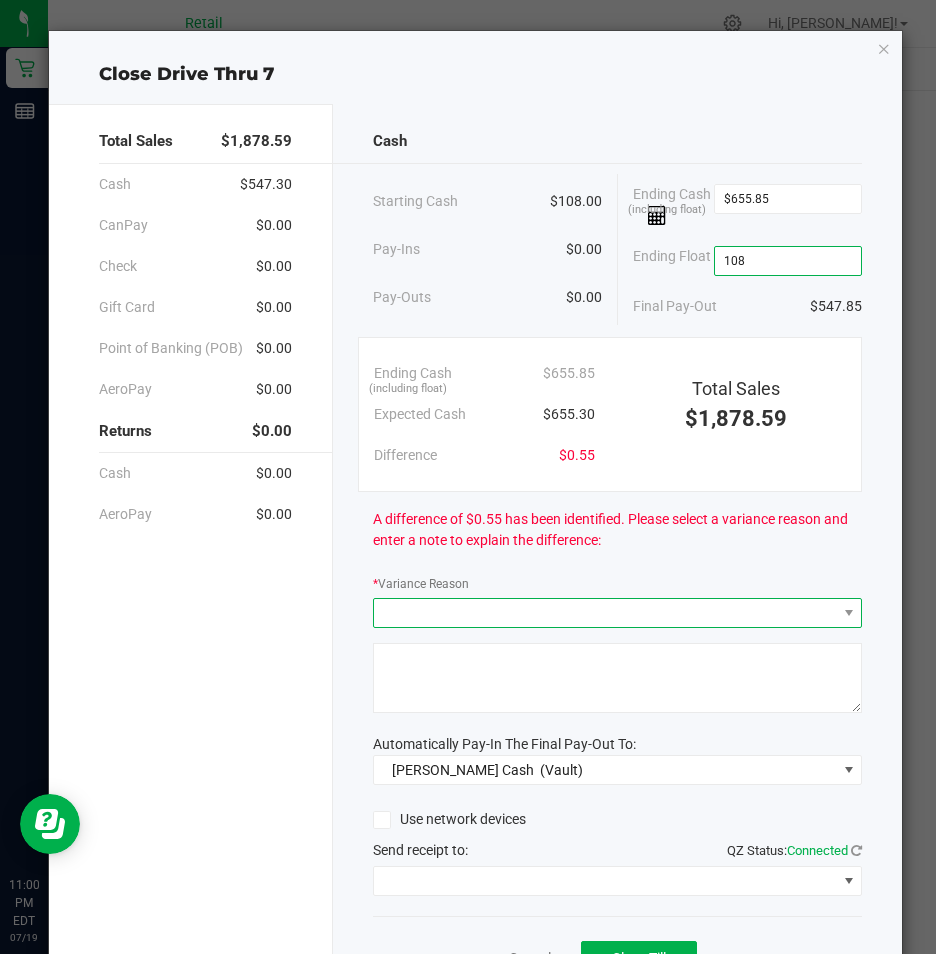 type on "$108.00" 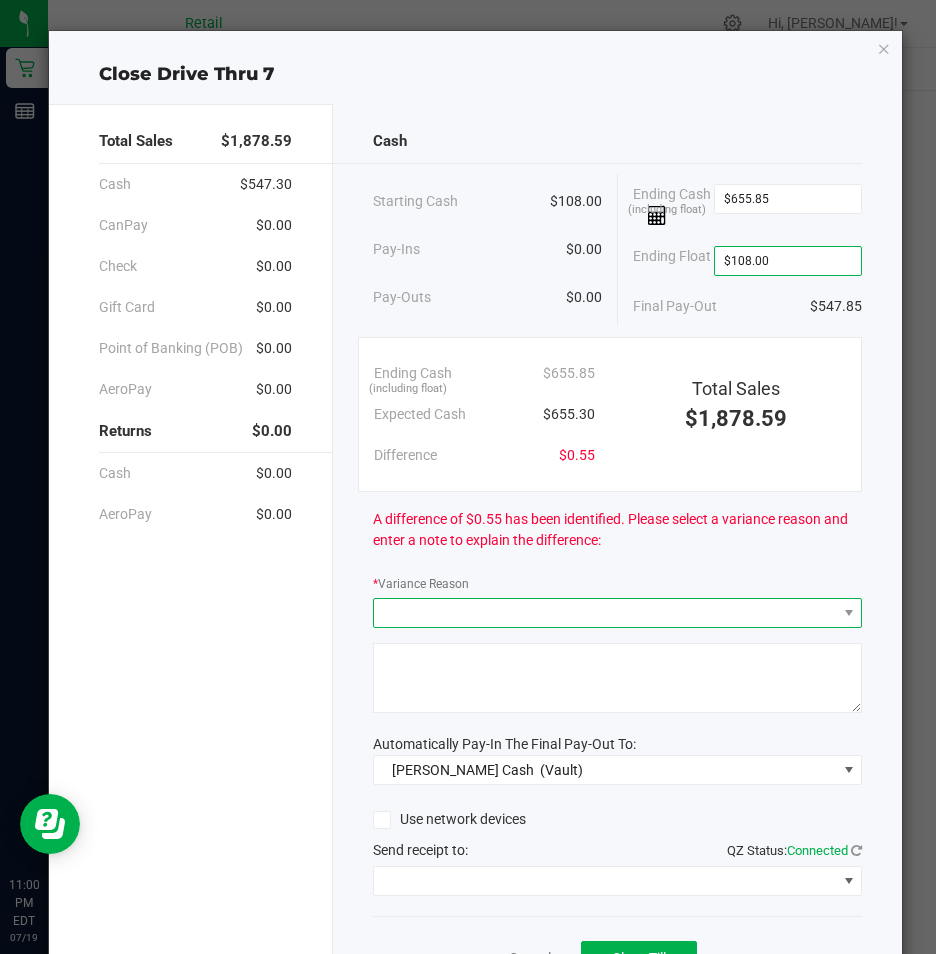 click at bounding box center (605, 613) 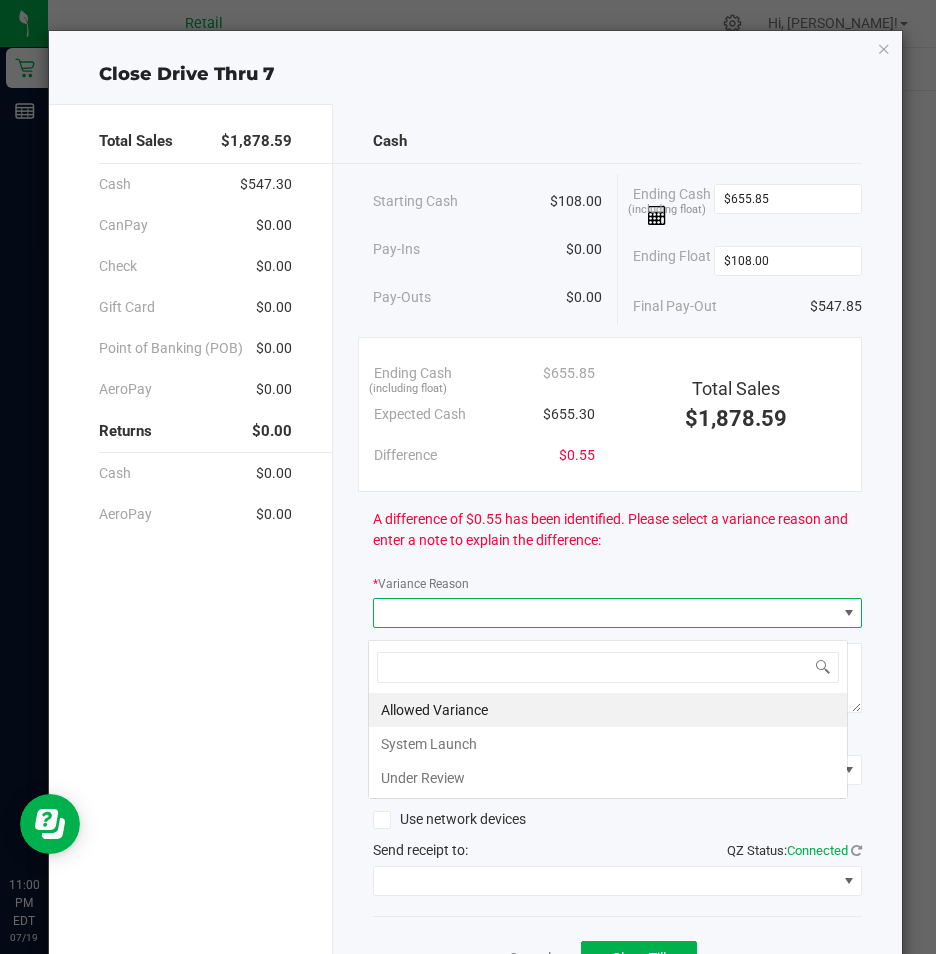 scroll, scrollTop: 99970, scrollLeft: 99520, axis: both 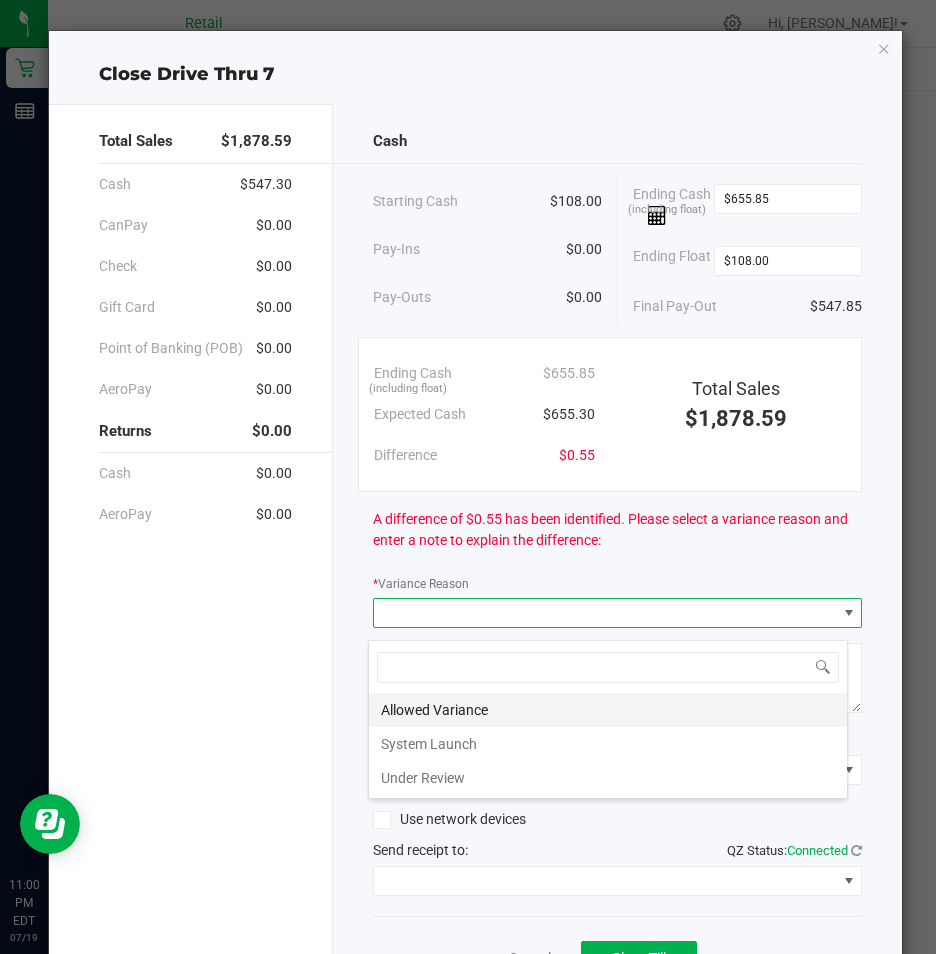 click on "Allowed Variance" at bounding box center (608, 710) 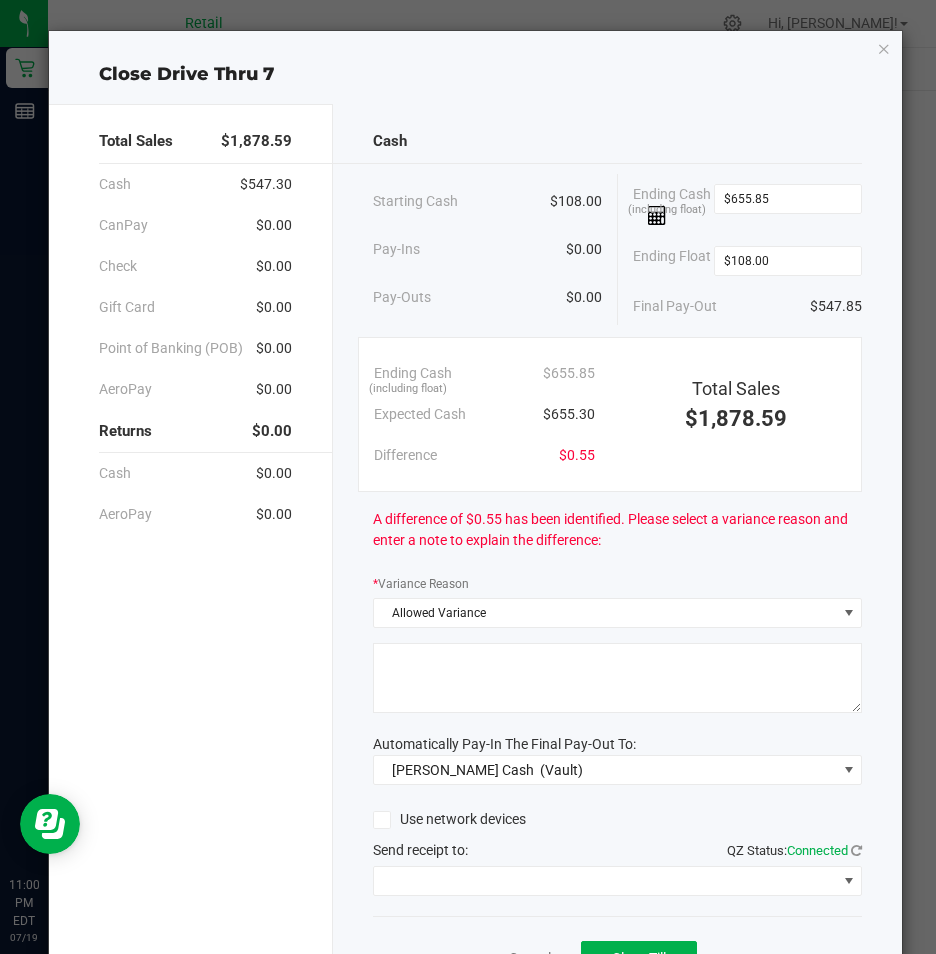 click 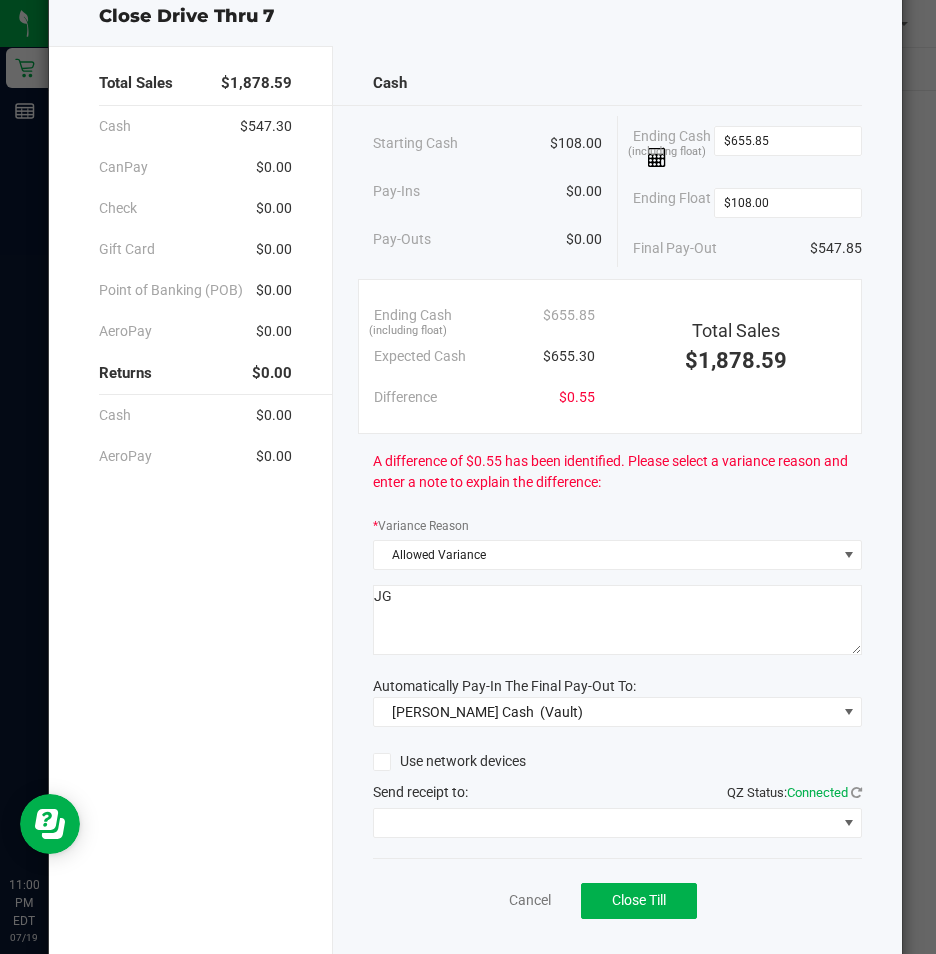 scroll, scrollTop: 117, scrollLeft: 0, axis: vertical 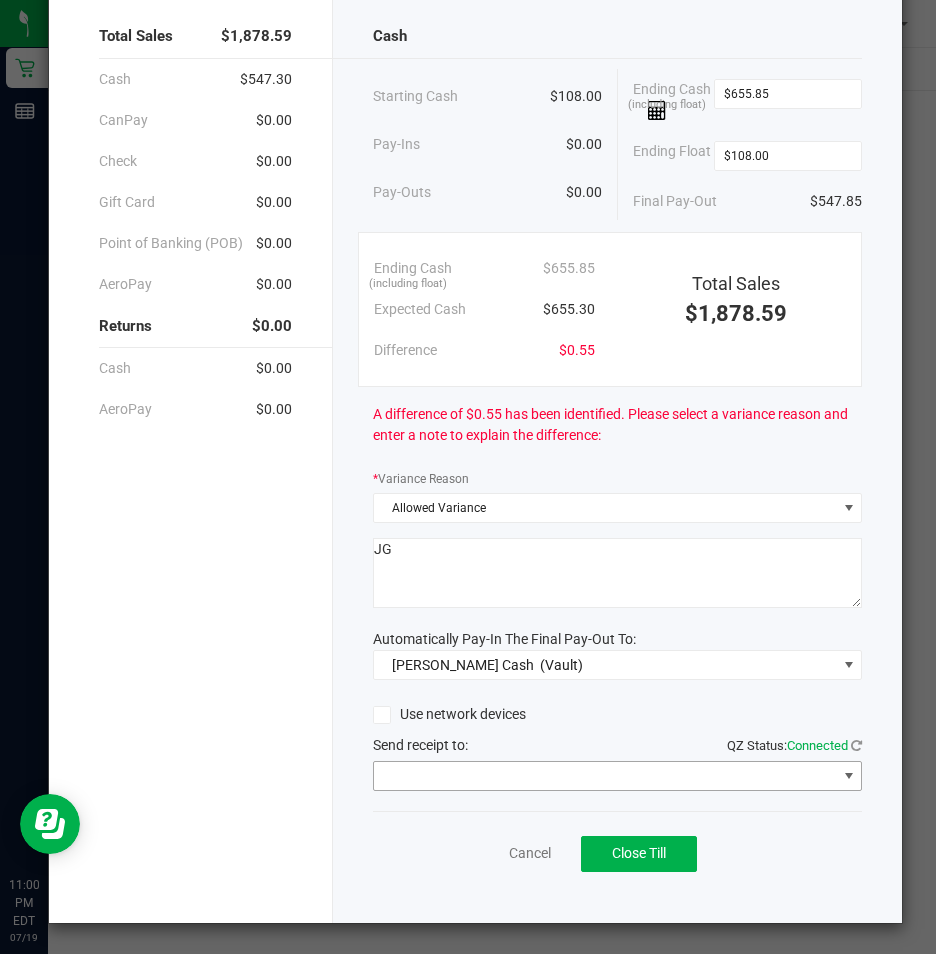 type on "JG" 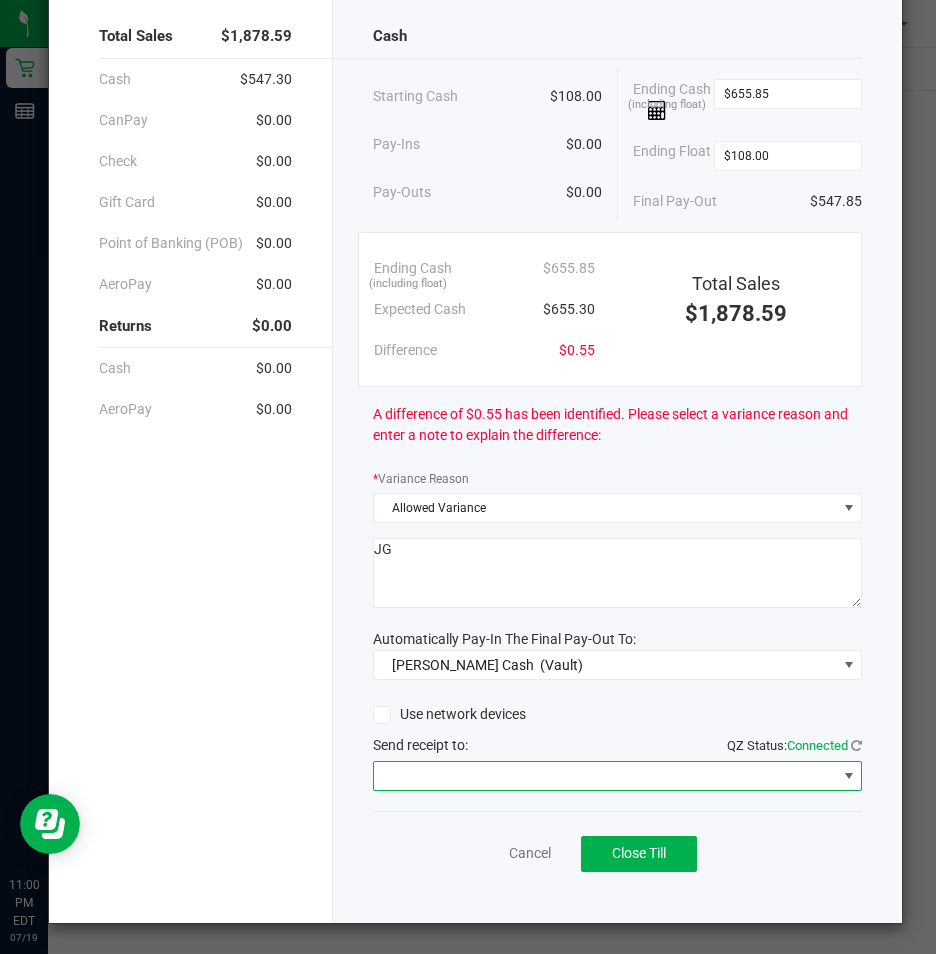 click at bounding box center (849, 776) 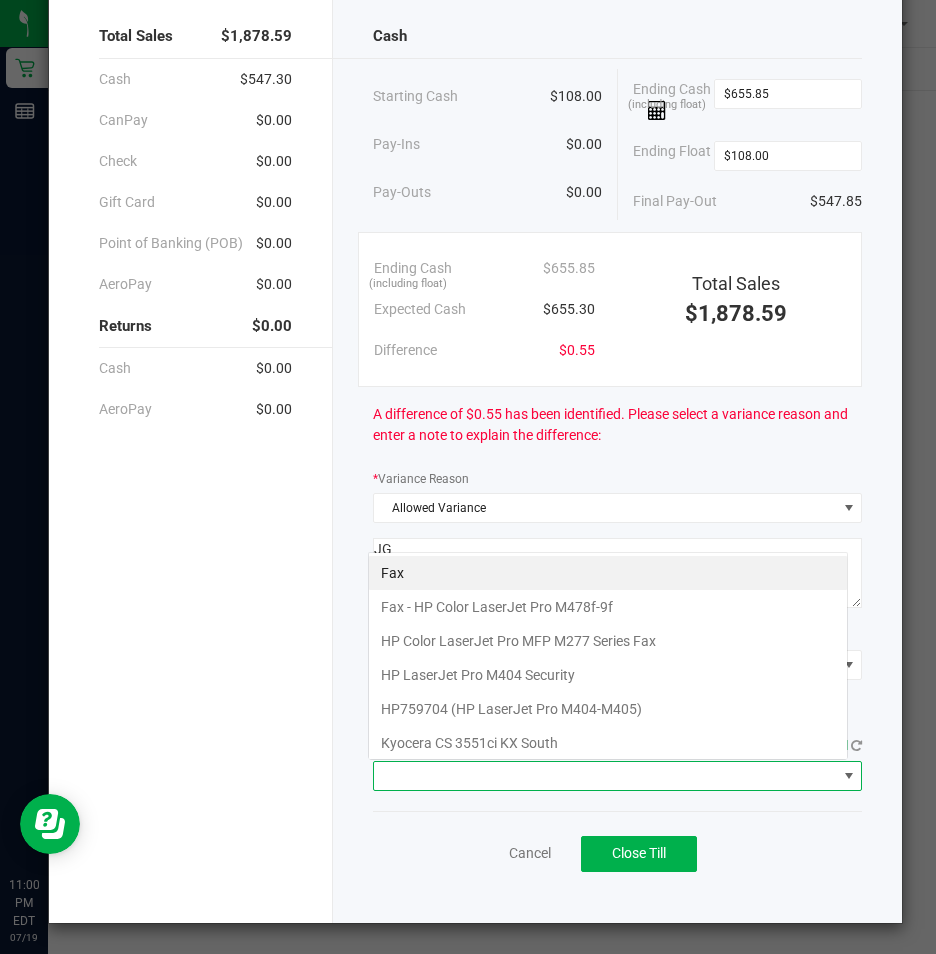 scroll, scrollTop: 99970, scrollLeft: 99520, axis: both 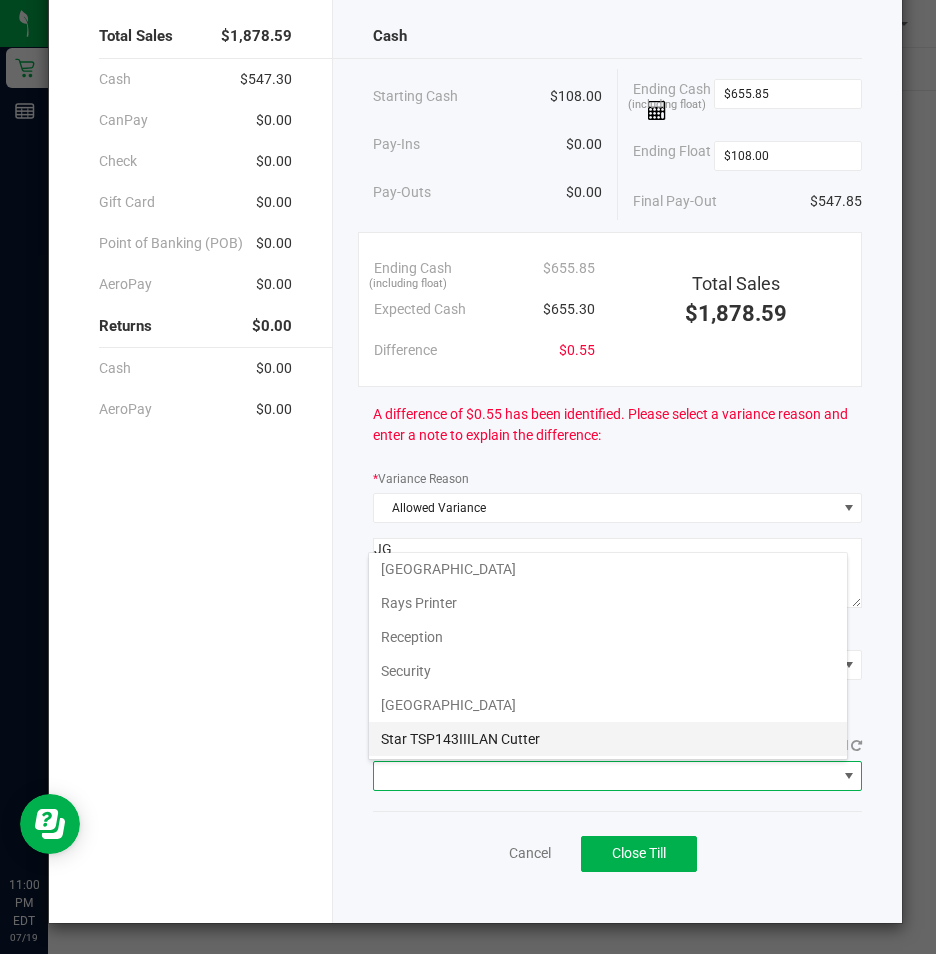 click on "Star TSP143IIILAN Cutter" at bounding box center [608, 739] 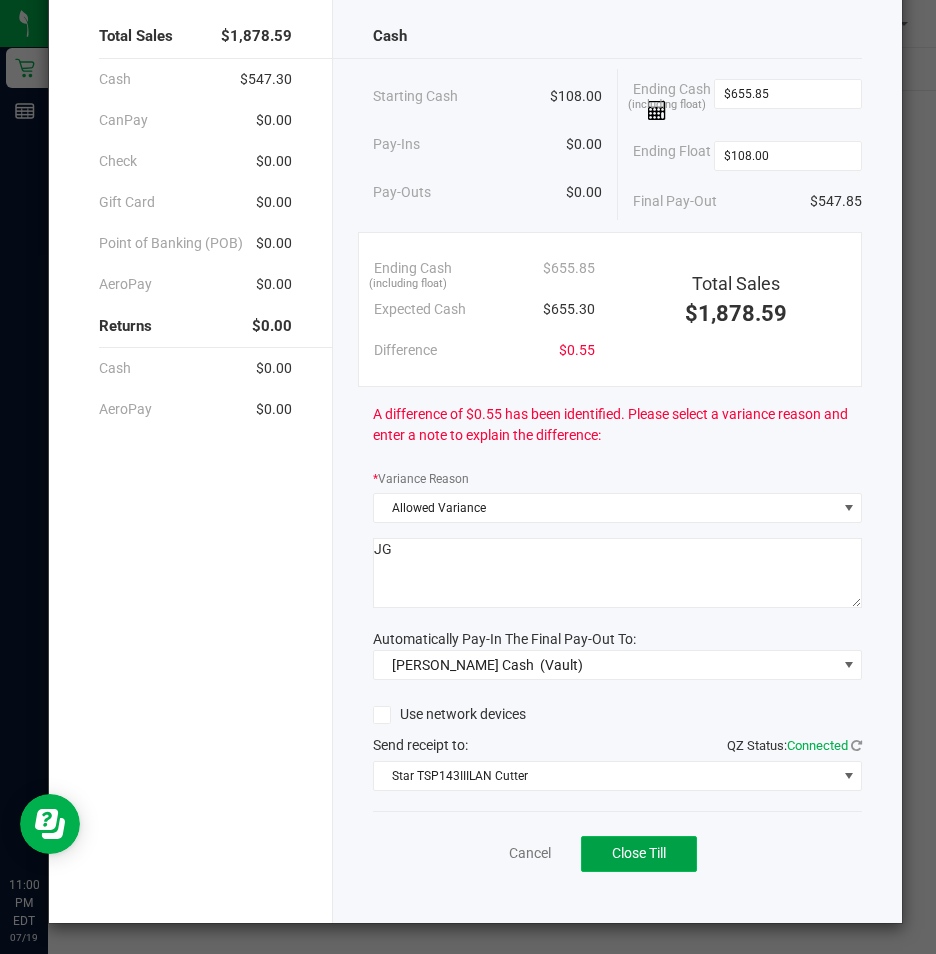 click on "Close Till" 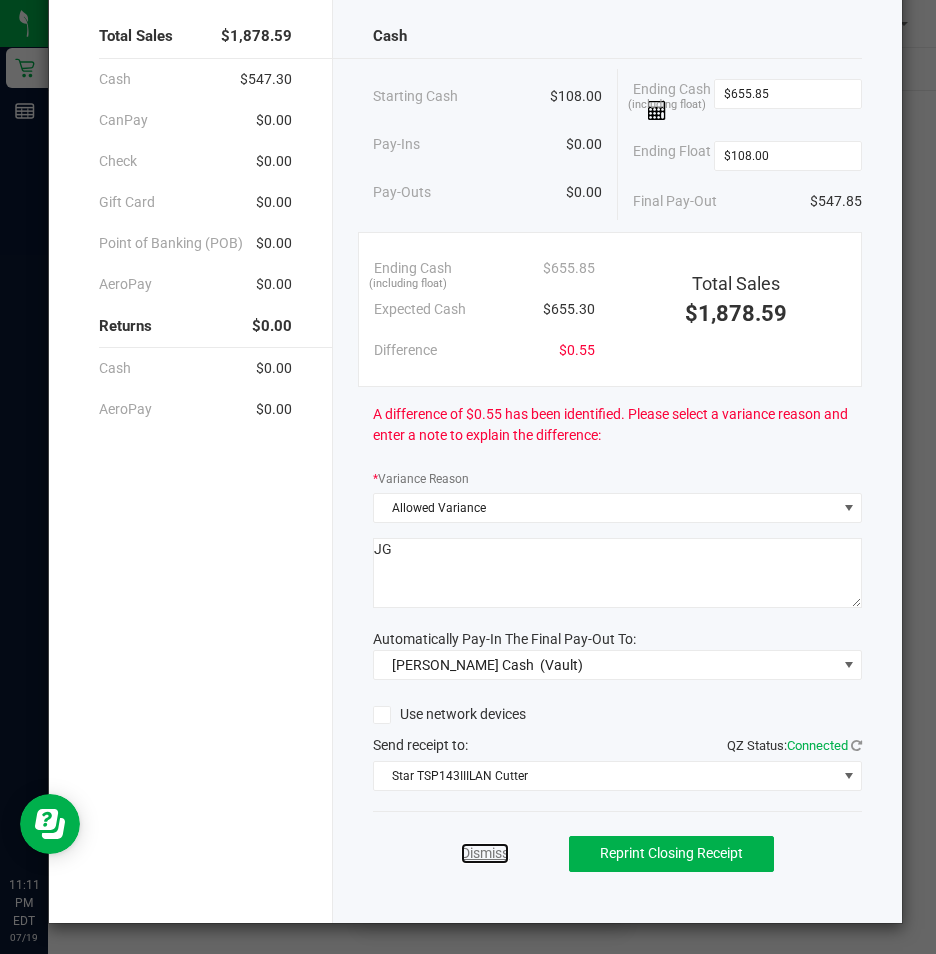 drag, startPoint x: 470, startPoint y: 851, endPoint x: 440, endPoint y: 705, distance: 149.05032 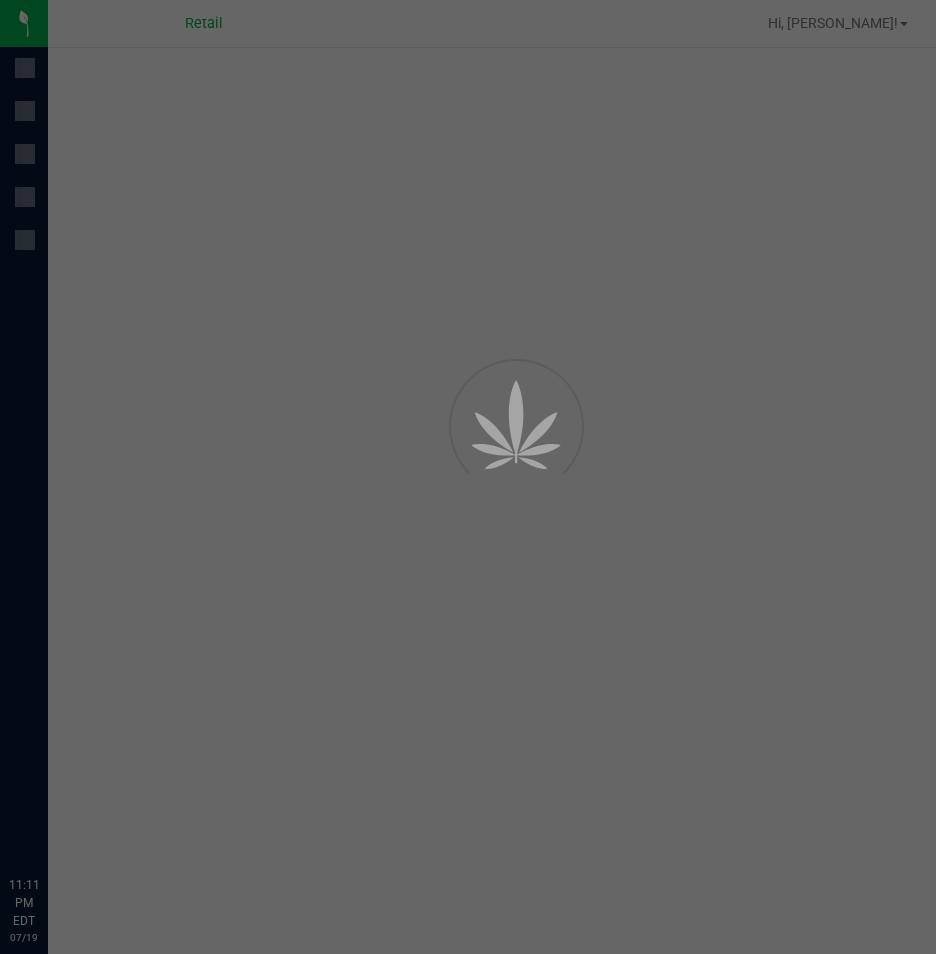 scroll, scrollTop: 0, scrollLeft: 0, axis: both 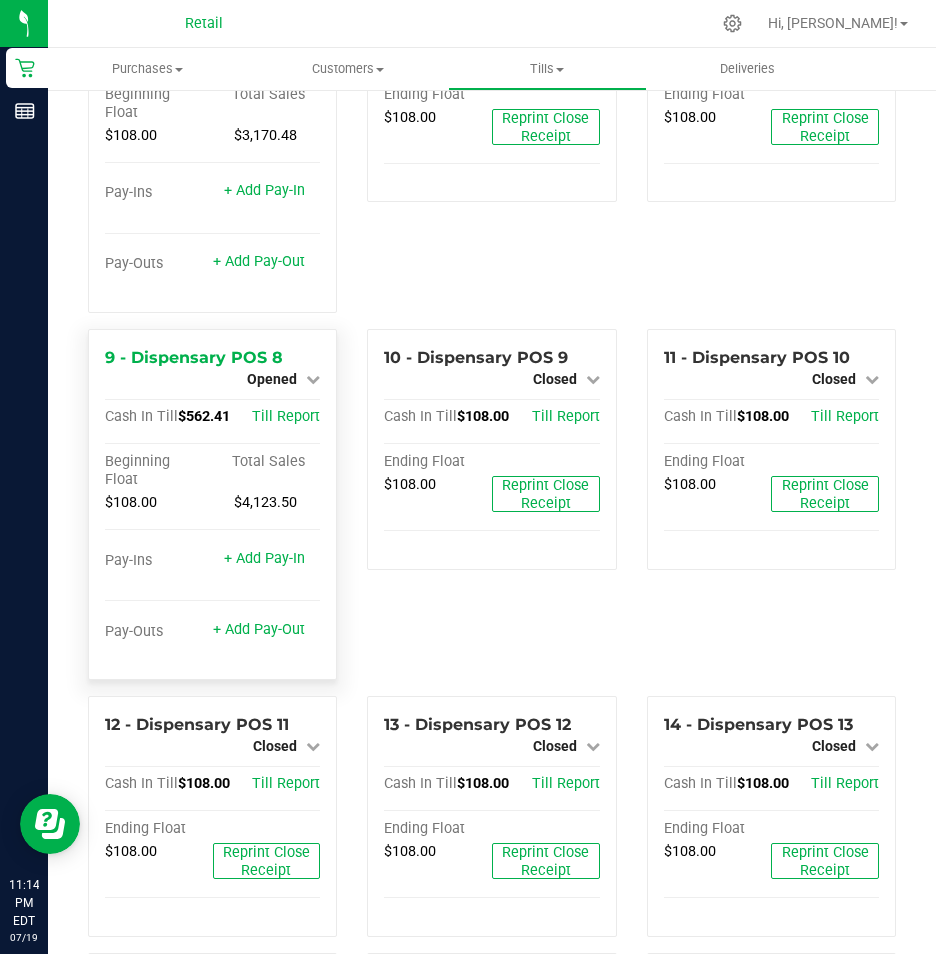click at bounding box center [313, 379] 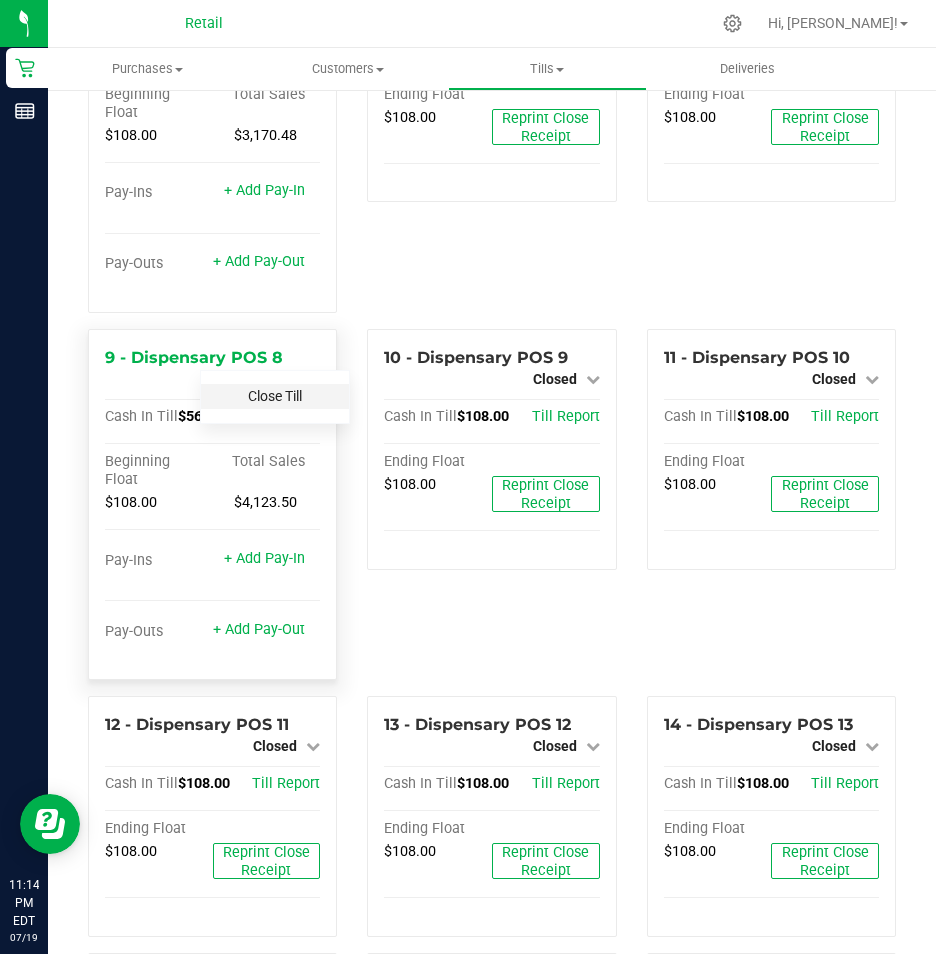 click on "Close Till" at bounding box center [275, 396] 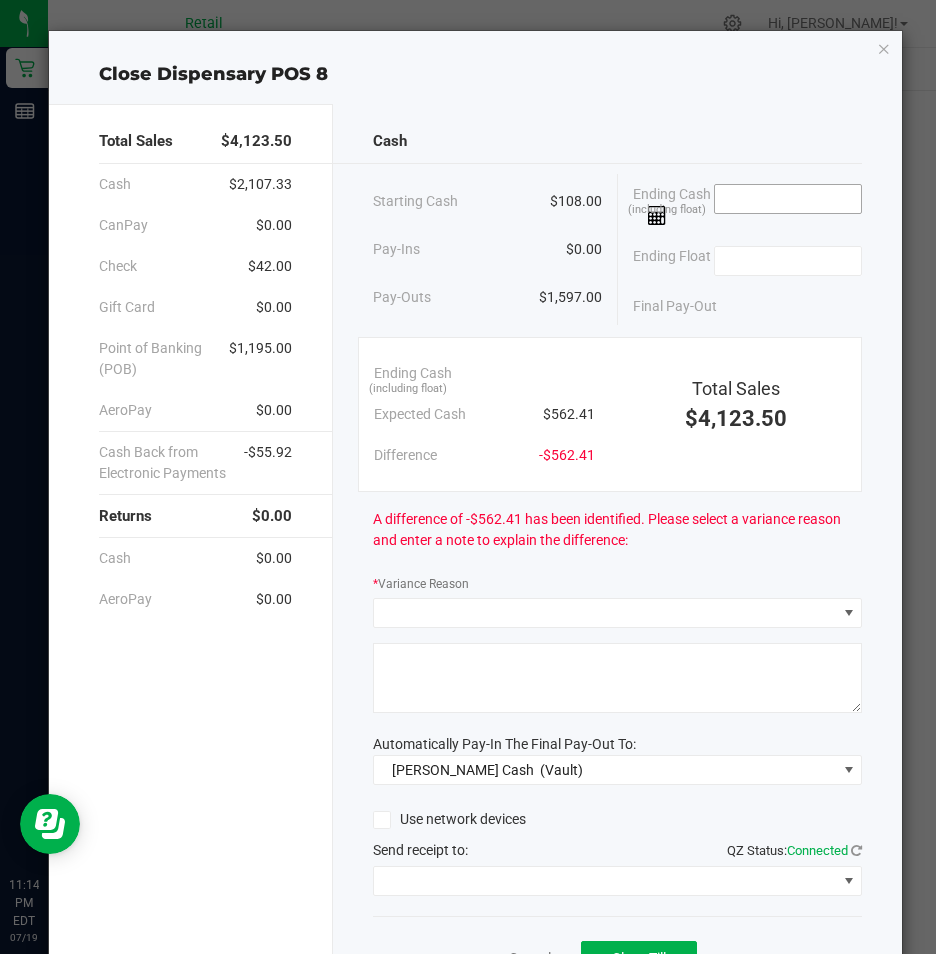 click at bounding box center (788, 199) 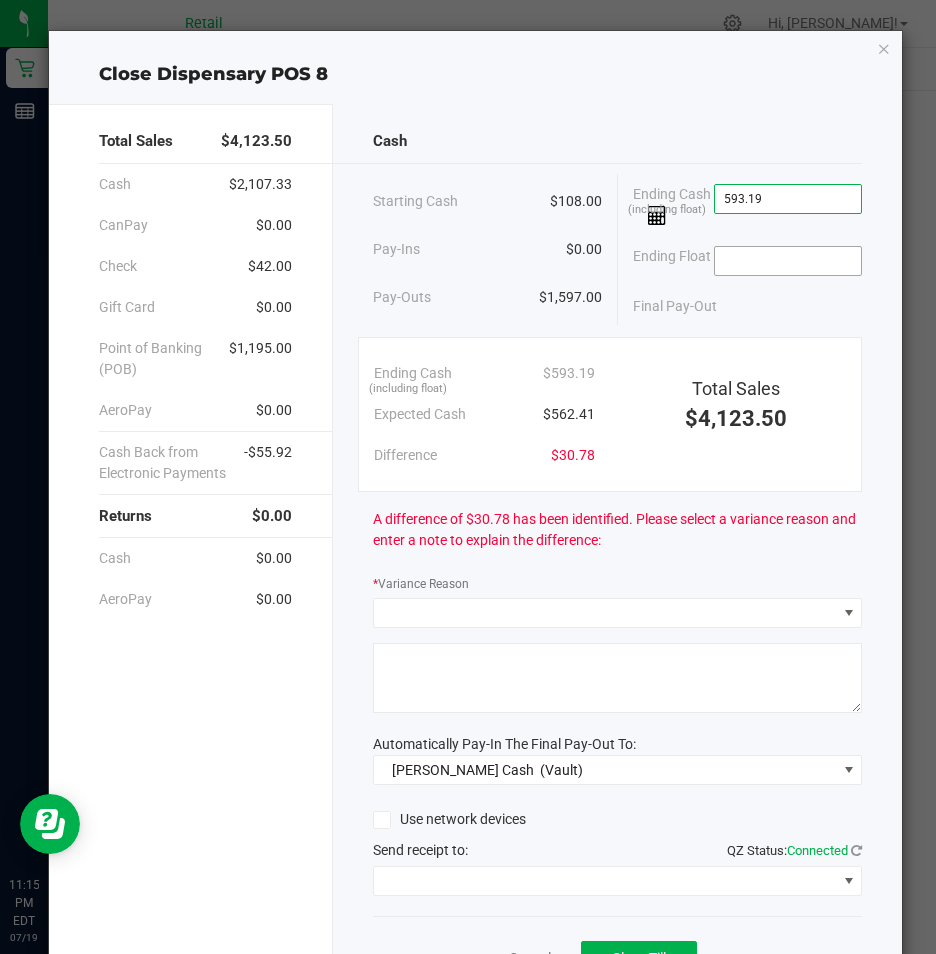 type on "$593.19" 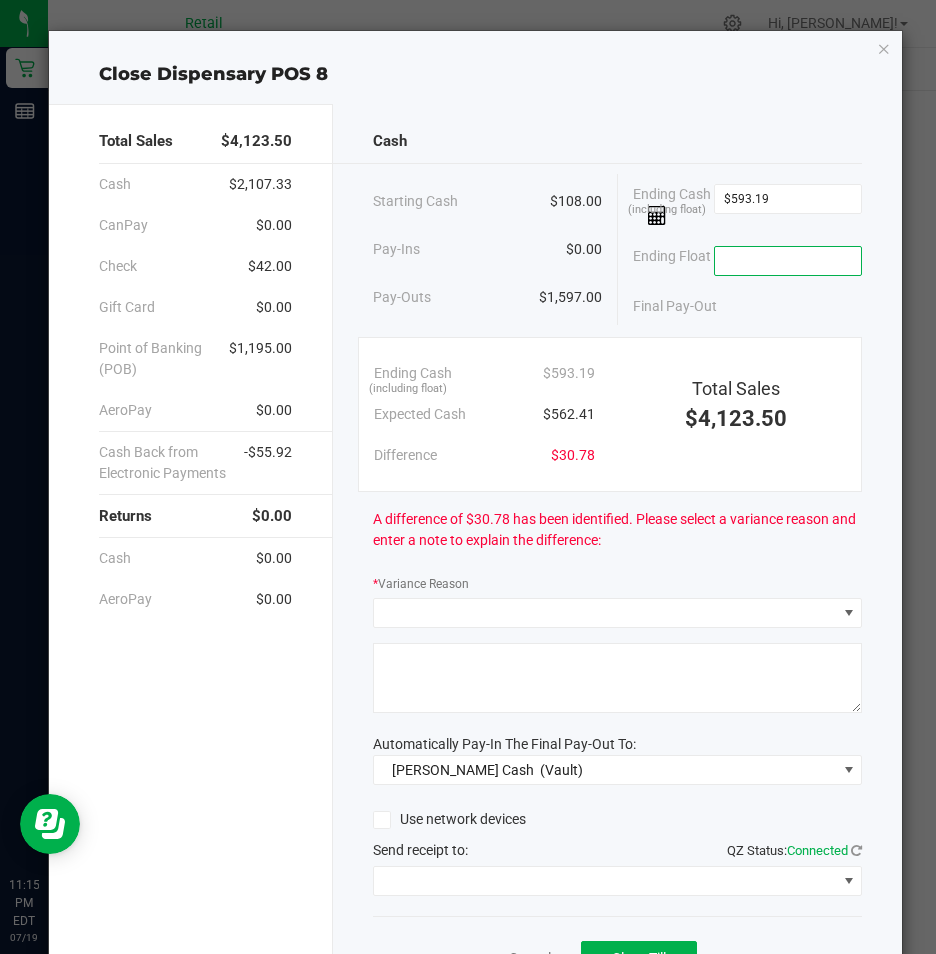 click at bounding box center [788, 261] 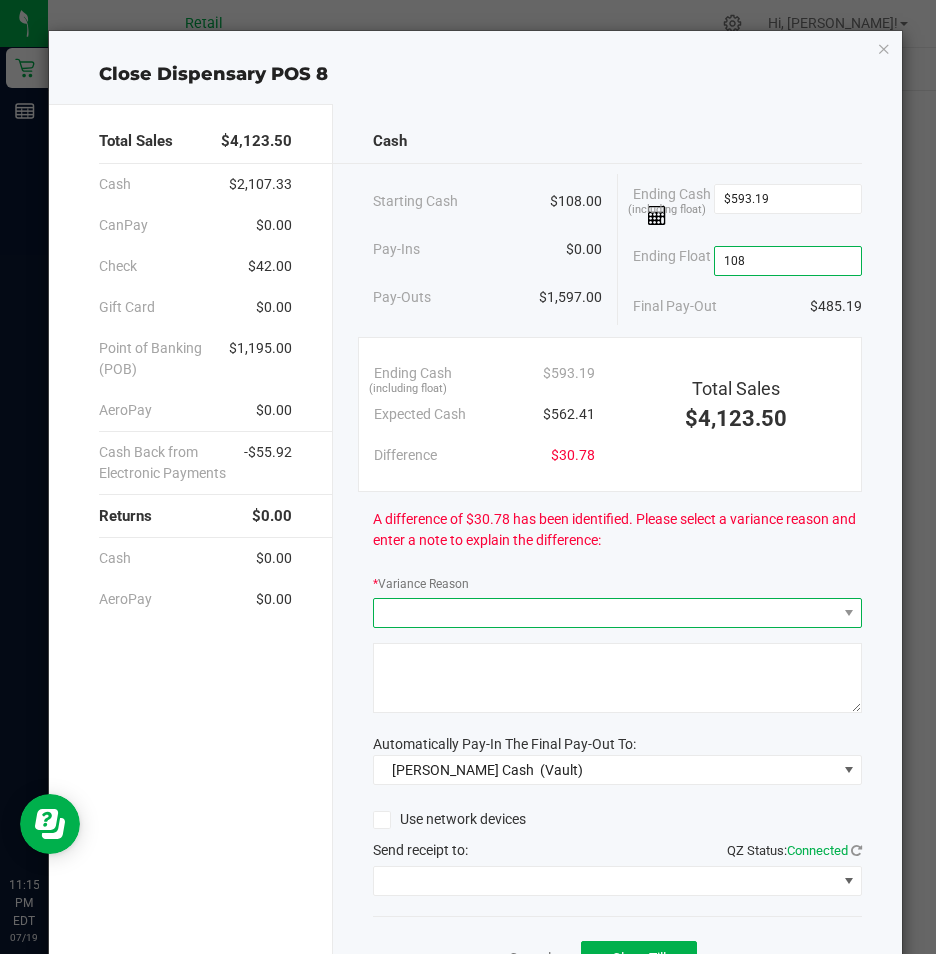type on "$108.00" 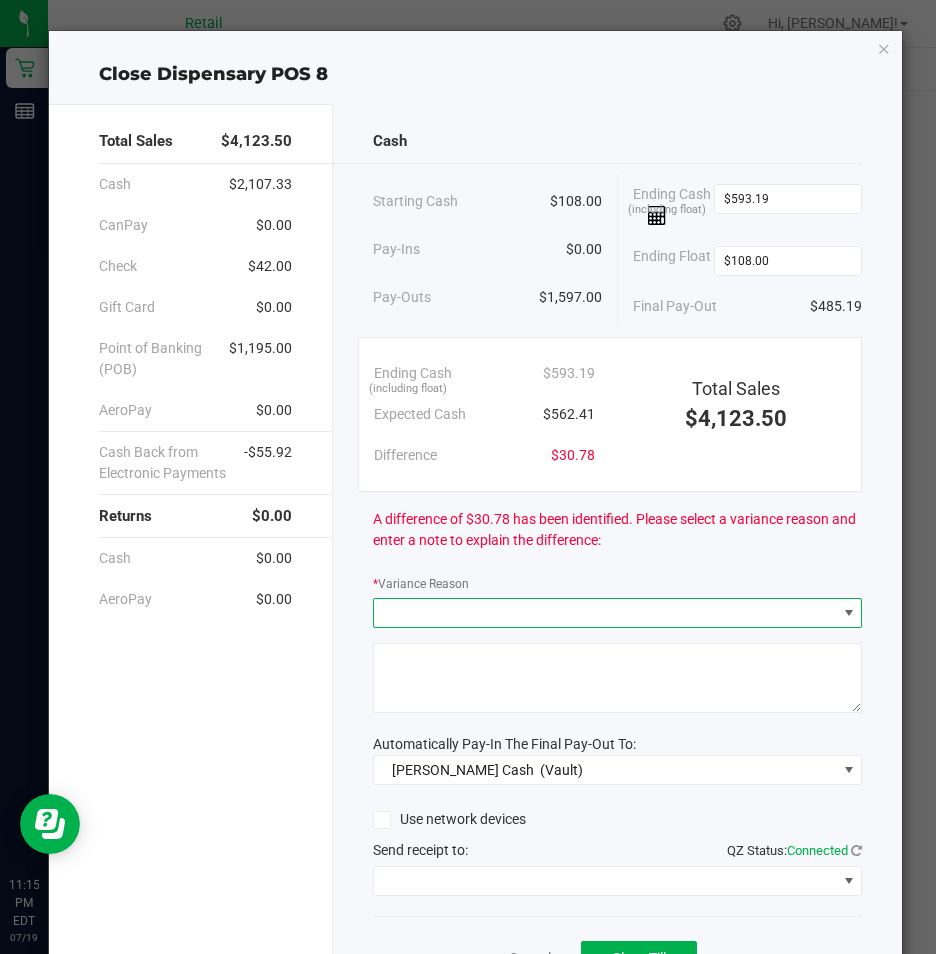 click at bounding box center (605, 613) 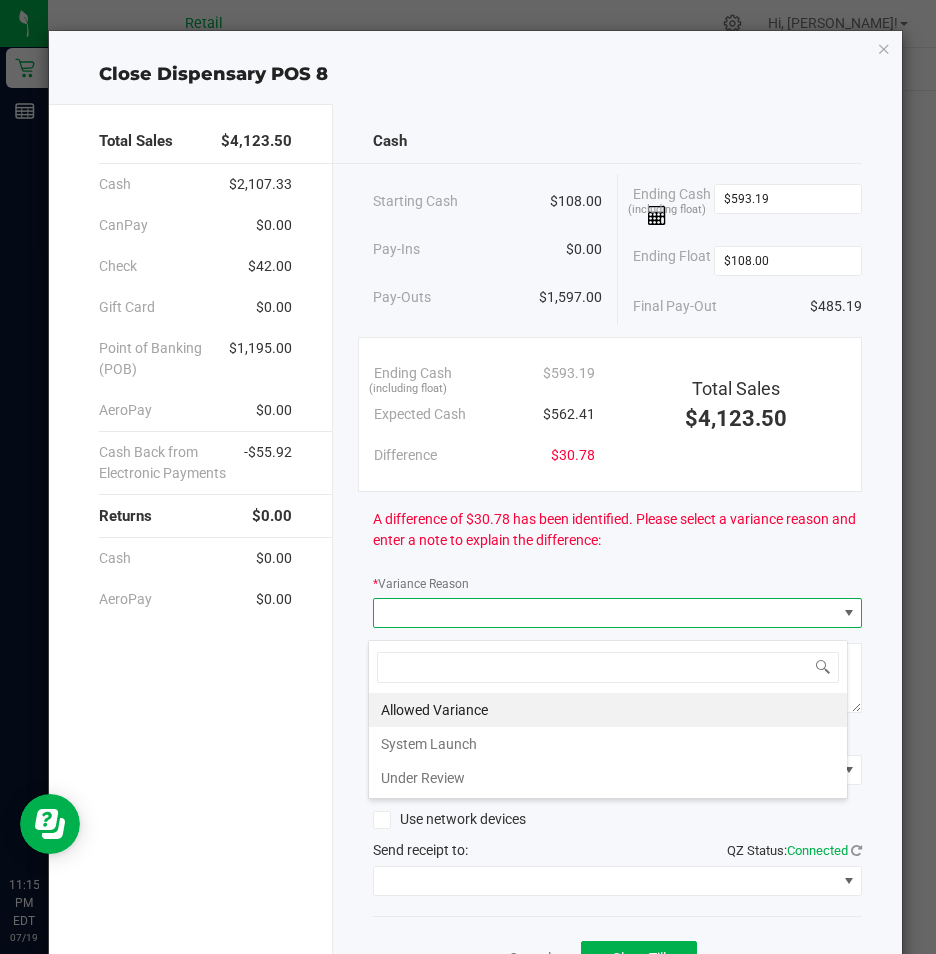scroll, scrollTop: 99970, scrollLeft: 99520, axis: both 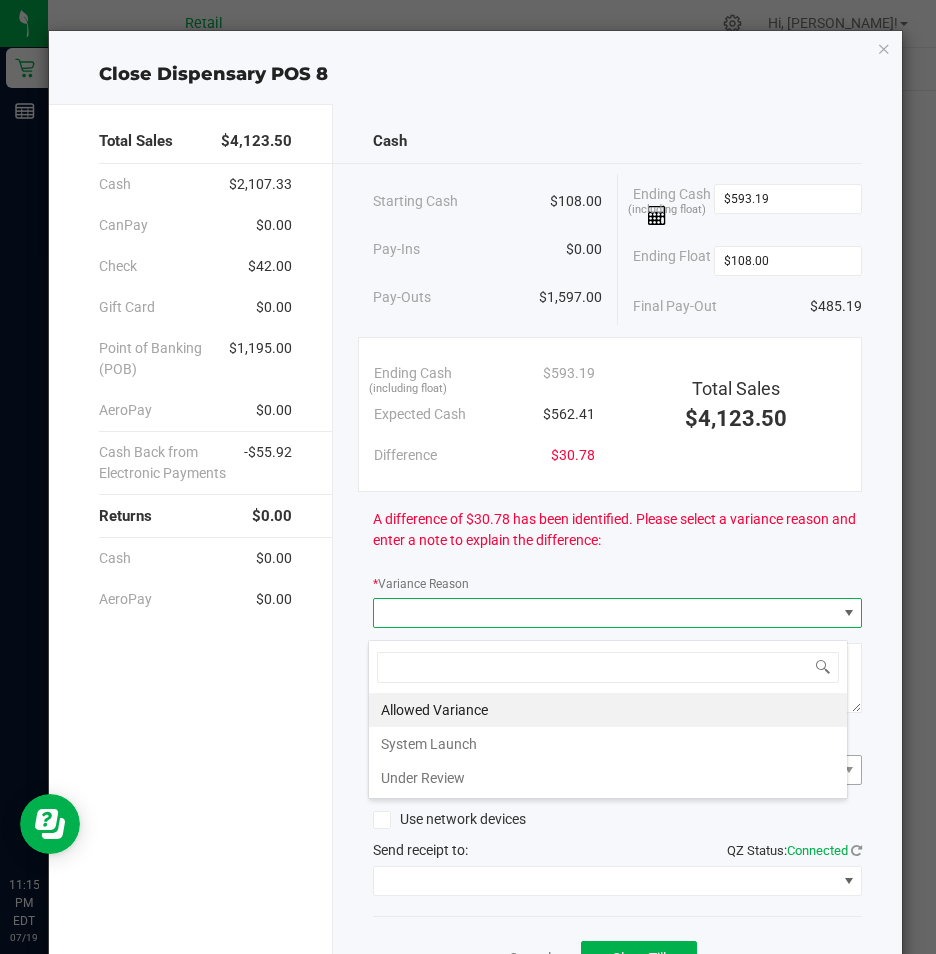 click on "Under Review" at bounding box center [608, 778] 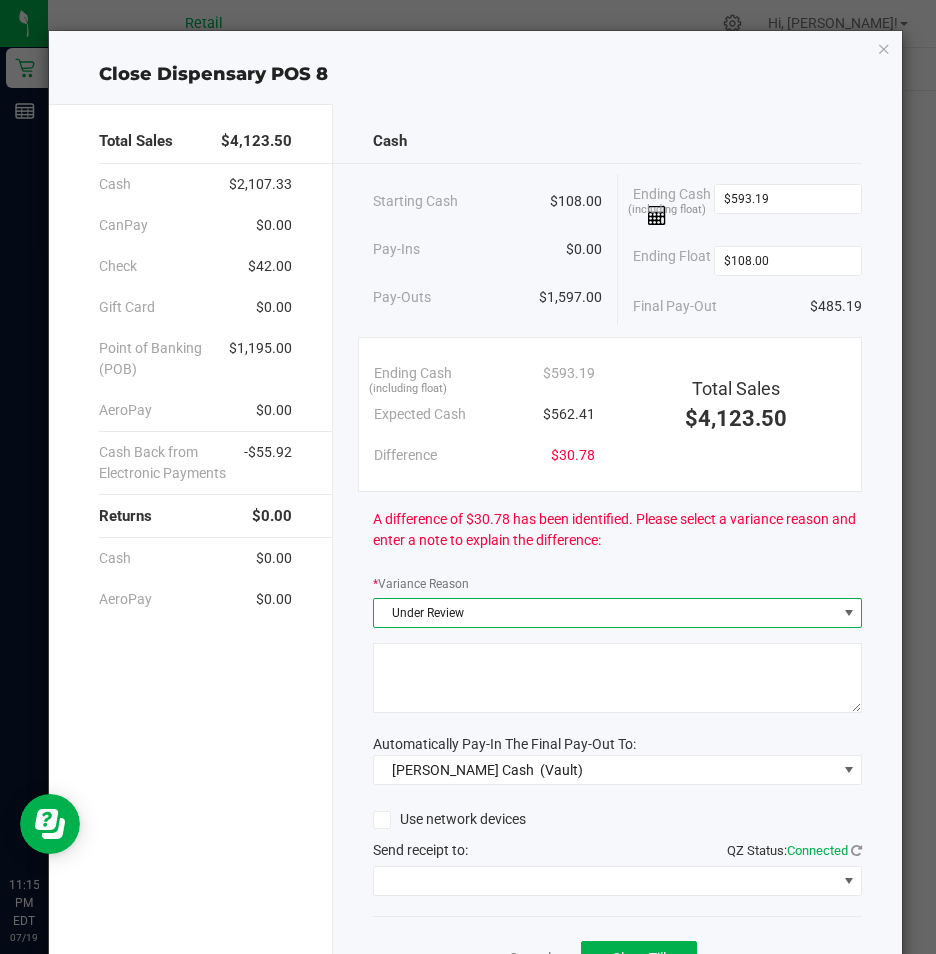 click 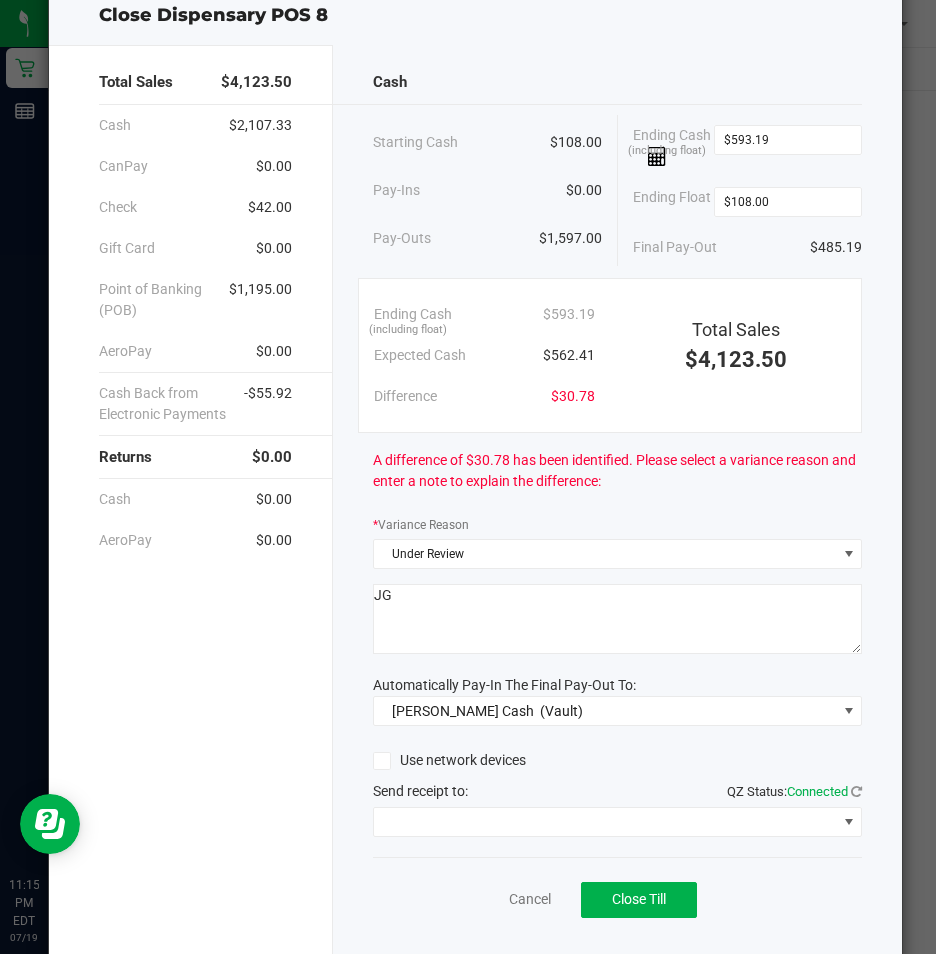 scroll, scrollTop: 117, scrollLeft: 0, axis: vertical 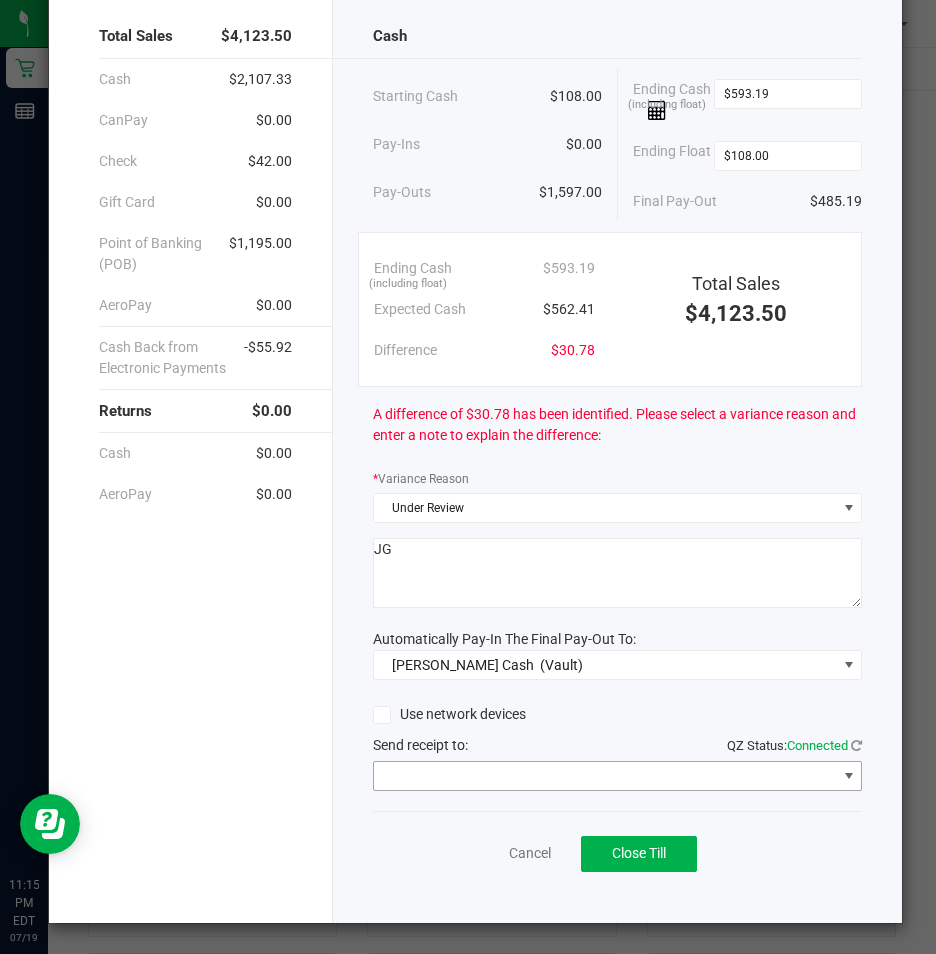 type on "JG" 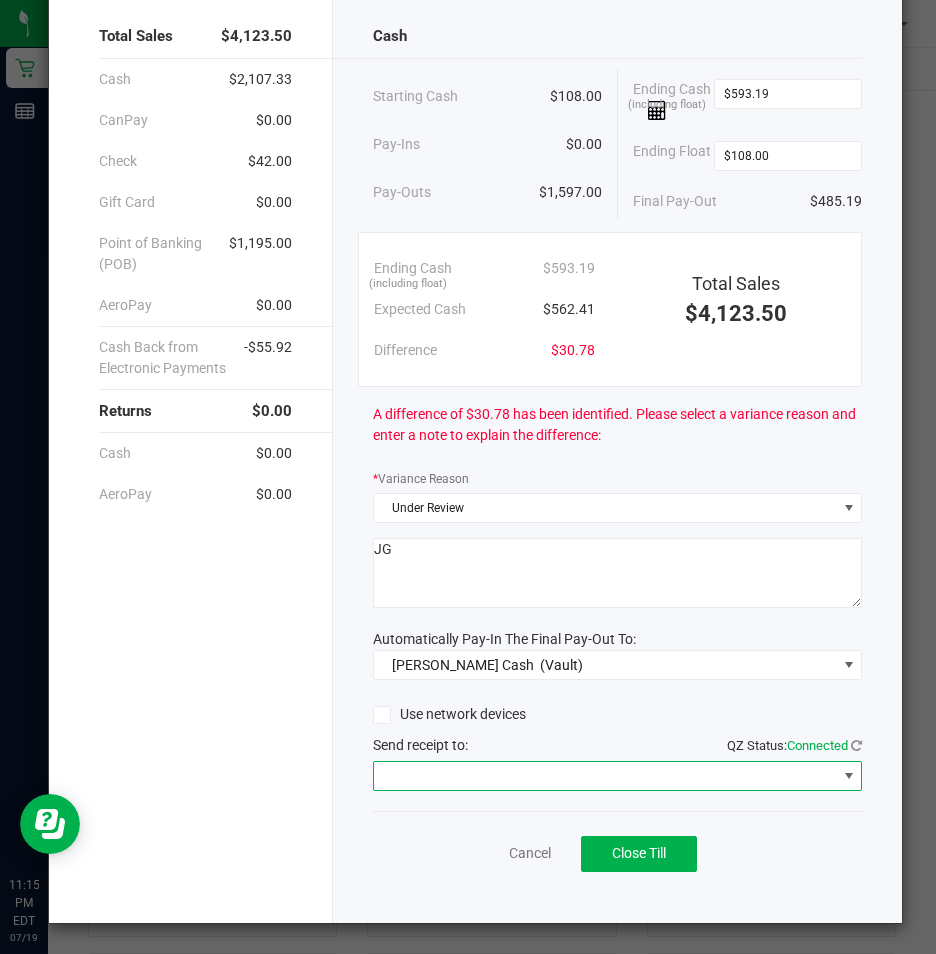 click at bounding box center [849, 776] 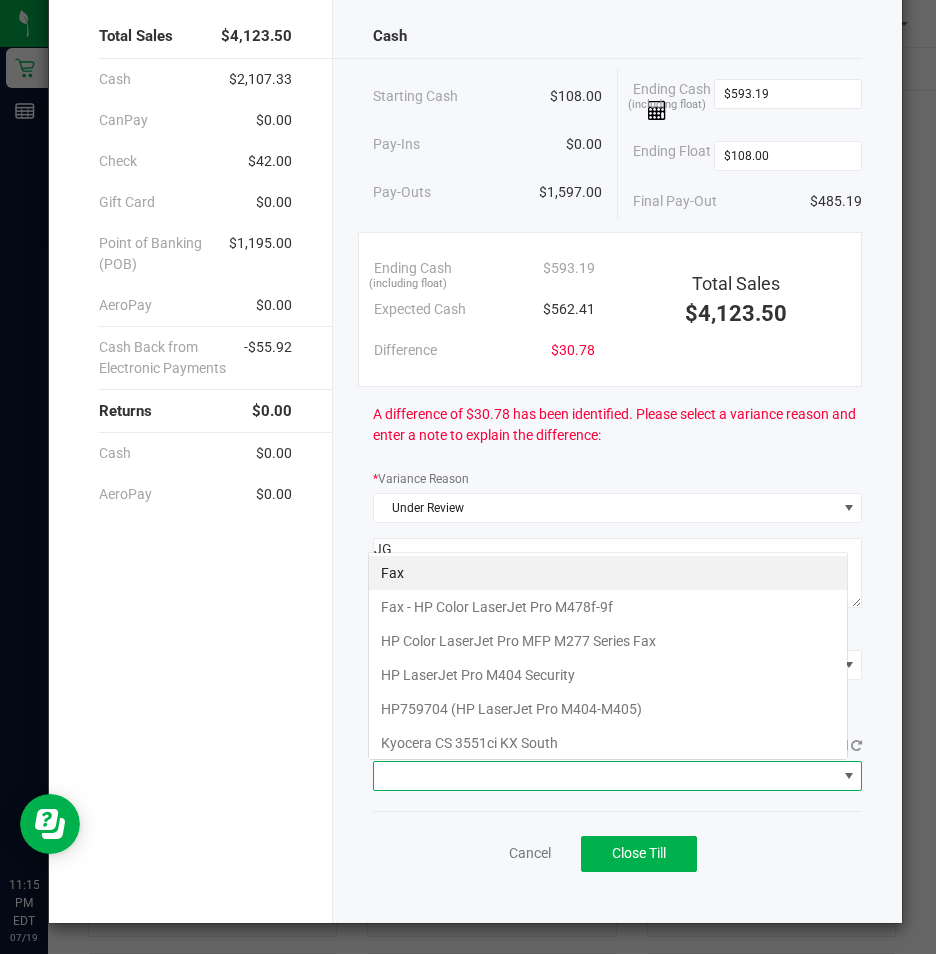 scroll, scrollTop: 99970, scrollLeft: 99520, axis: both 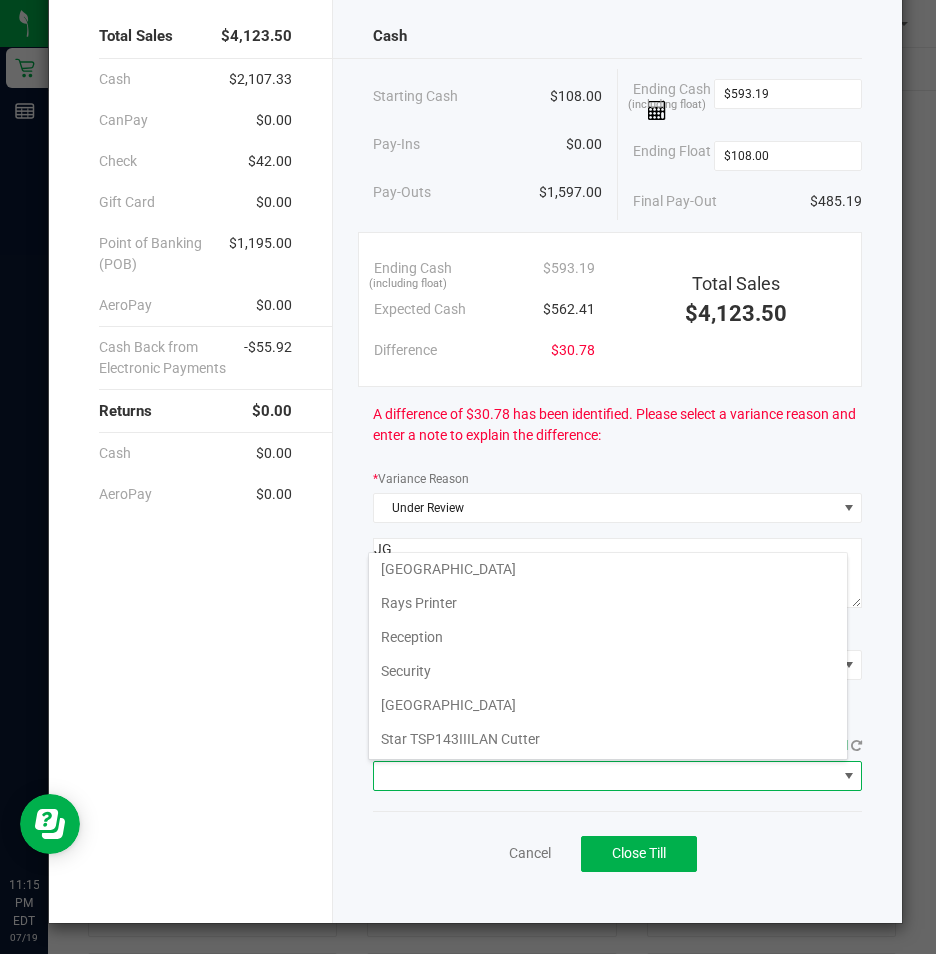 click on "Star TSP143IIILAN Cutter" at bounding box center (608, 739) 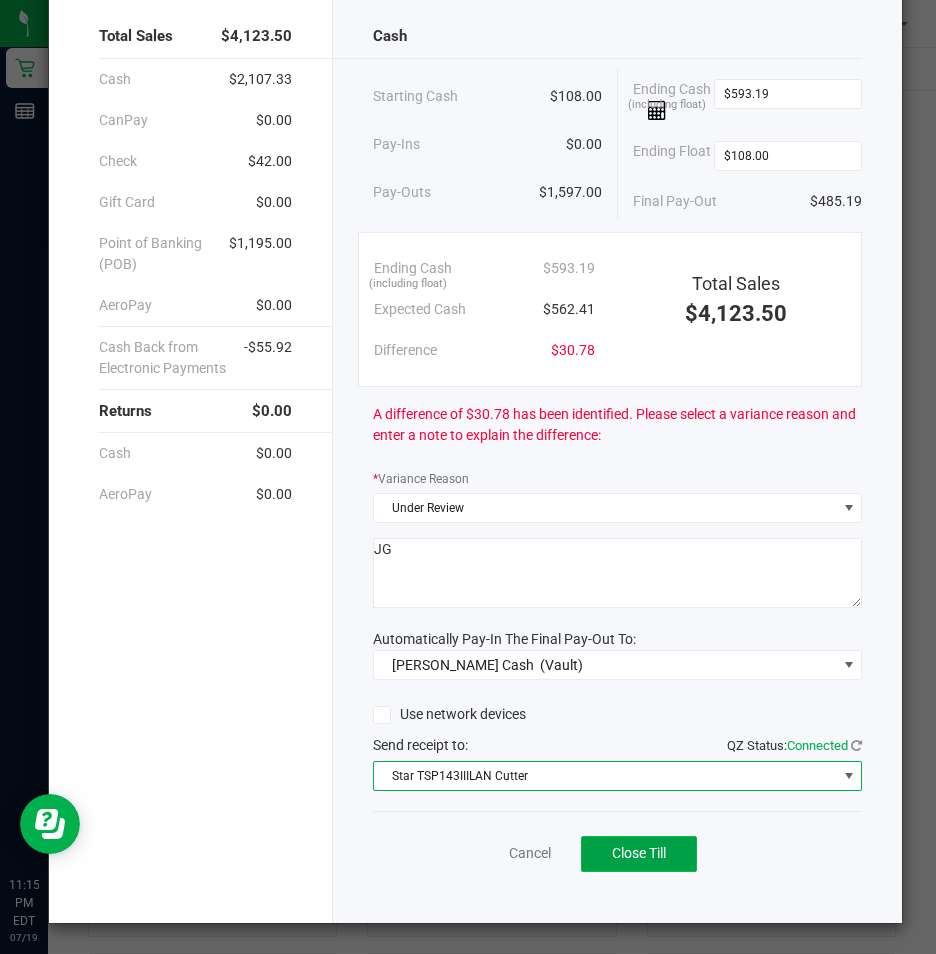 click on "Close Till" 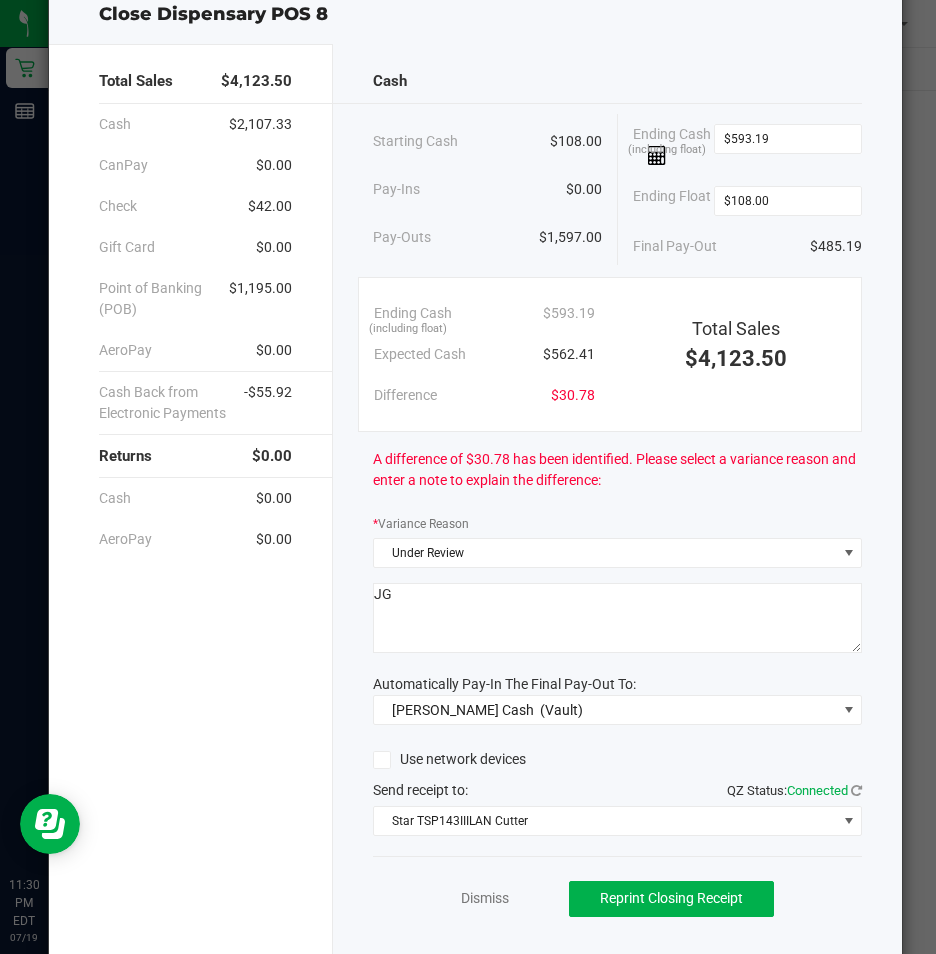 scroll, scrollTop: 117, scrollLeft: 0, axis: vertical 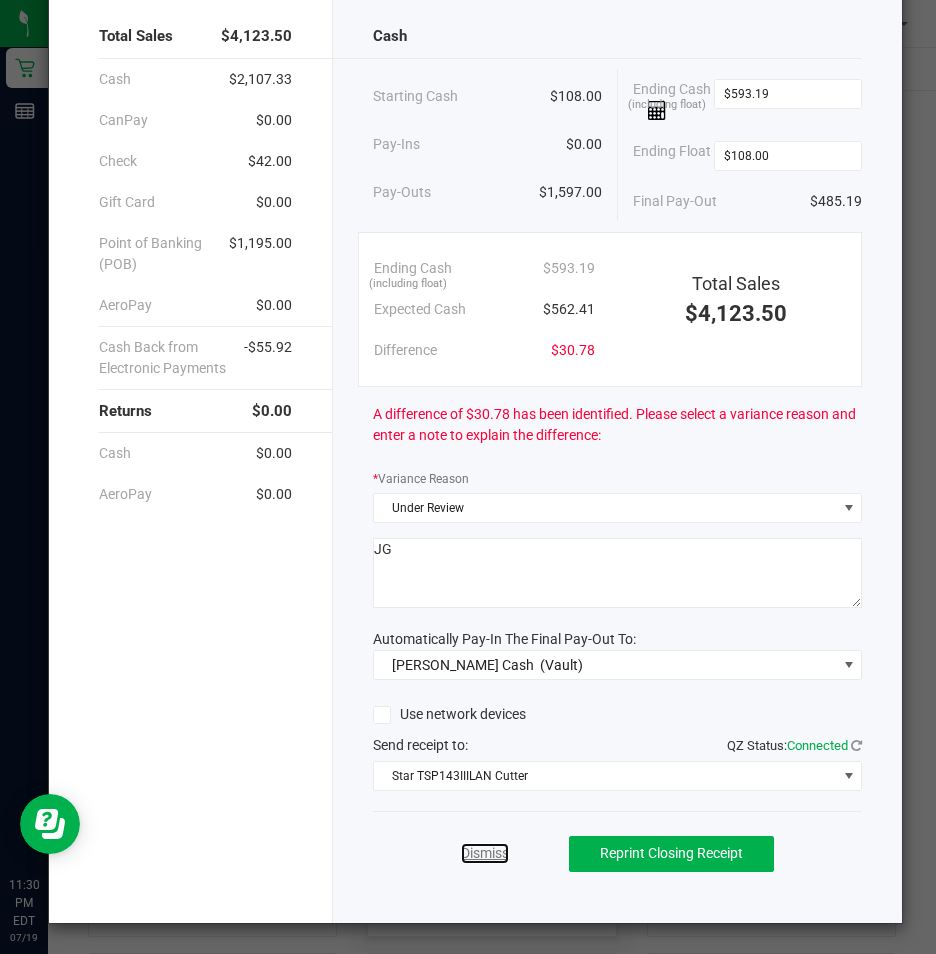 drag, startPoint x: 483, startPoint y: 848, endPoint x: 479, endPoint y: 821, distance: 27.294687 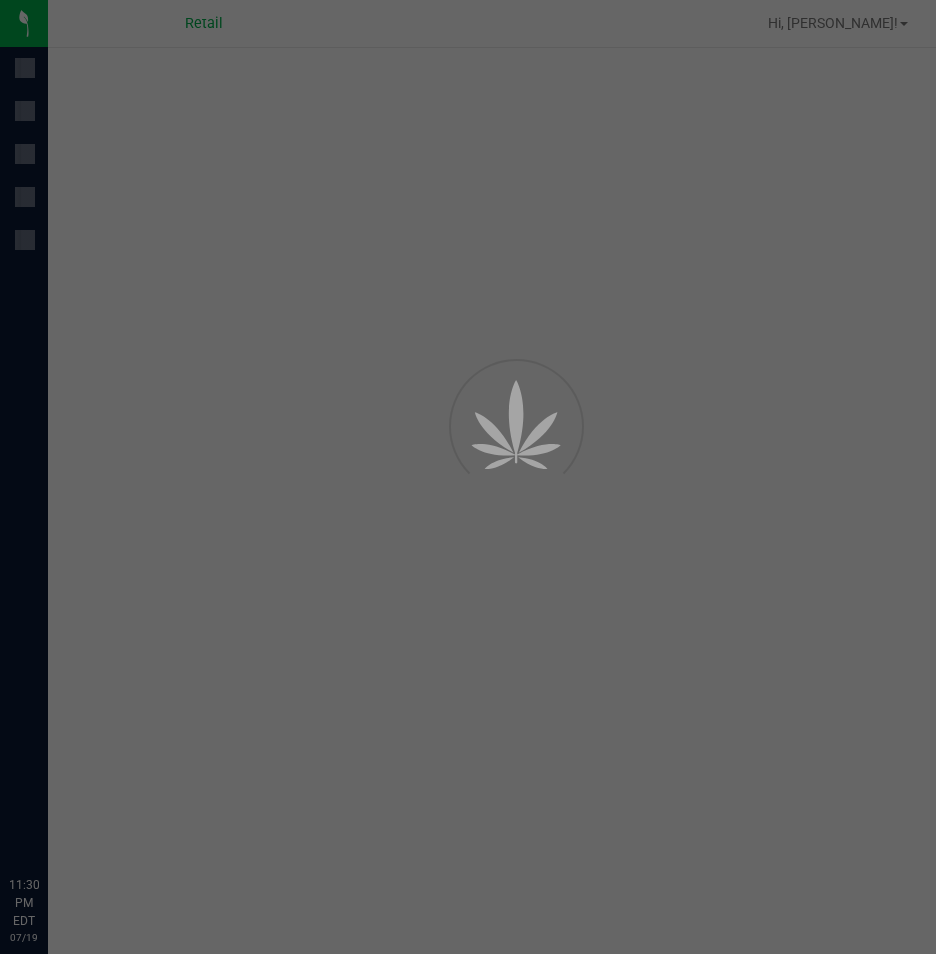 scroll, scrollTop: 0, scrollLeft: 0, axis: both 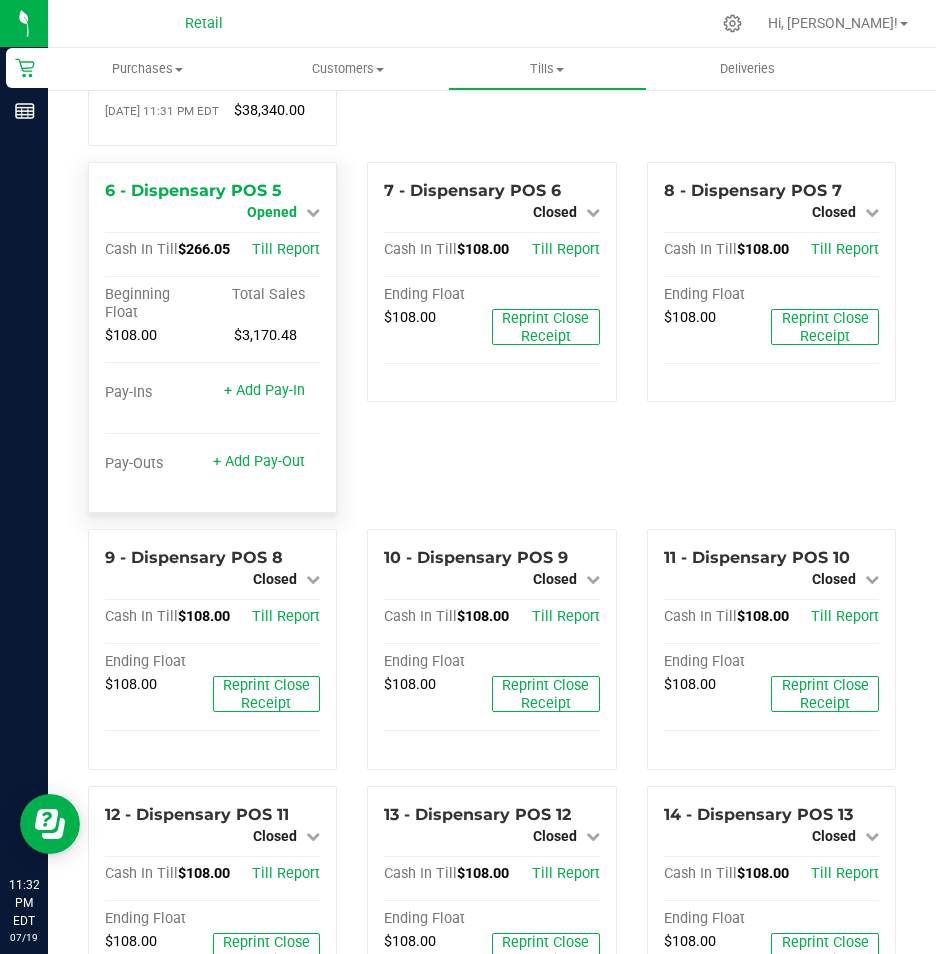 click at bounding box center [313, 212] 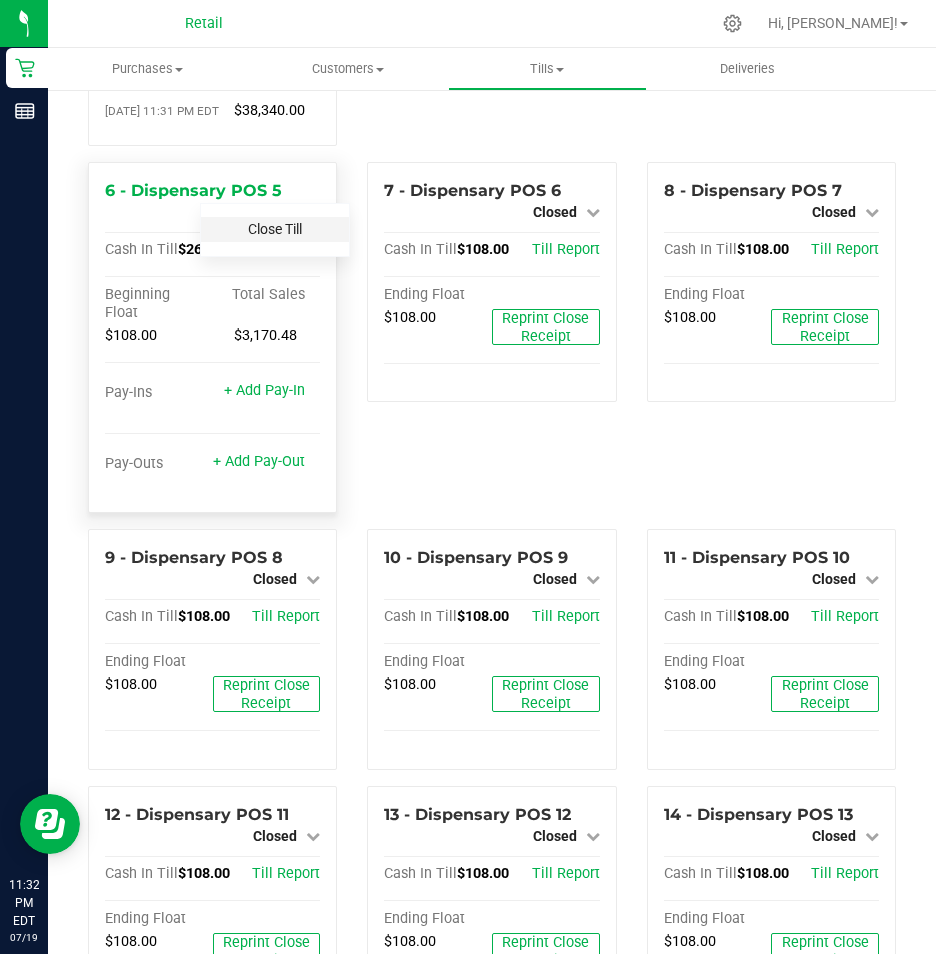 click on "Close Till" at bounding box center (275, 229) 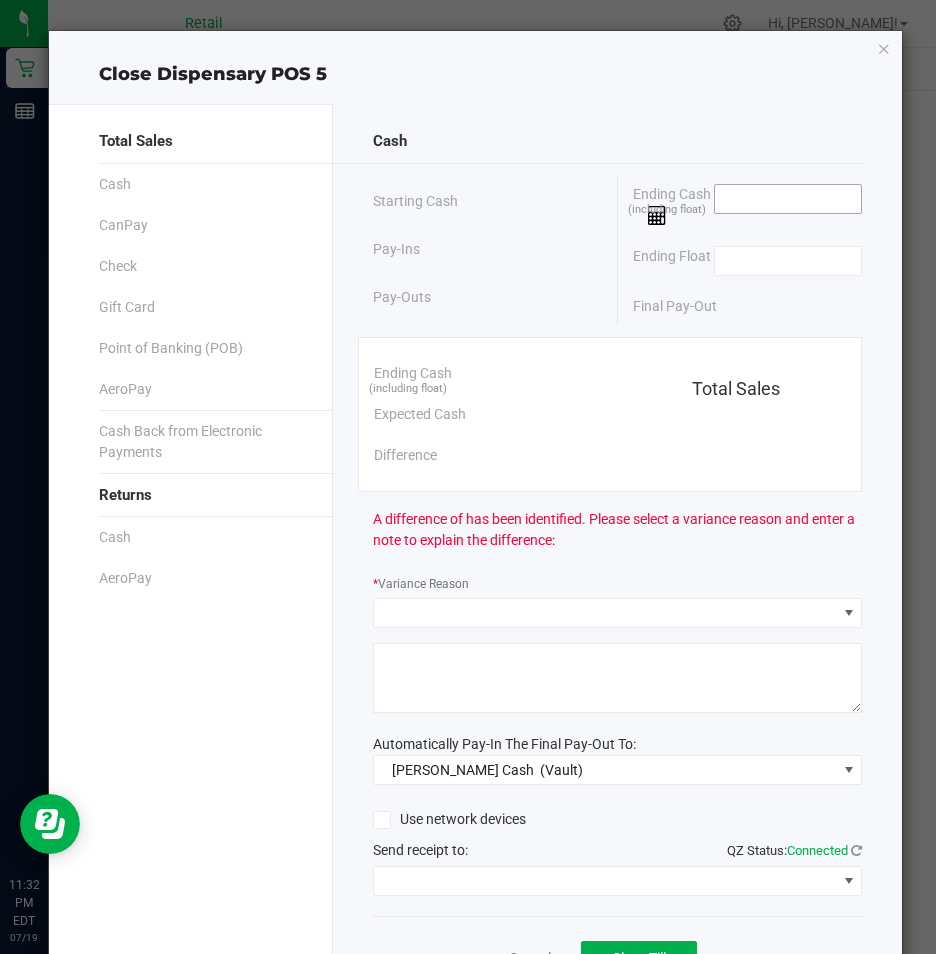 click at bounding box center [788, 199] 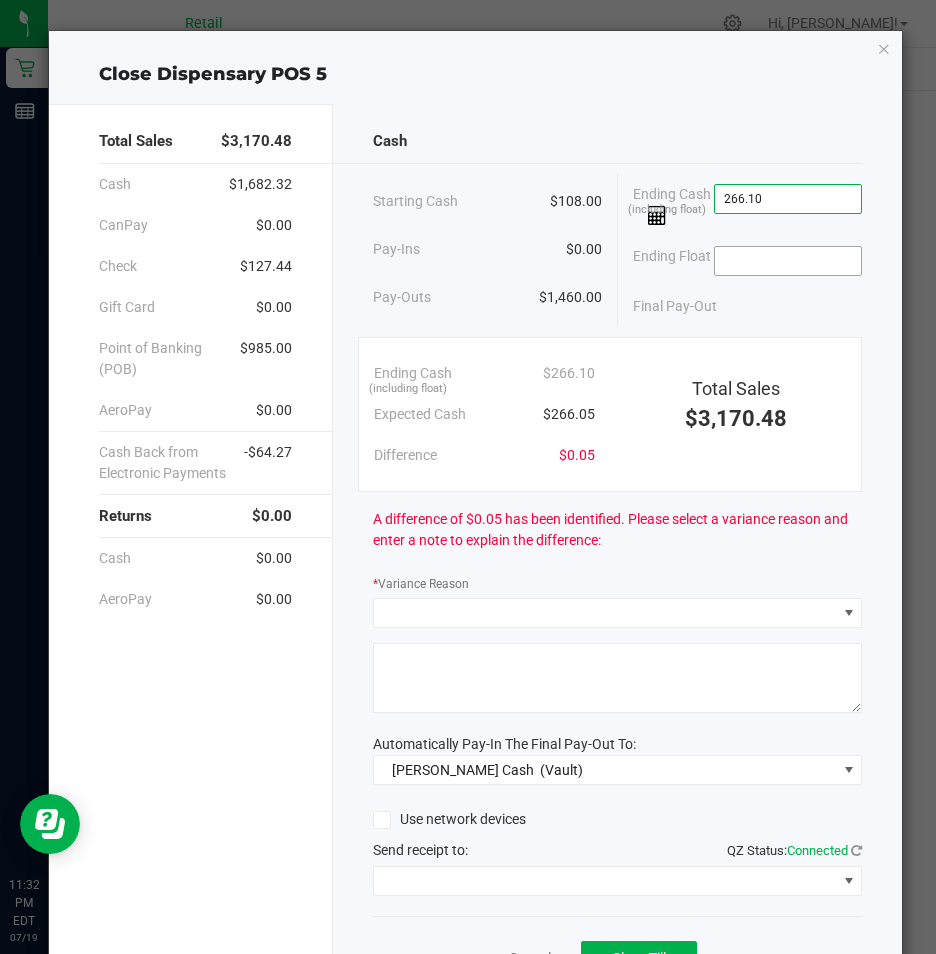 type on "$266.10" 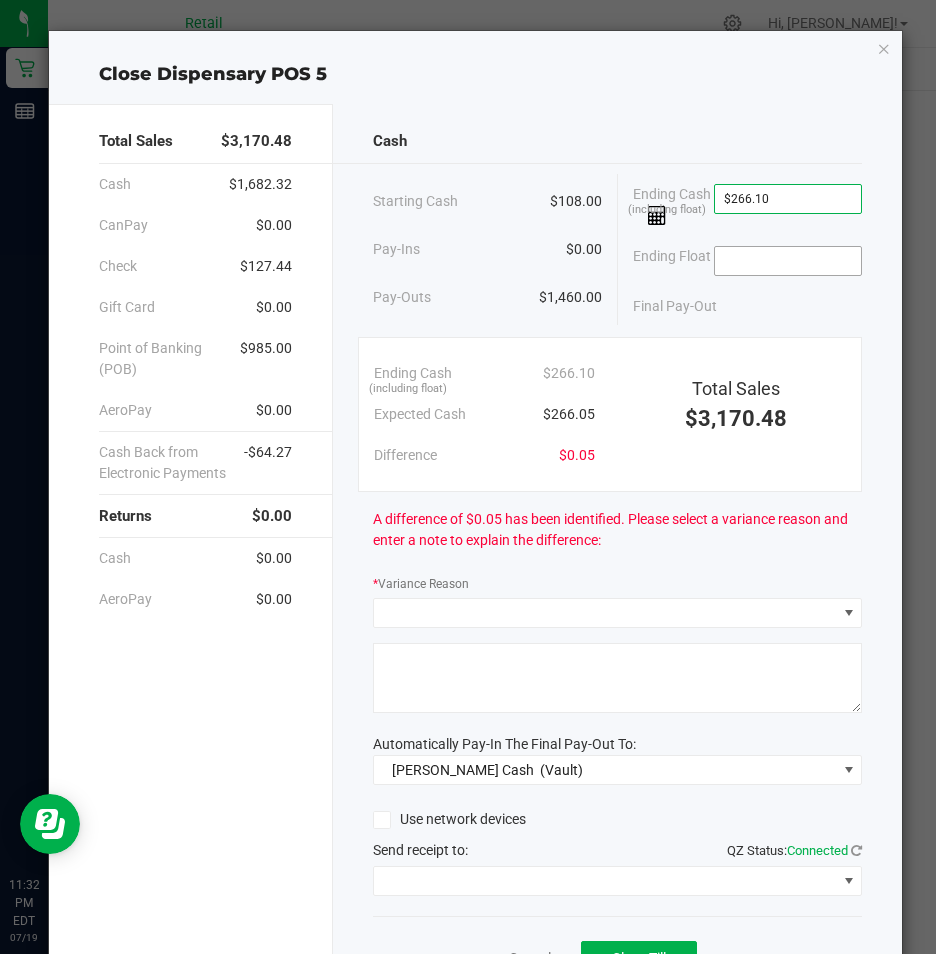 click at bounding box center [788, 261] 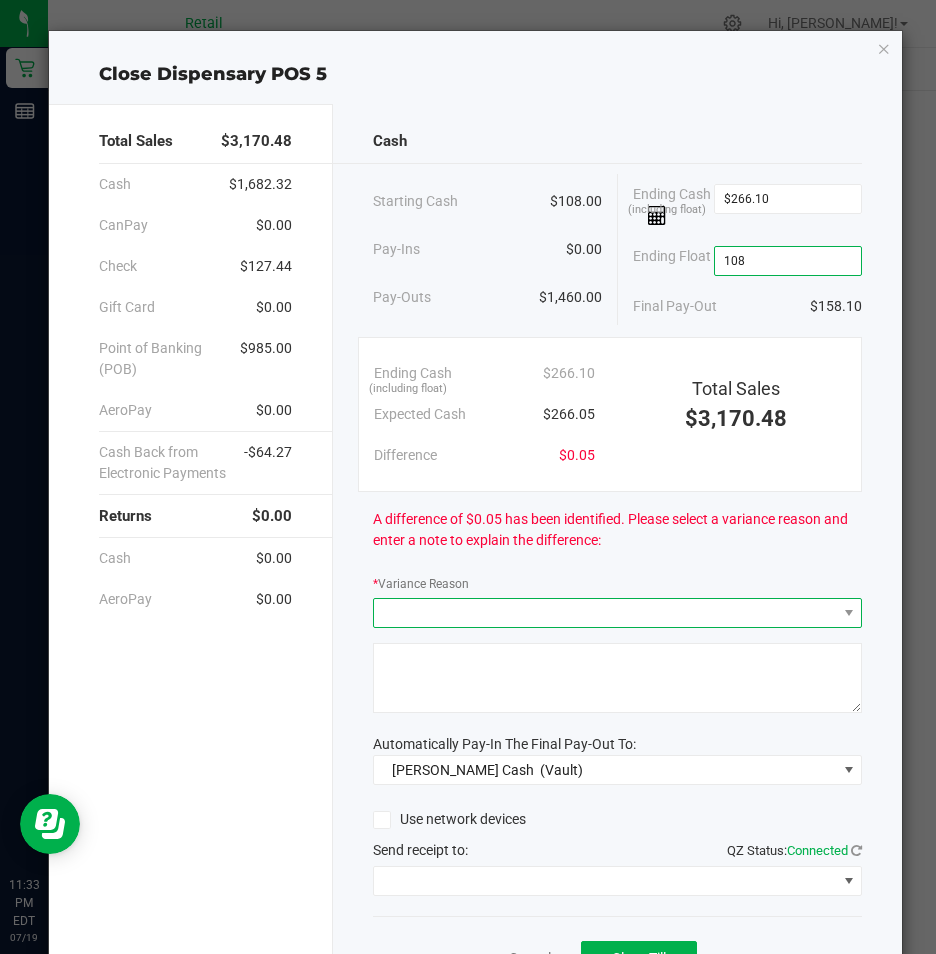 type on "$108.00" 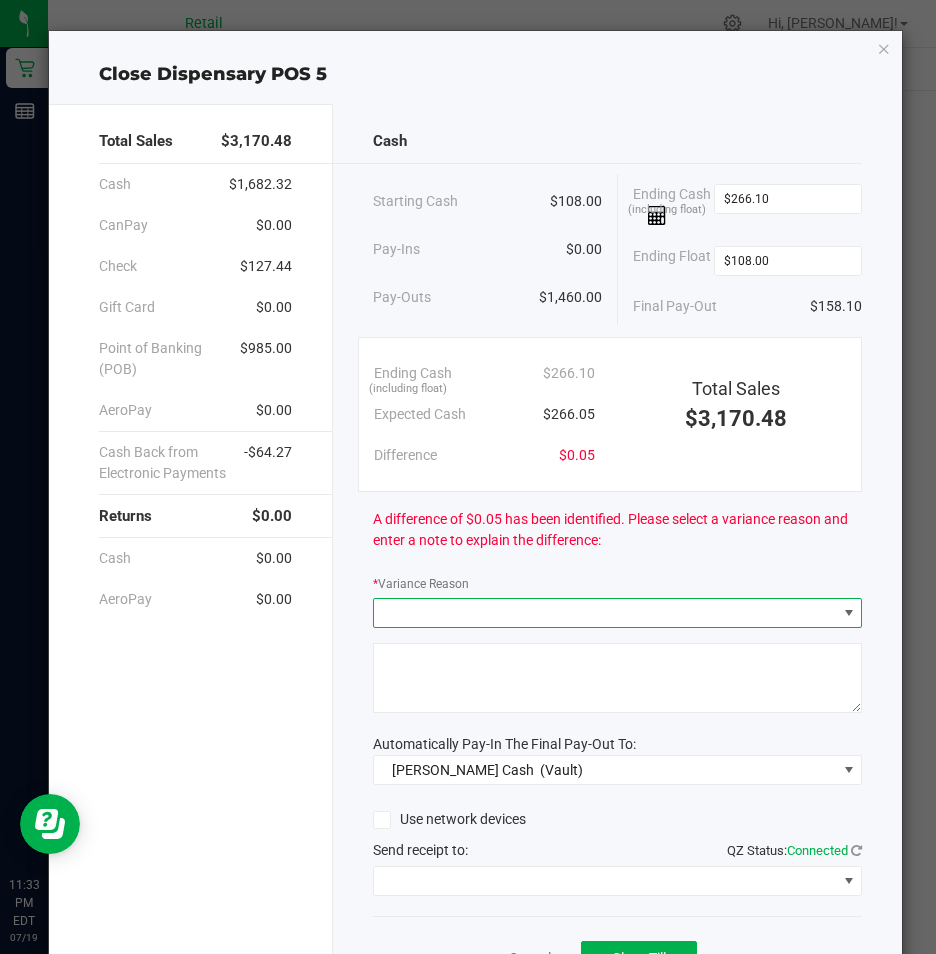 click at bounding box center (605, 613) 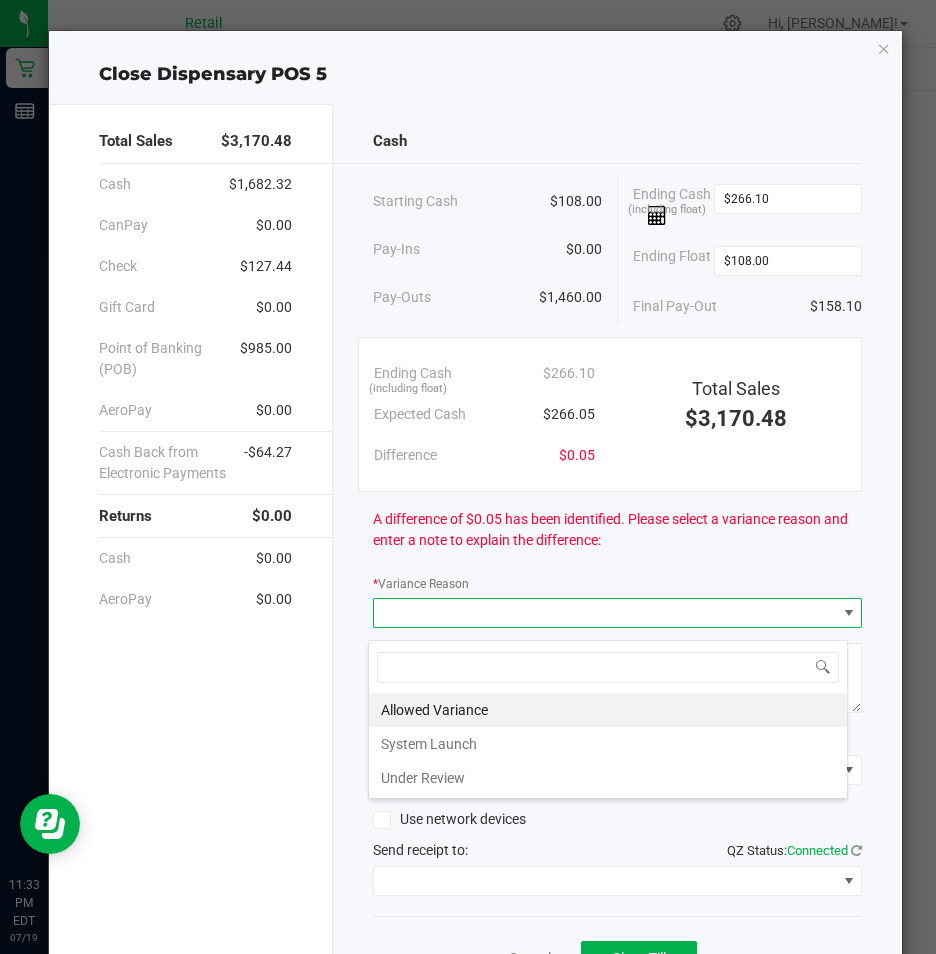 scroll, scrollTop: 99970, scrollLeft: 99520, axis: both 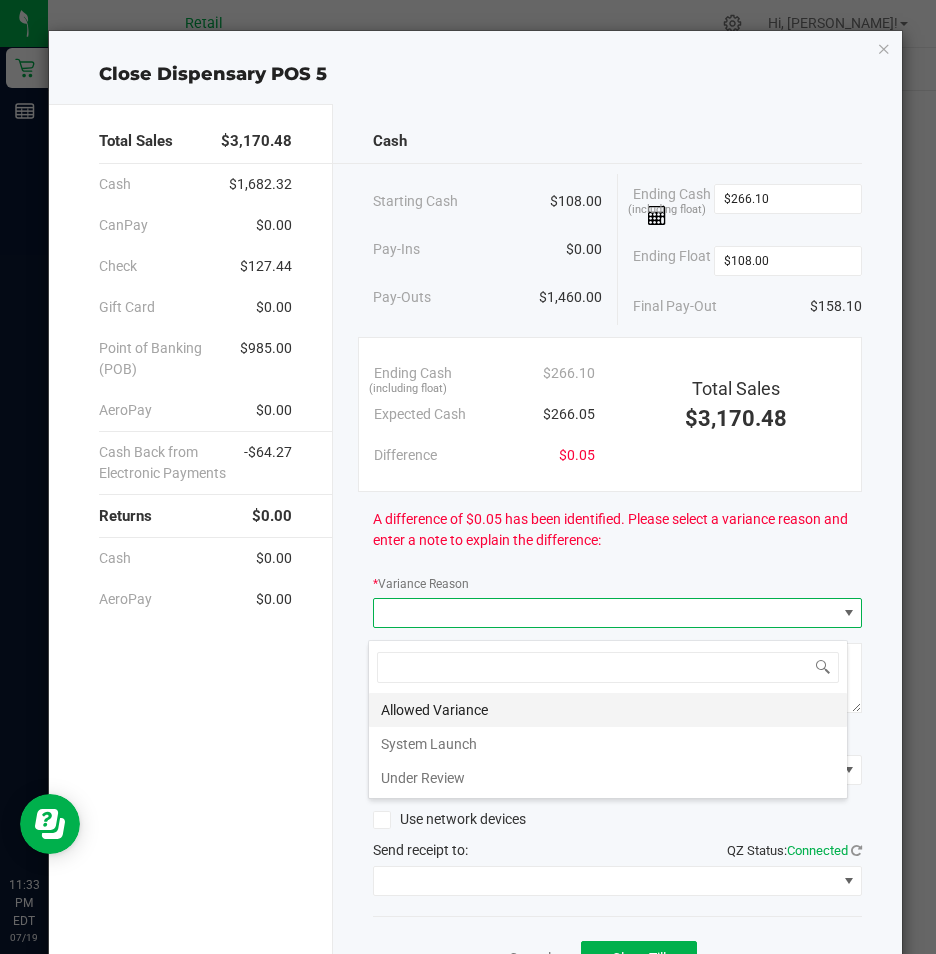 click on "Allowed Variance" at bounding box center (608, 710) 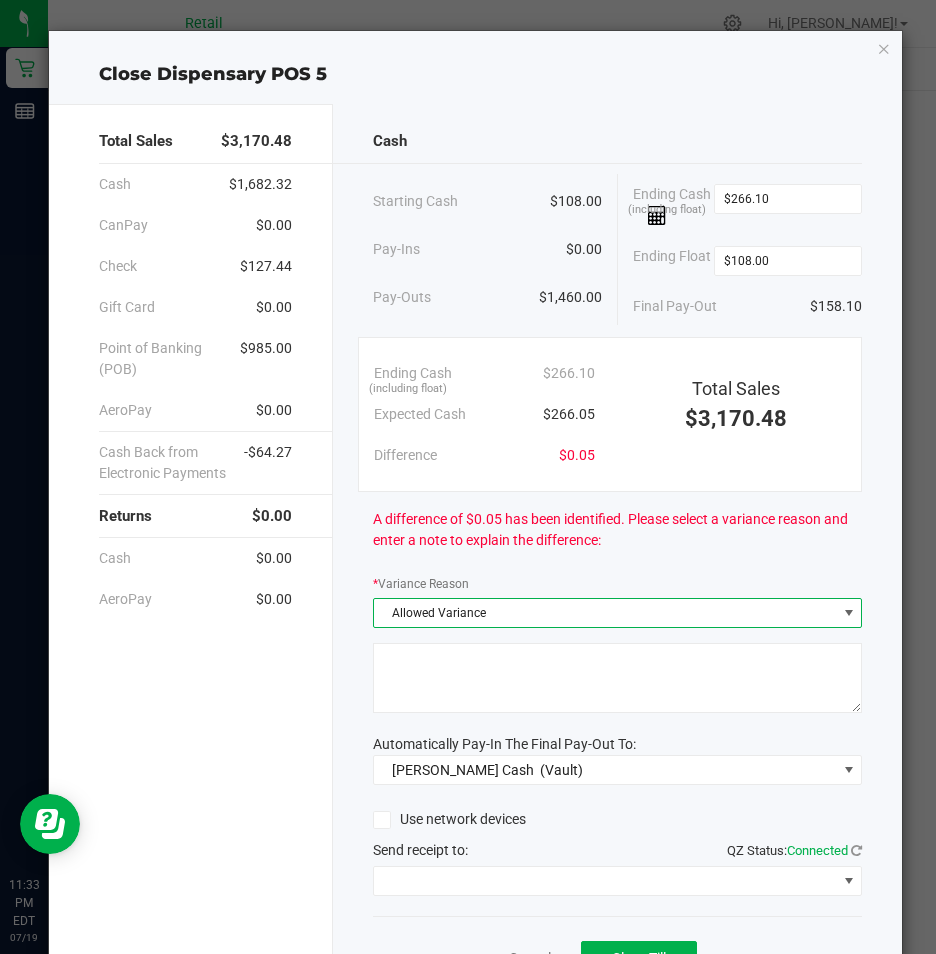 click 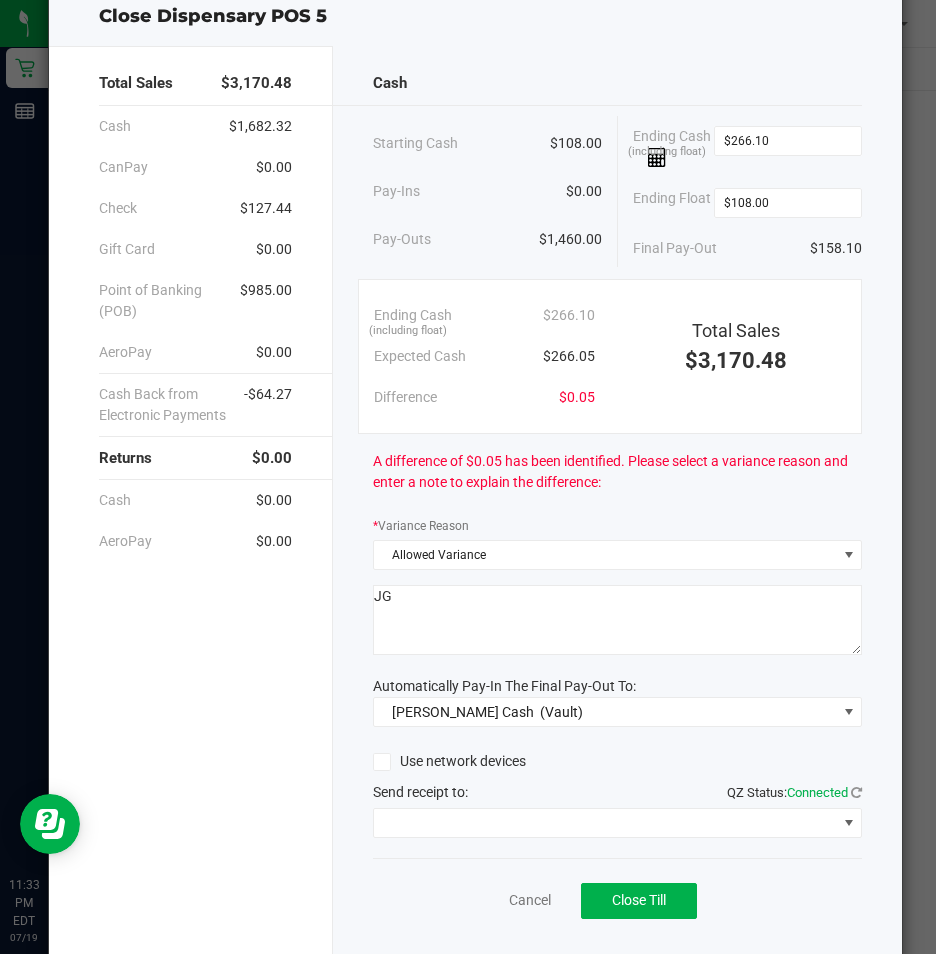 scroll, scrollTop: 117, scrollLeft: 0, axis: vertical 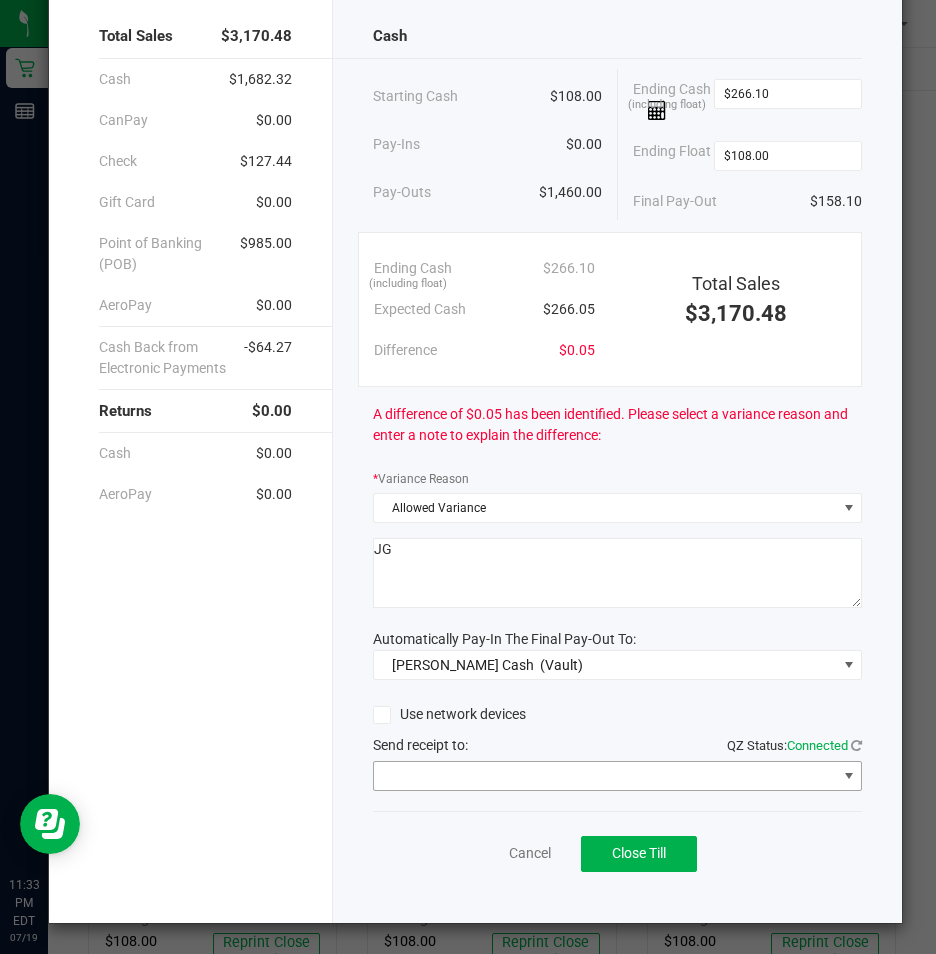 type on "JG" 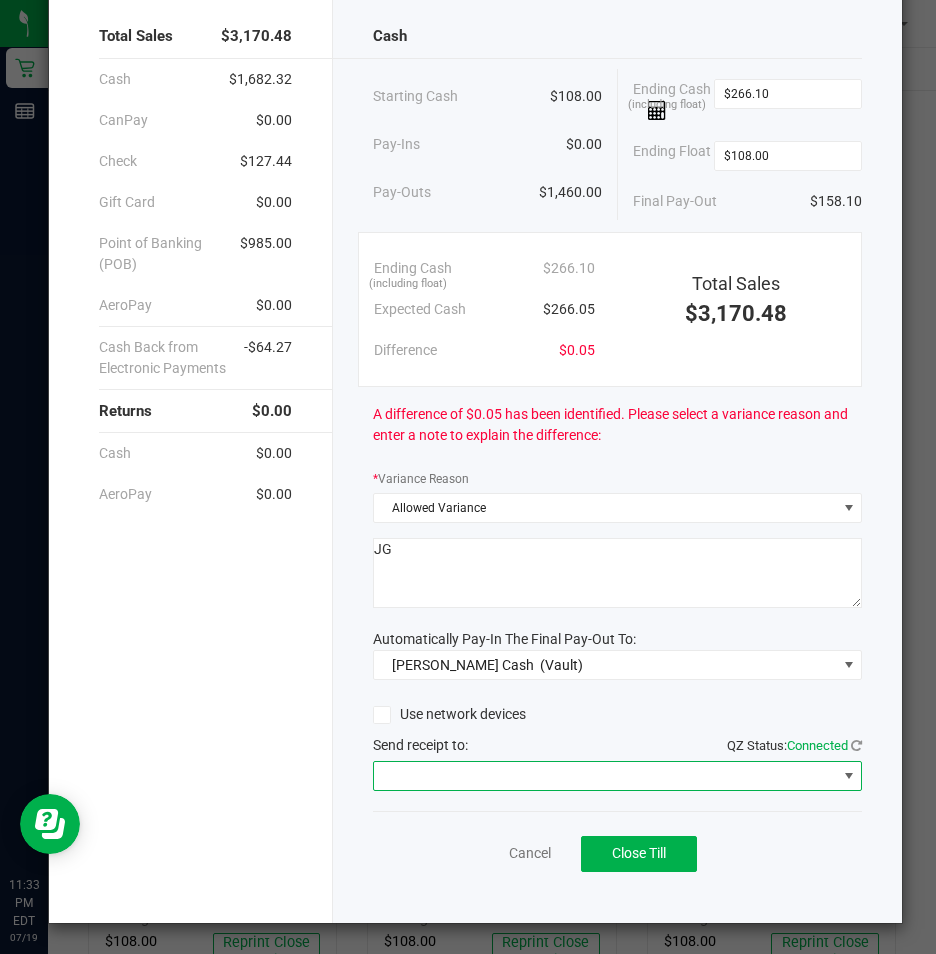 click at bounding box center (849, 776) 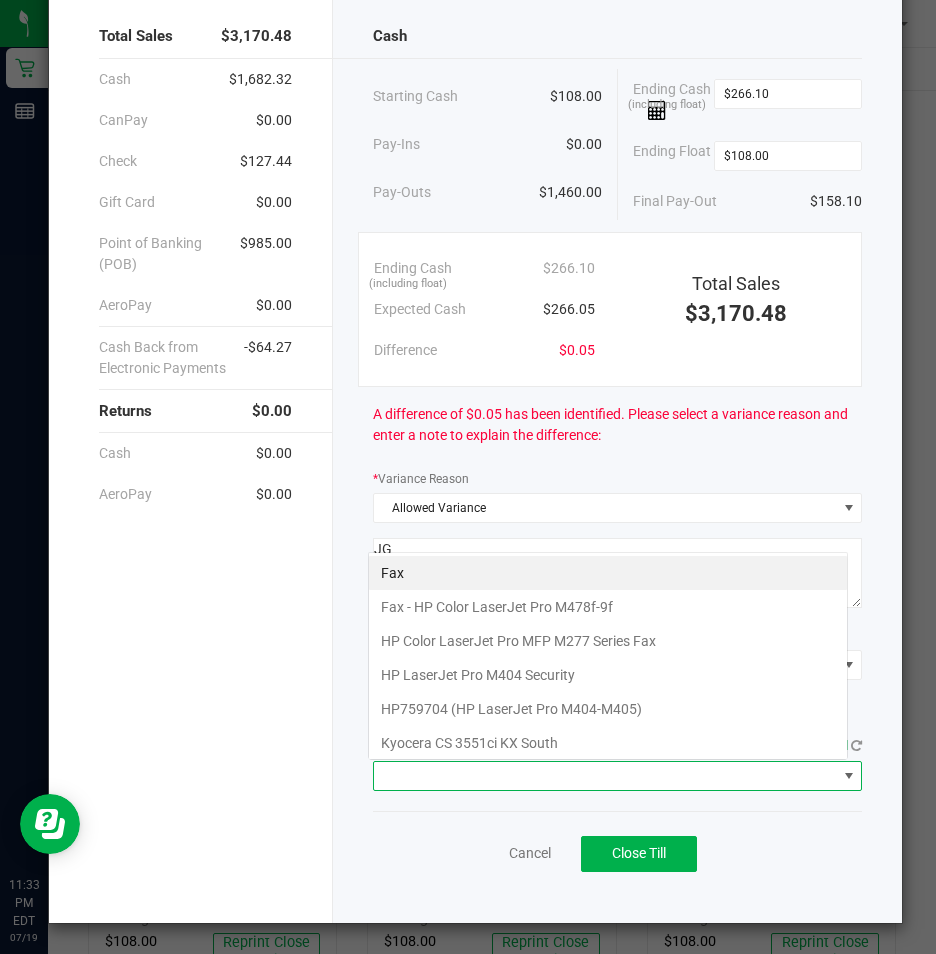 scroll, scrollTop: 99970, scrollLeft: 99520, axis: both 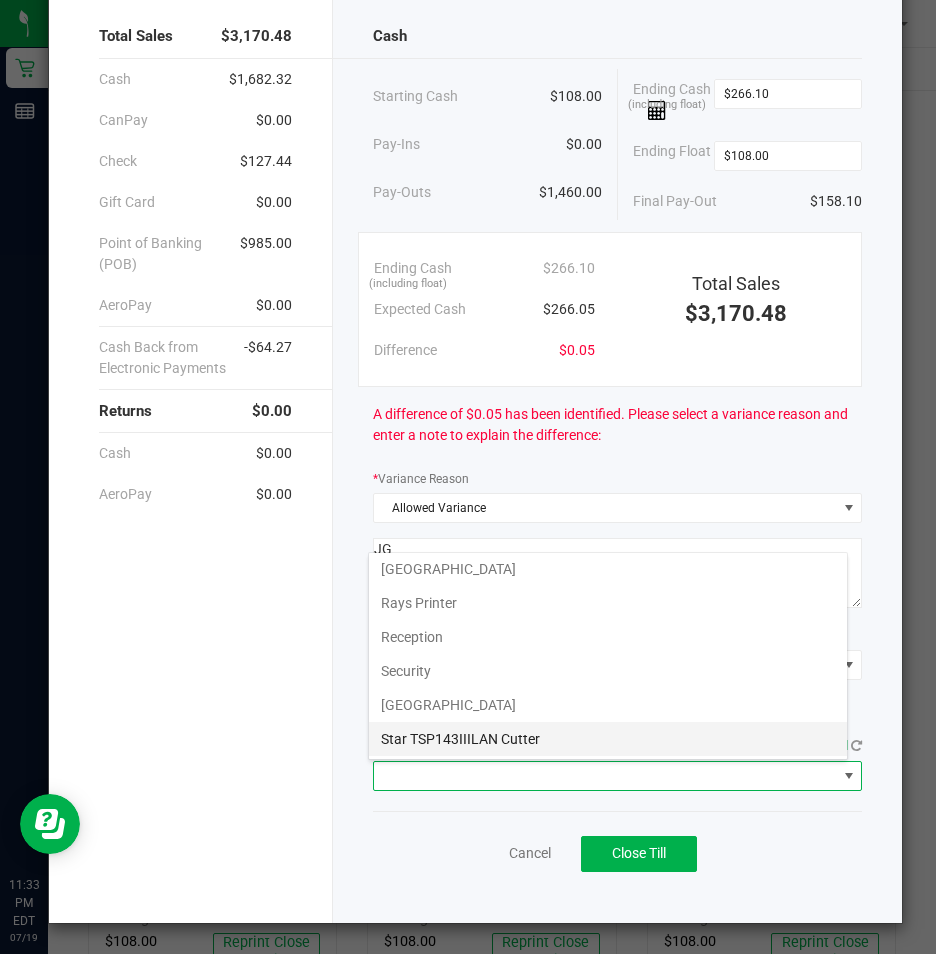 click on "Star TSP143IIILAN Cutter" at bounding box center (608, 739) 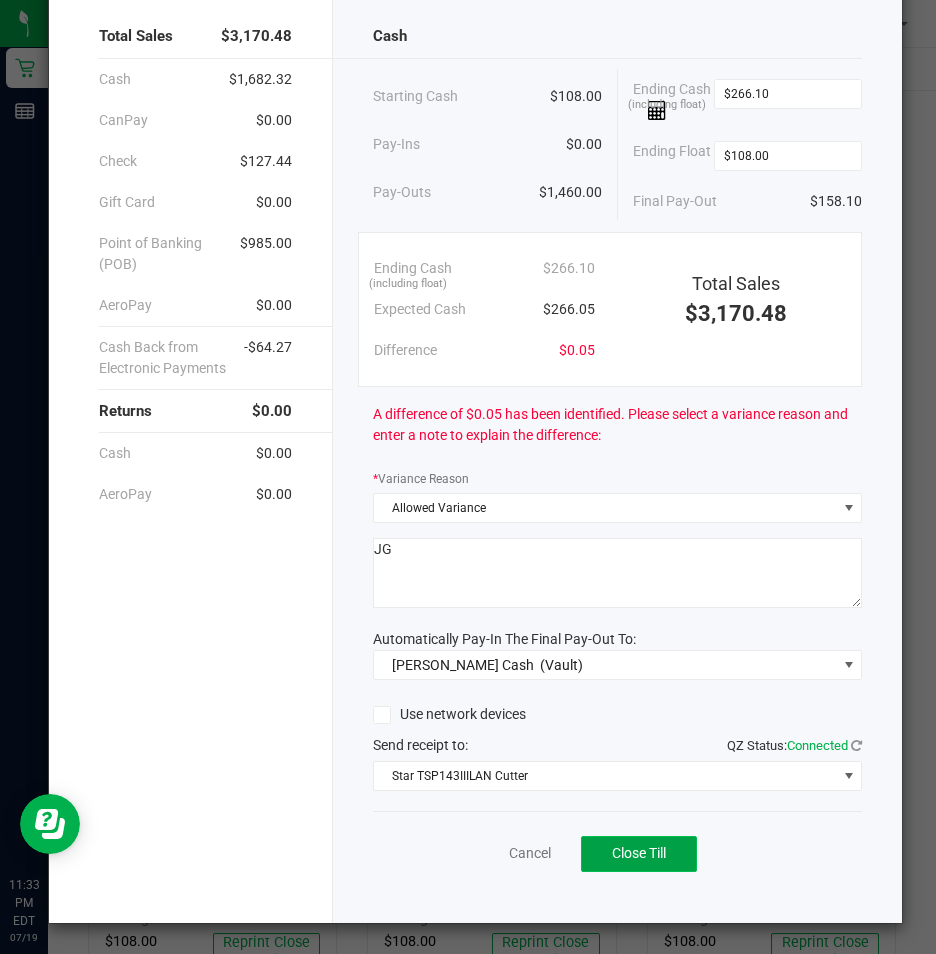 click on "Close Till" 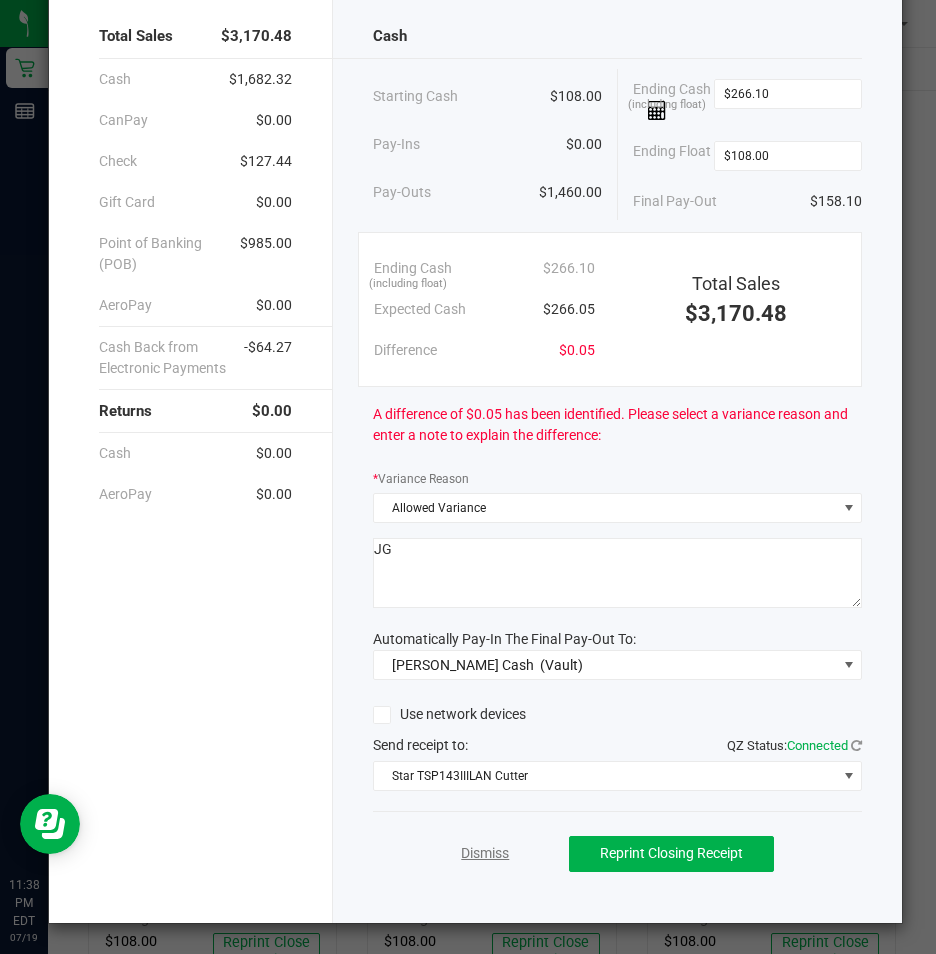 click on "Dismiss" 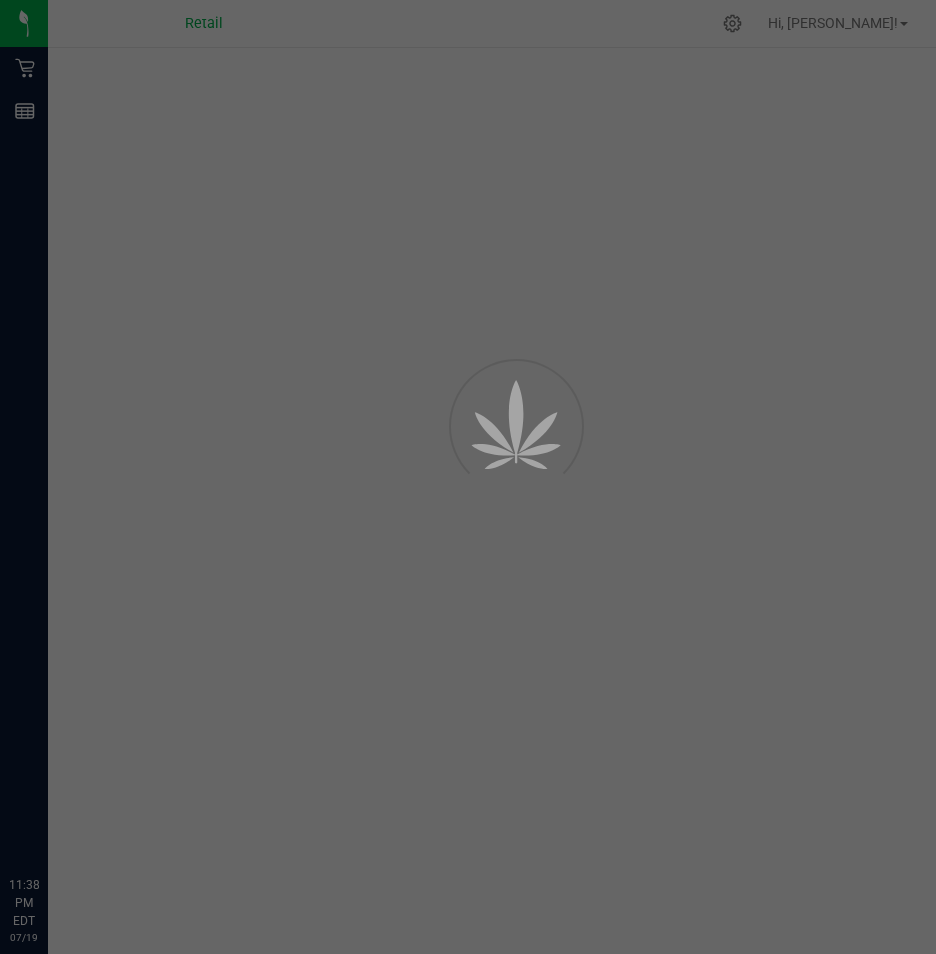 scroll, scrollTop: 0, scrollLeft: 0, axis: both 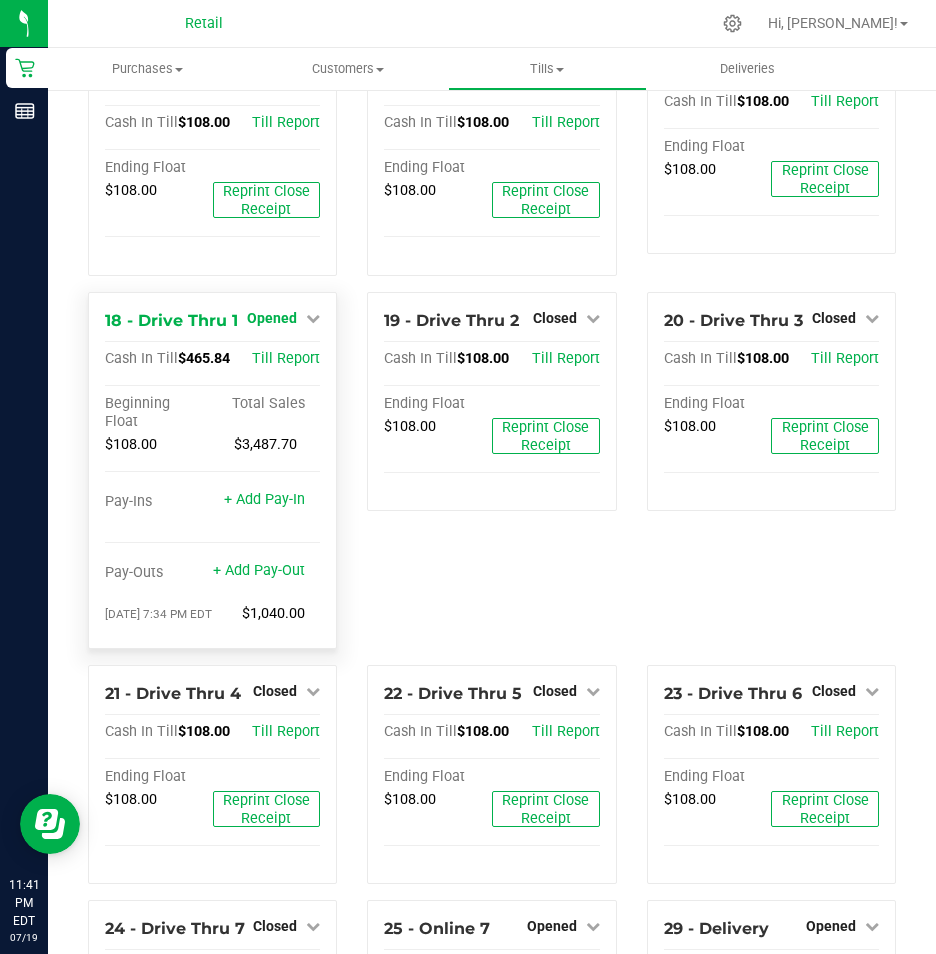 click at bounding box center [313, 318] 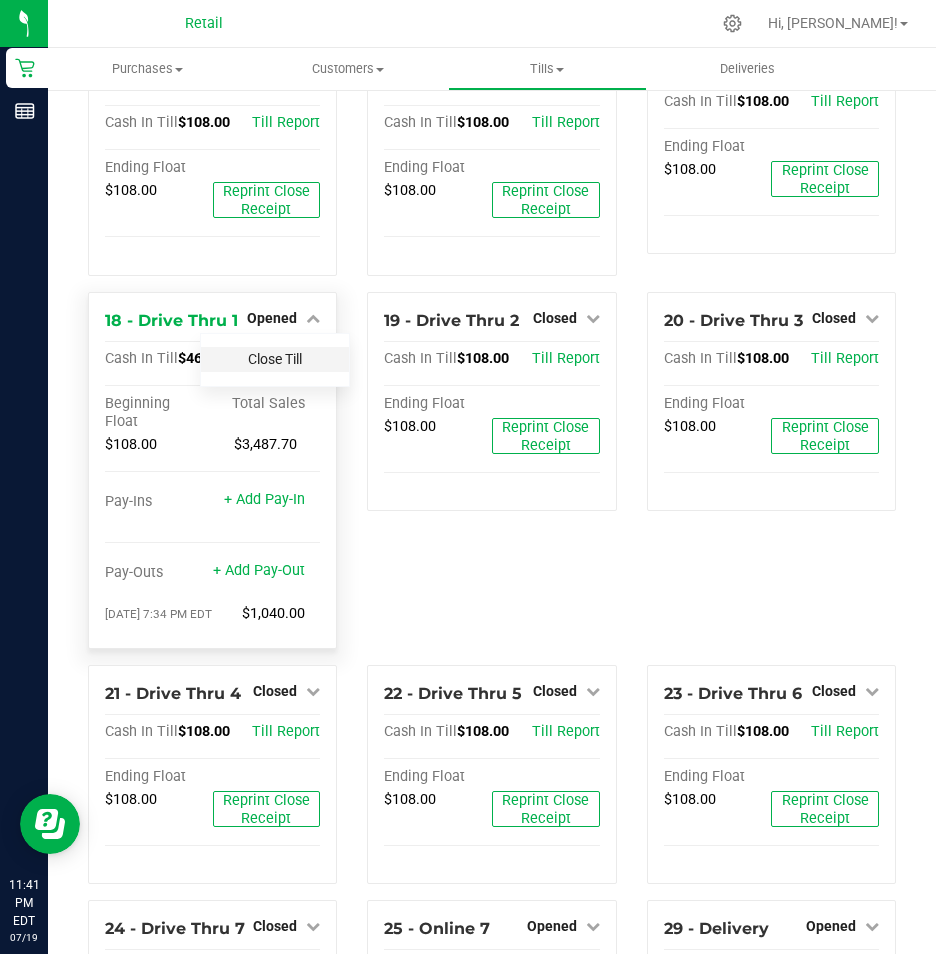 click on "Close Till" at bounding box center (275, 359) 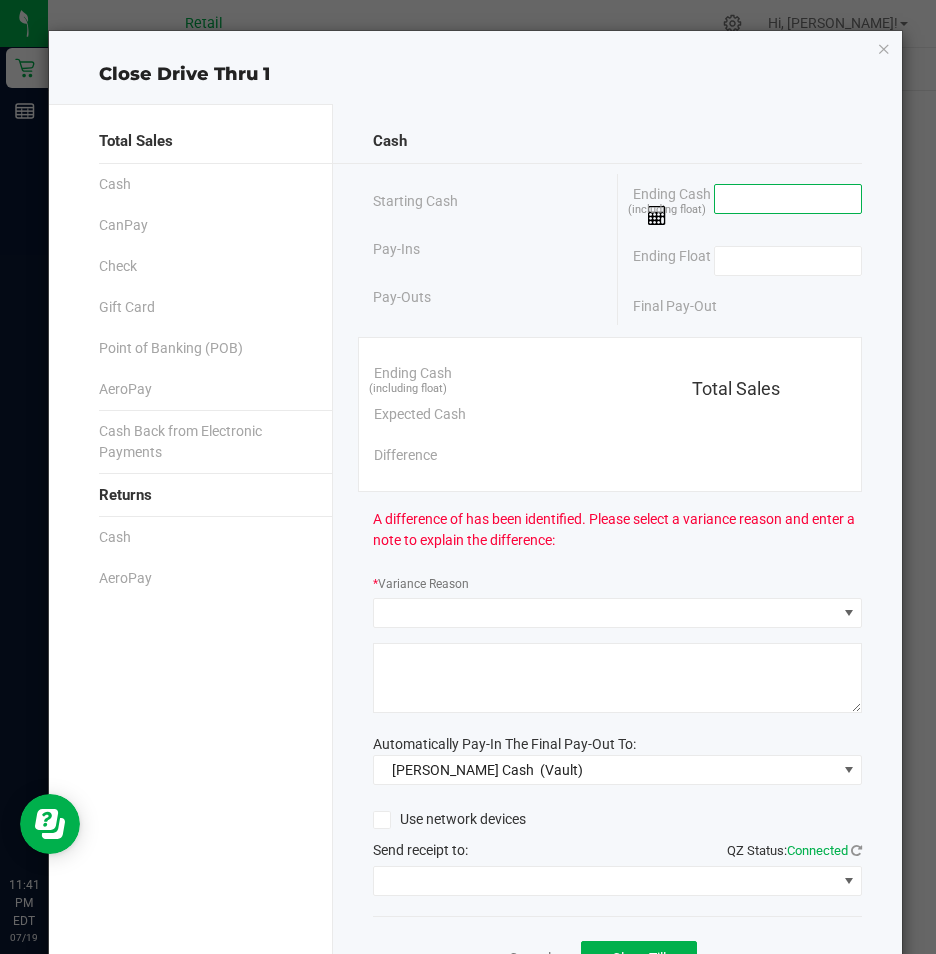 click at bounding box center (788, 199) 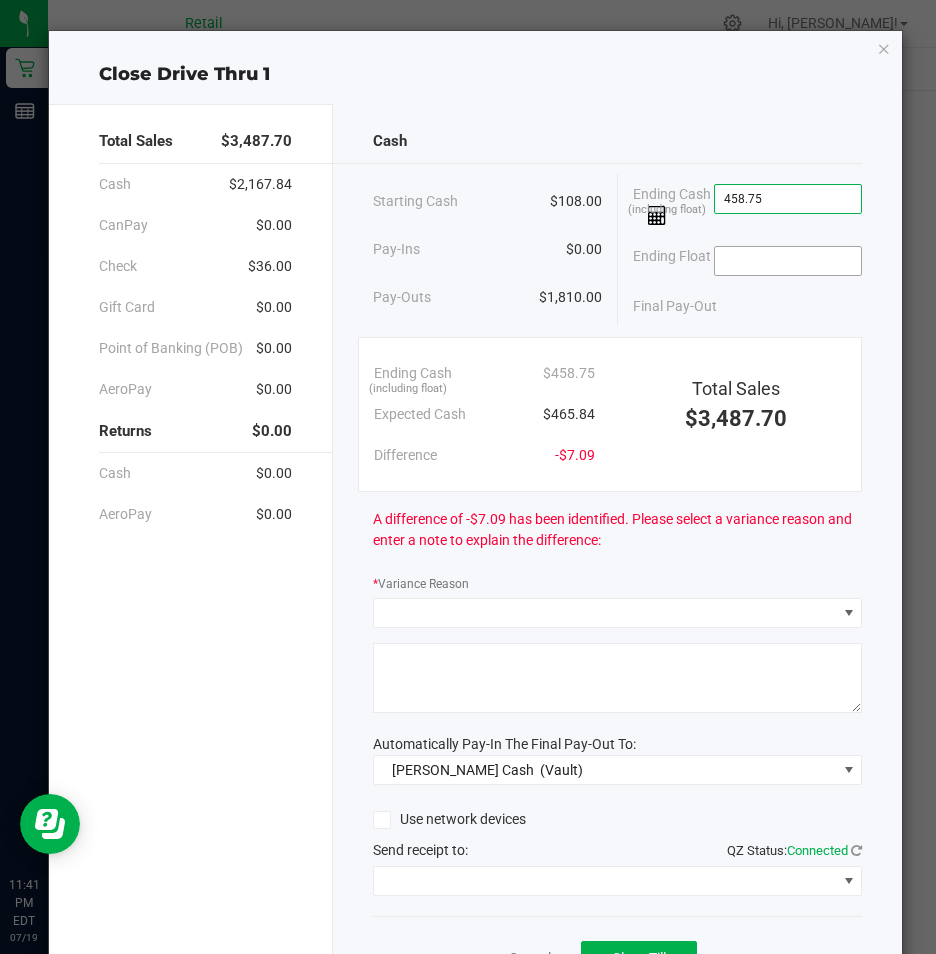 type on "$458.75" 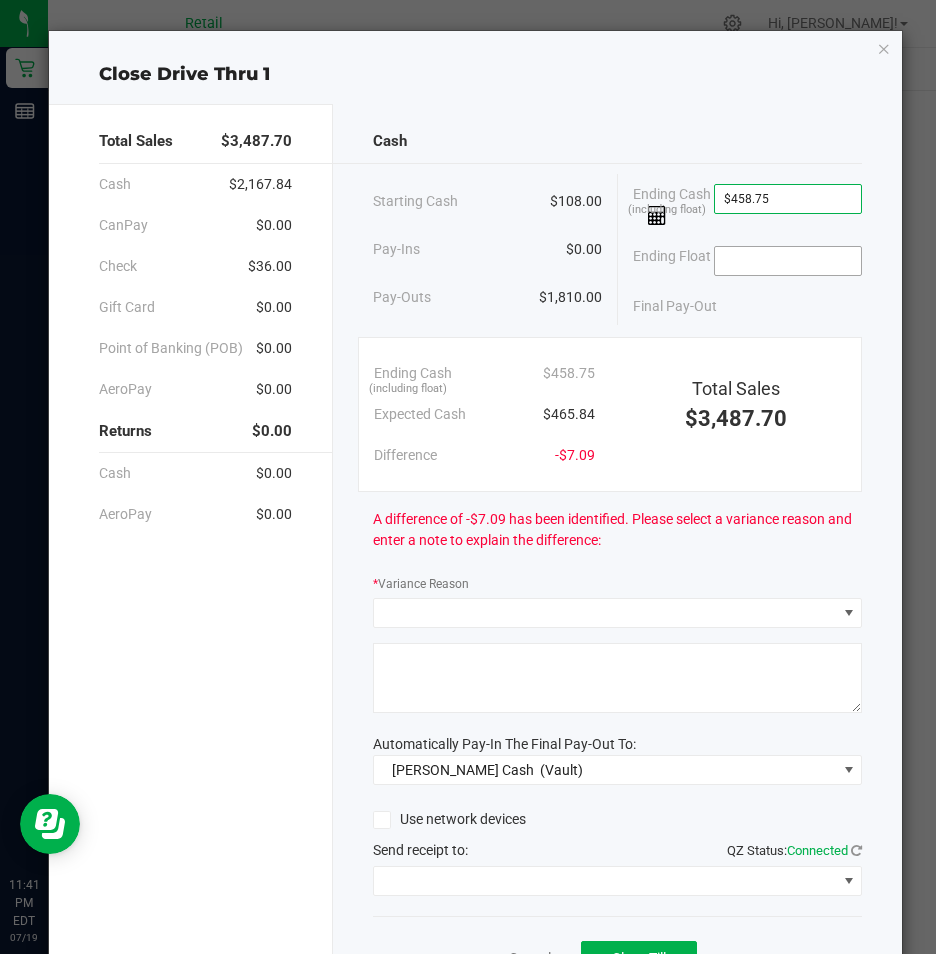 click at bounding box center (788, 261) 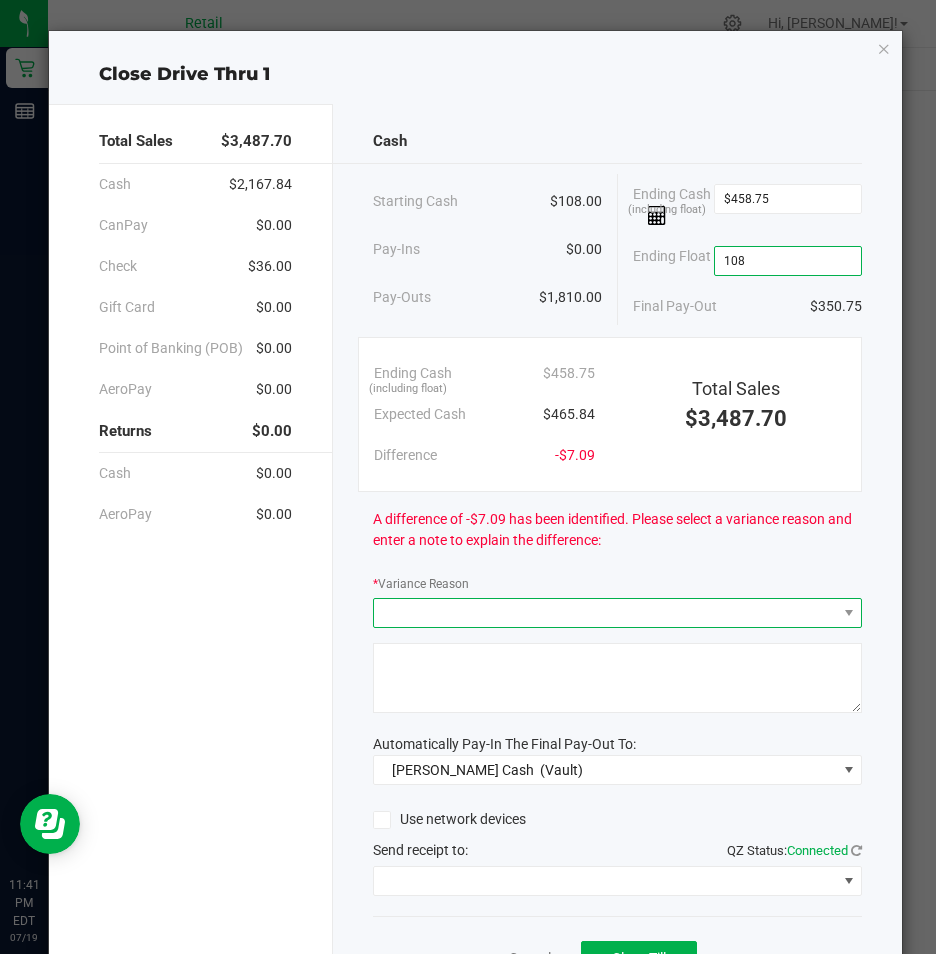 type on "$108.00" 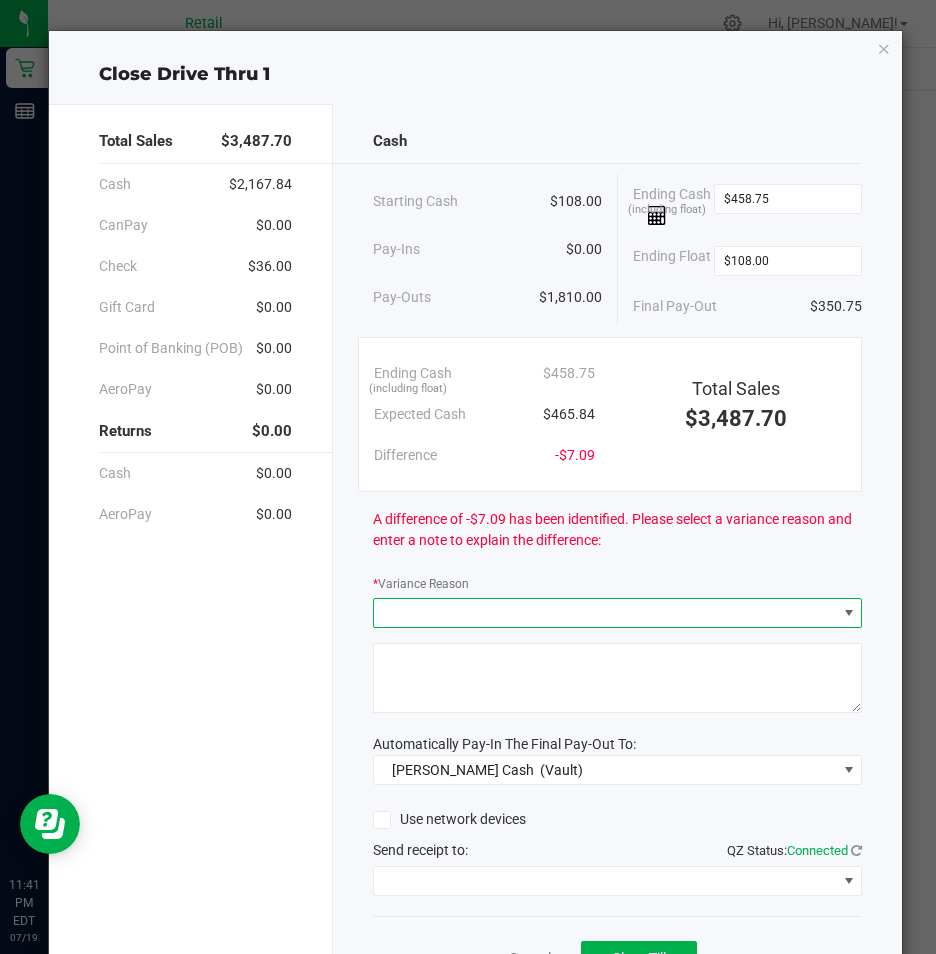 click at bounding box center [605, 613] 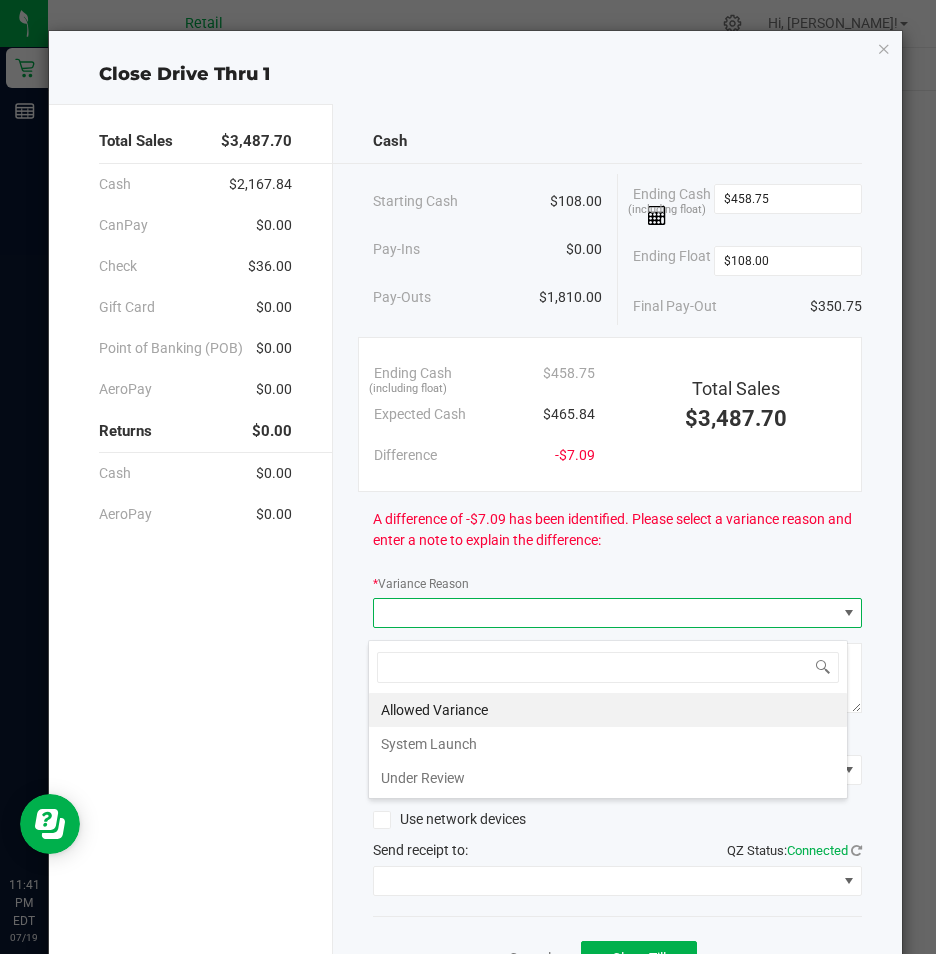scroll, scrollTop: 99970, scrollLeft: 99520, axis: both 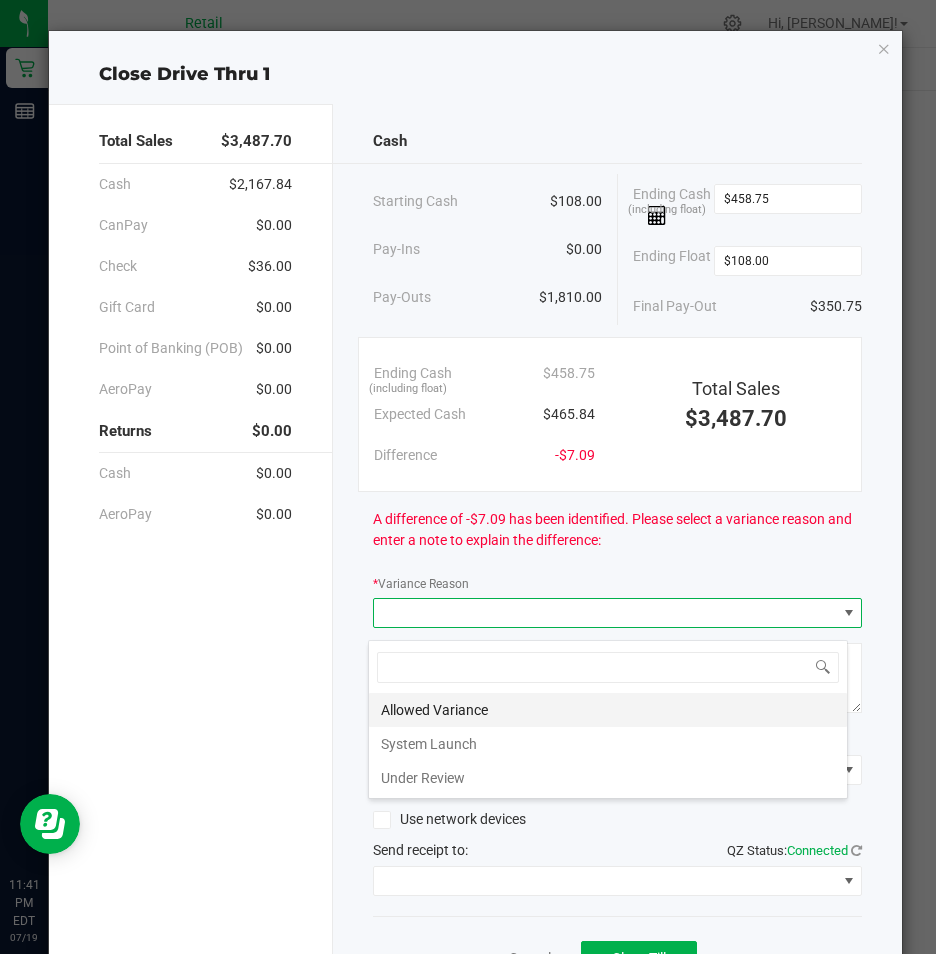click on "Allowed Variance" at bounding box center [608, 710] 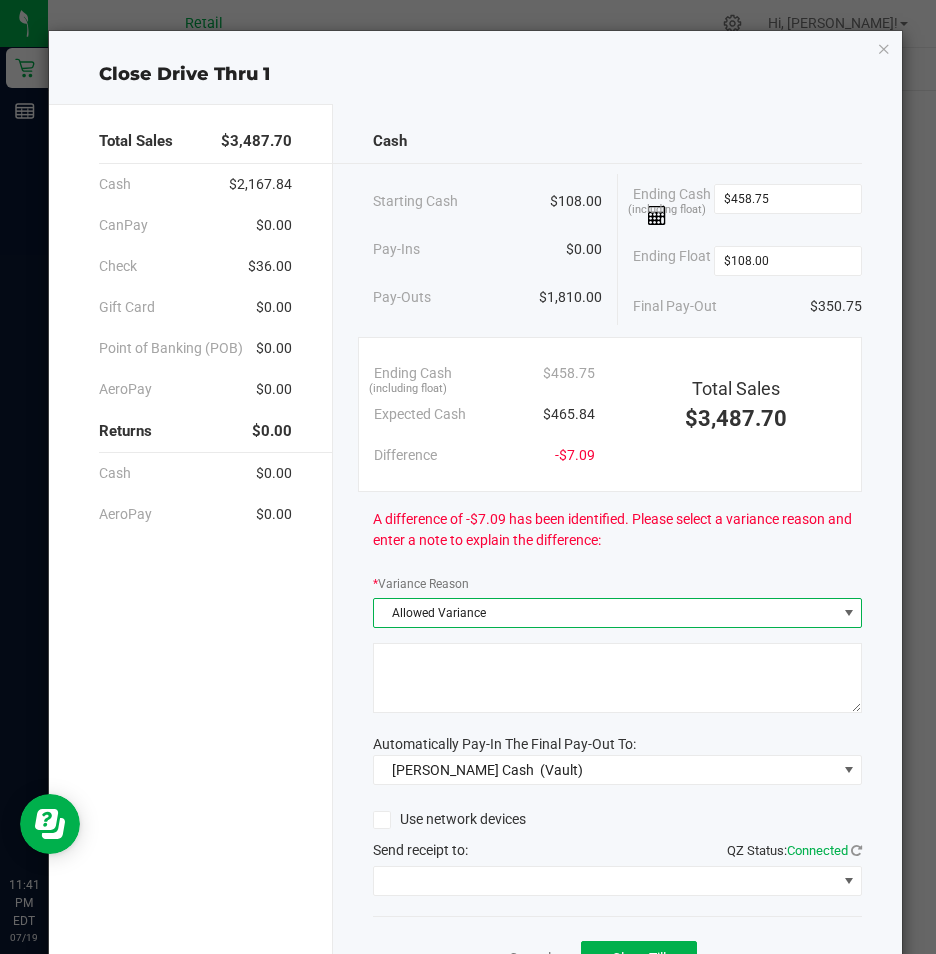 click 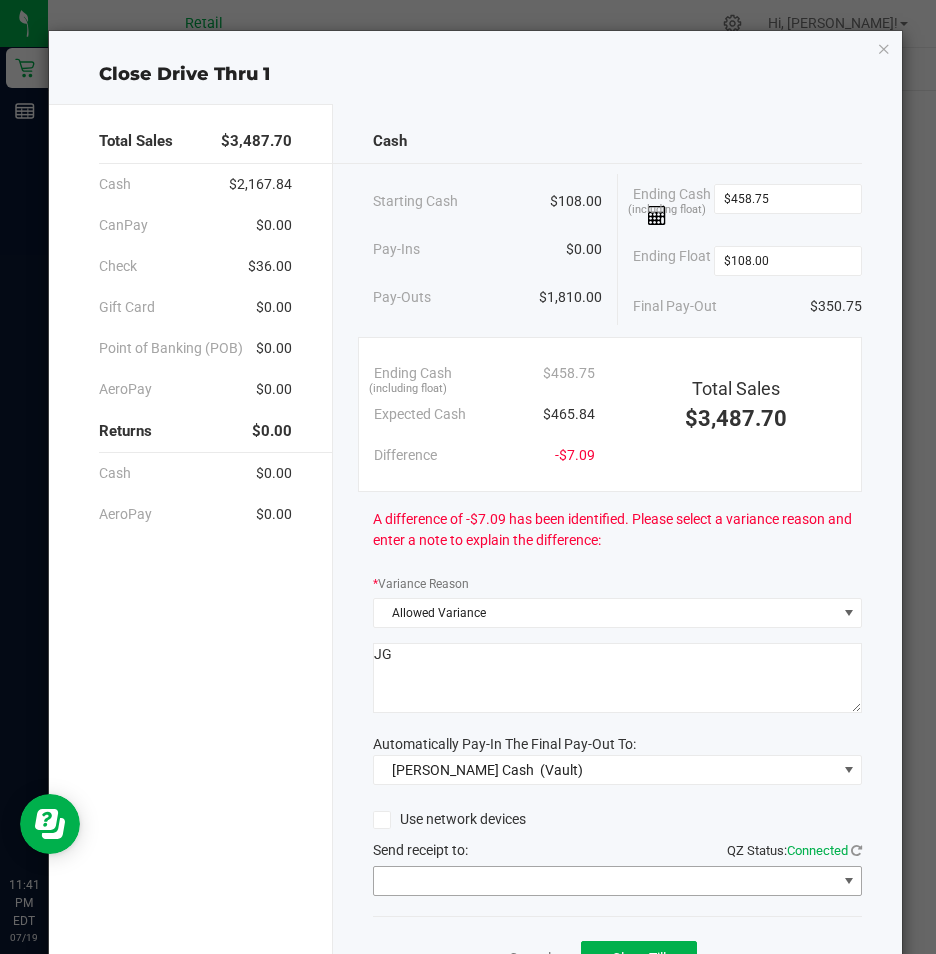 type on "JG" 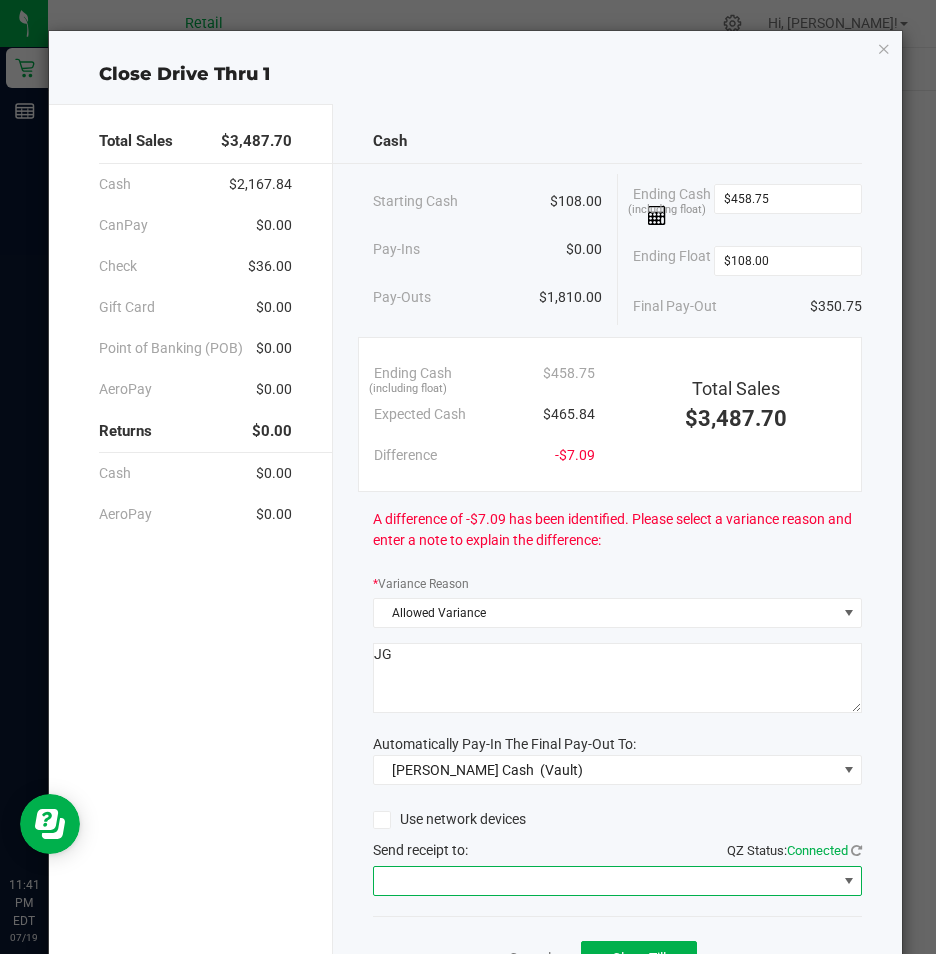 click at bounding box center [849, 881] 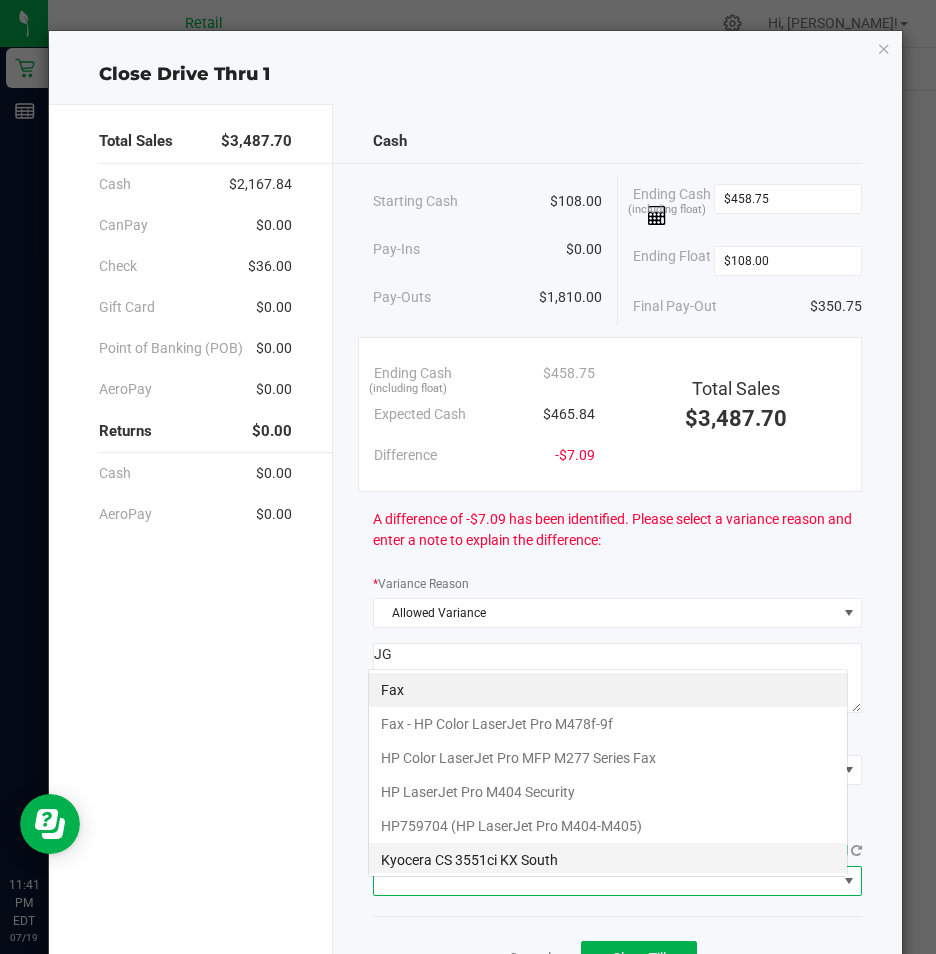scroll, scrollTop: 99970, scrollLeft: 99520, axis: both 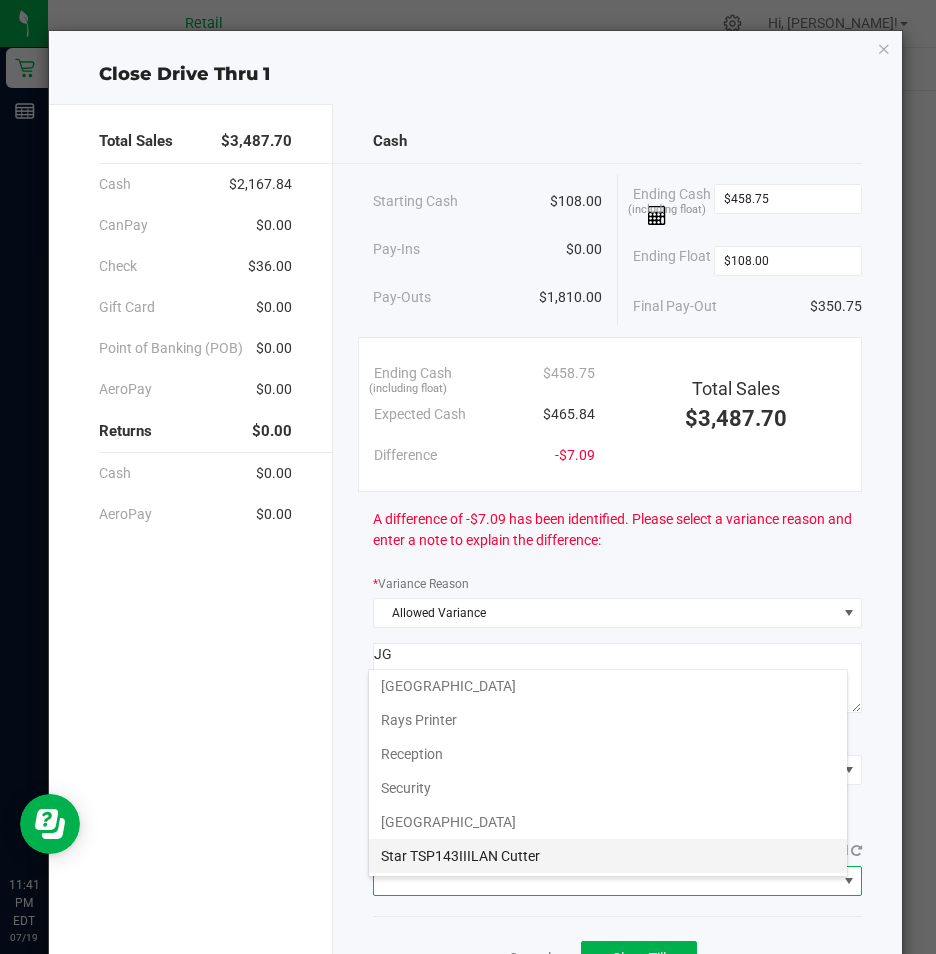 click on "Star TSP143IIILAN Cutter" at bounding box center [608, 856] 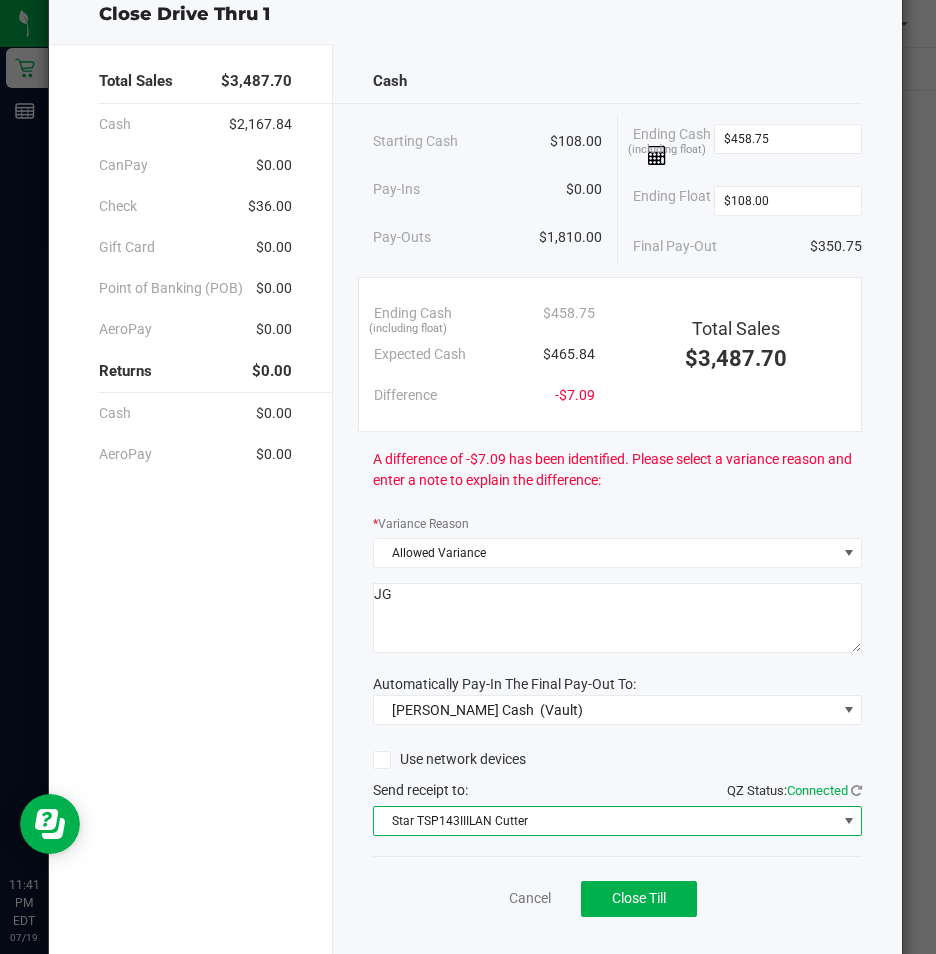 scroll, scrollTop: 117, scrollLeft: 0, axis: vertical 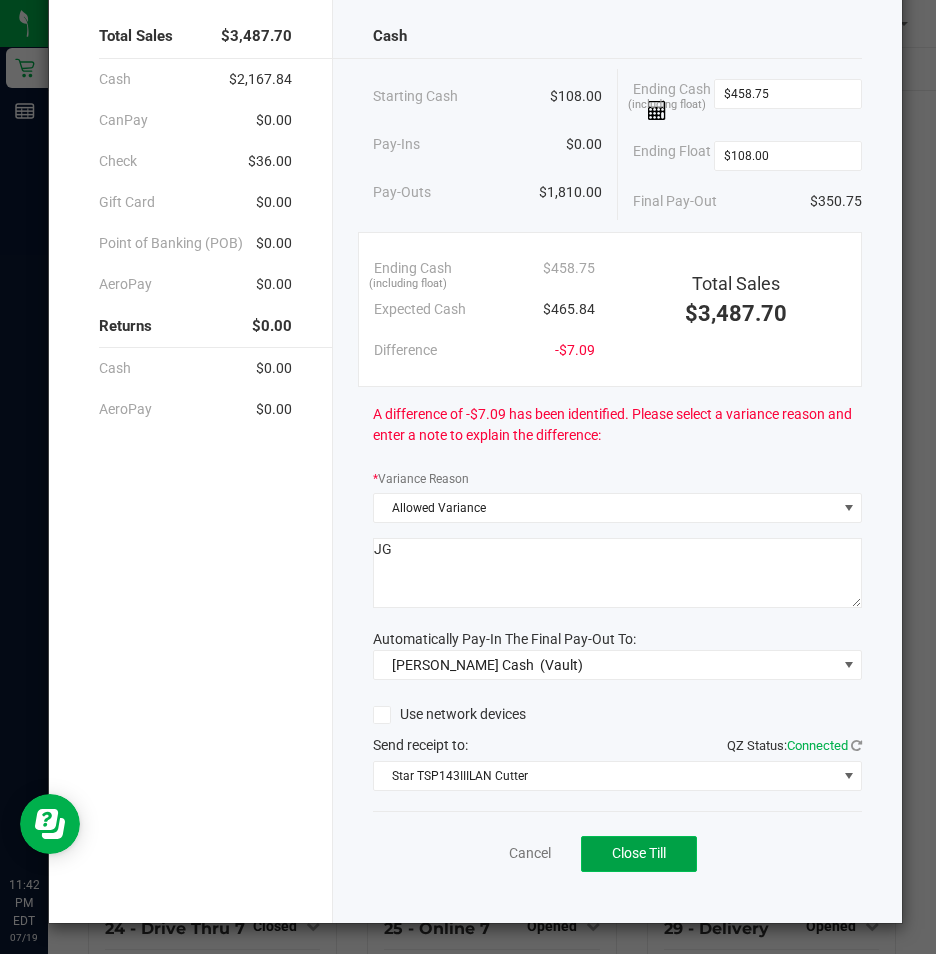 click on "Close Till" 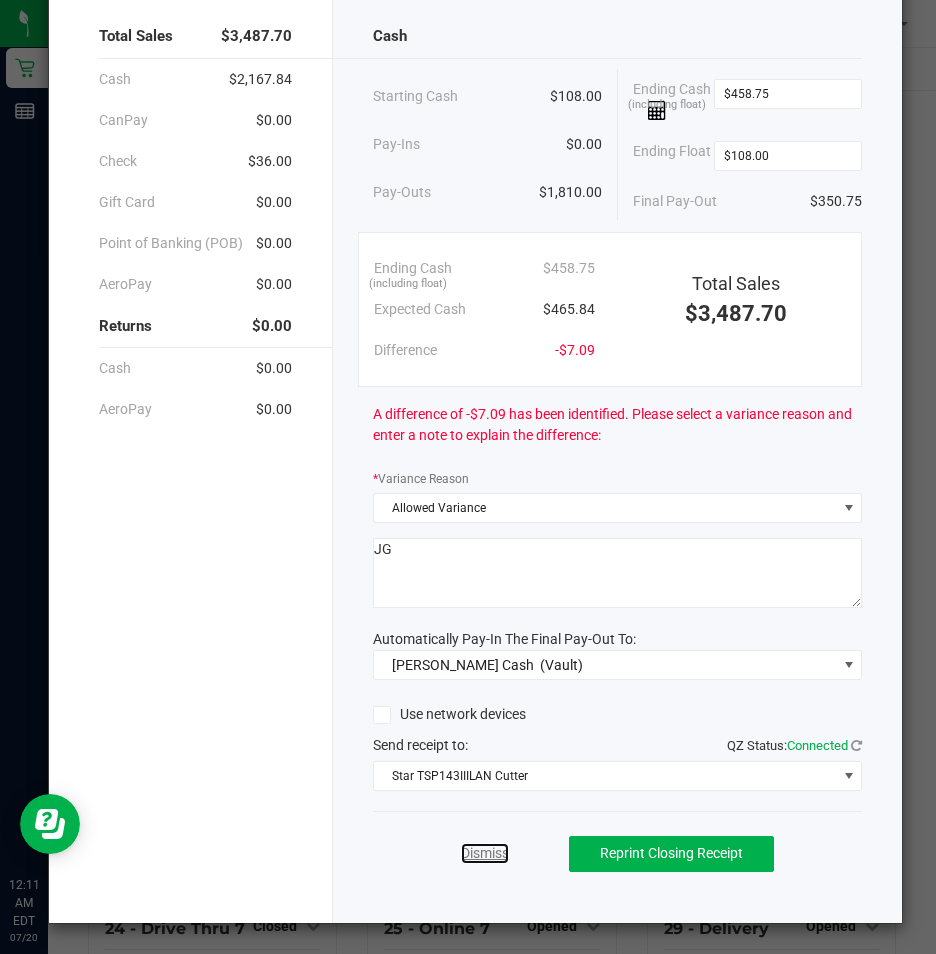 drag, startPoint x: 482, startPoint y: 854, endPoint x: 476, endPoint y: 840, distance: 15.231546 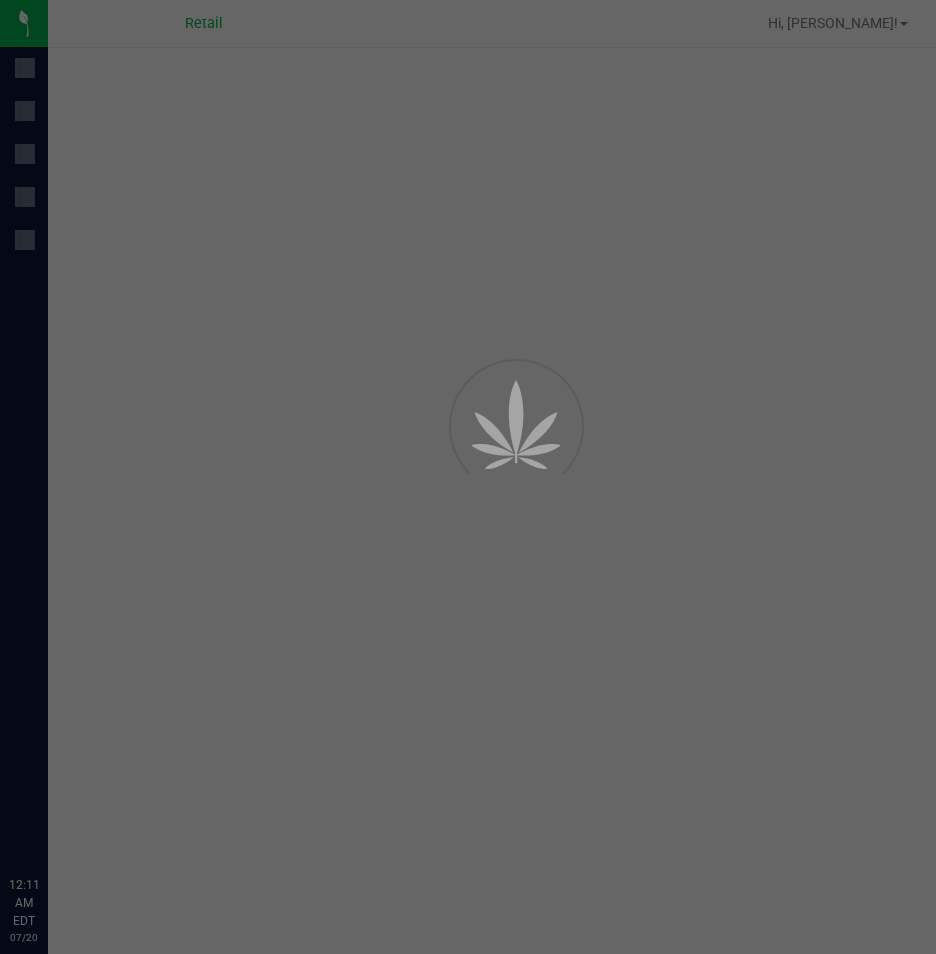 scroll, scrollTop: 0, scrollLeft: 0, axis: both 